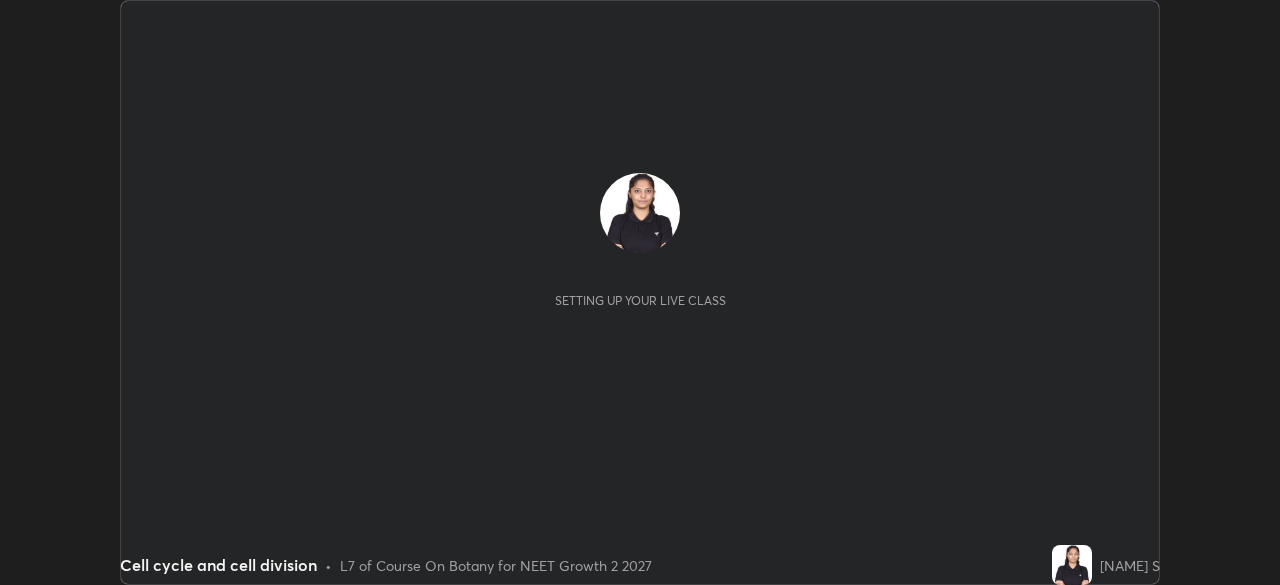 scroll, scrollTop: 0, scrollLeft: 0, axis: both 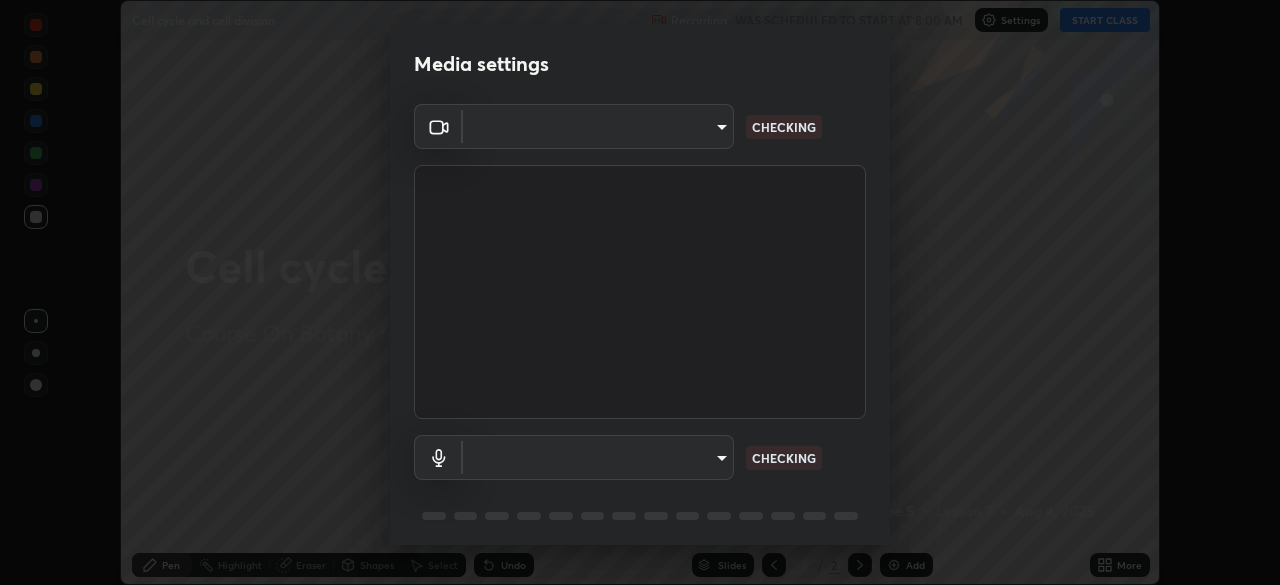 type on "09f294524f3521c037d78ee7cdb71511b6c9344afeed810a356f0d23342d5398" 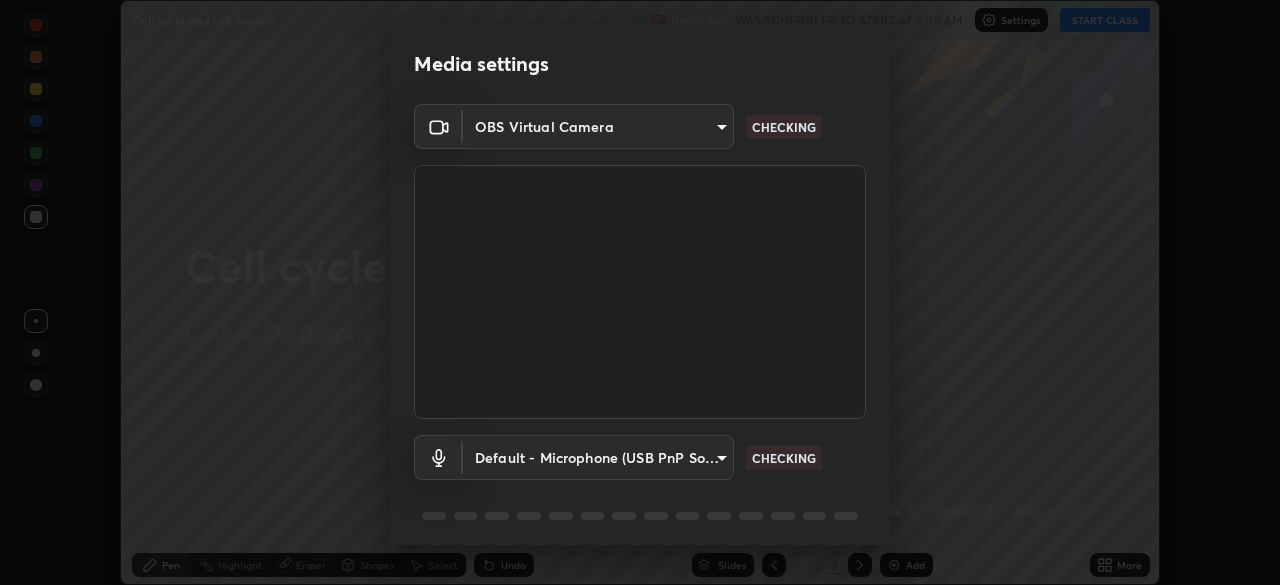scroll, scrollTop: 71, scrollLeft: 0, axis: vertical 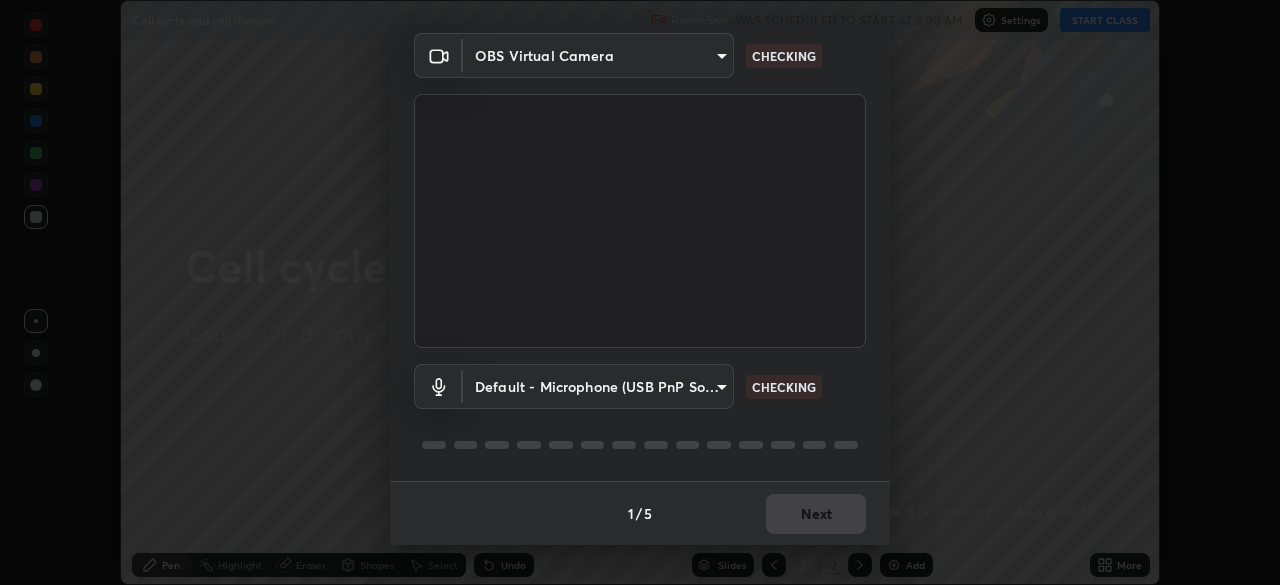 click on "Erase all Cell cycle and cell division Recording WAS SCHEDULED TO START AT  8:00 AM Settings START CLASS Setting up your live class Cell cycle and cell division • L7 of Course On Botany for NEET Growth 2 2027 [NAME] S Pen Highlight Eraser Shapes Select Undo Slides 2 / 2 Add More No doubts shared Encourage your learners to ask a doubt for better clarity Report an issue Reason for reporting Buffering Chat not working Audio - Video sync issue Educator video quality low ​ Attach an image Report Media settings OBS Virtual Camera [HASH] CHECKING Default - Microphone (USB PnP Sound Device) default CHECKING 1 / 5 Next" at bounding box center [640, 292] 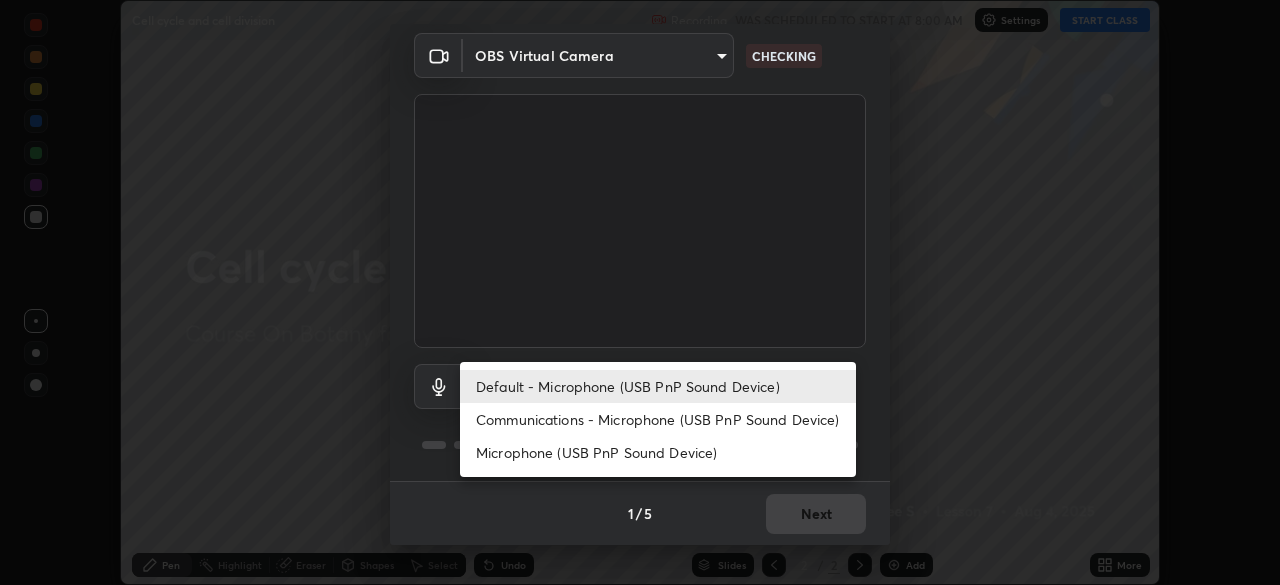 click on "Communications - Microphone (USB PnP Sound Device)" at bounding box center [658, 419] 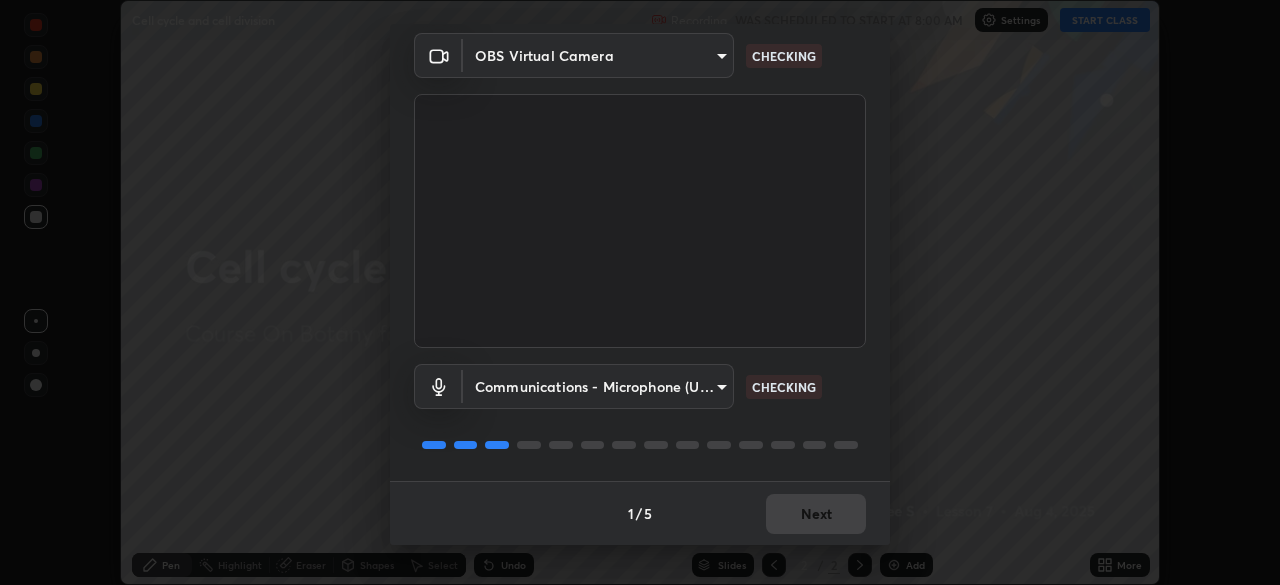 click on "Erase all Cell cycle and cell division Recording WAS SCHEDULED TO START AT  8:00 AM Settings START CLASS Setting up your live class Cell cycle and cell division • L7 of Course On Botany for NEET Growth 2 2027 [NAME] S Pen Highlight Eraser Shapes Select Undo Slides 2 / 2 Add More No doubts shared Encourage your learners to ask a doubt for better clarity Report an issue Reason for reporting Buffering Chat not working Audio - Video sync issue Educator video quality low ​ Attach an image Report Media settings OBS Virtual Camera [HASH] CHECKING Communications - Microphone (USB PnP Sound Device) communications CHECKING 1 / 5 Next" at bounding box center (640, 292) 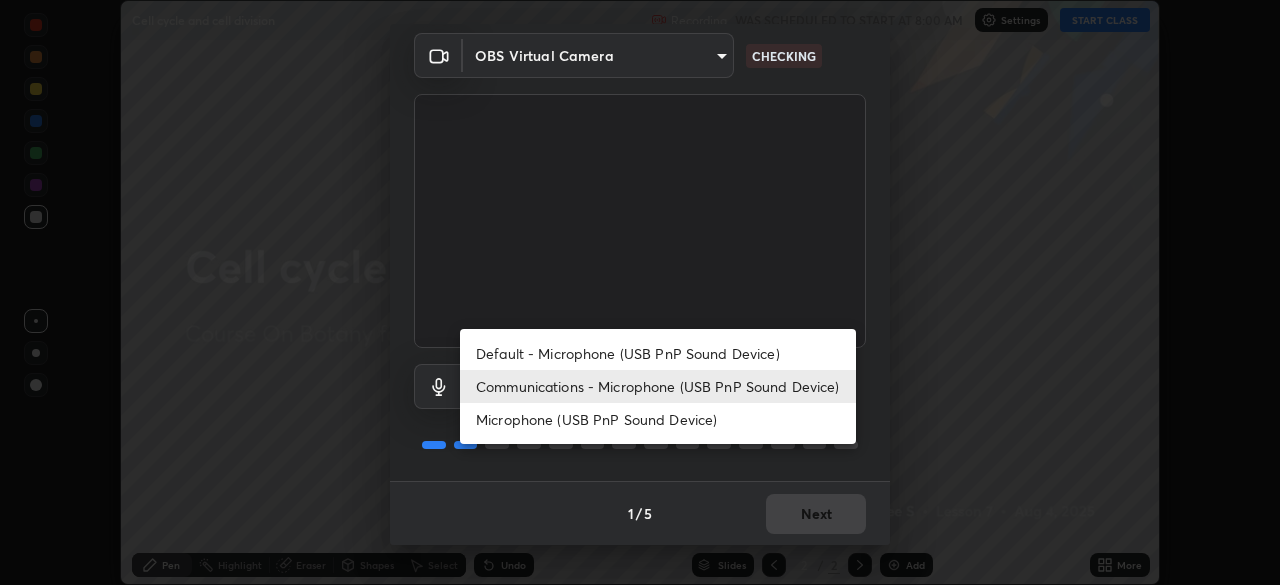 click on "Default - Microphone (USB PnP Sound Device)" at bounding box center [658, 353] 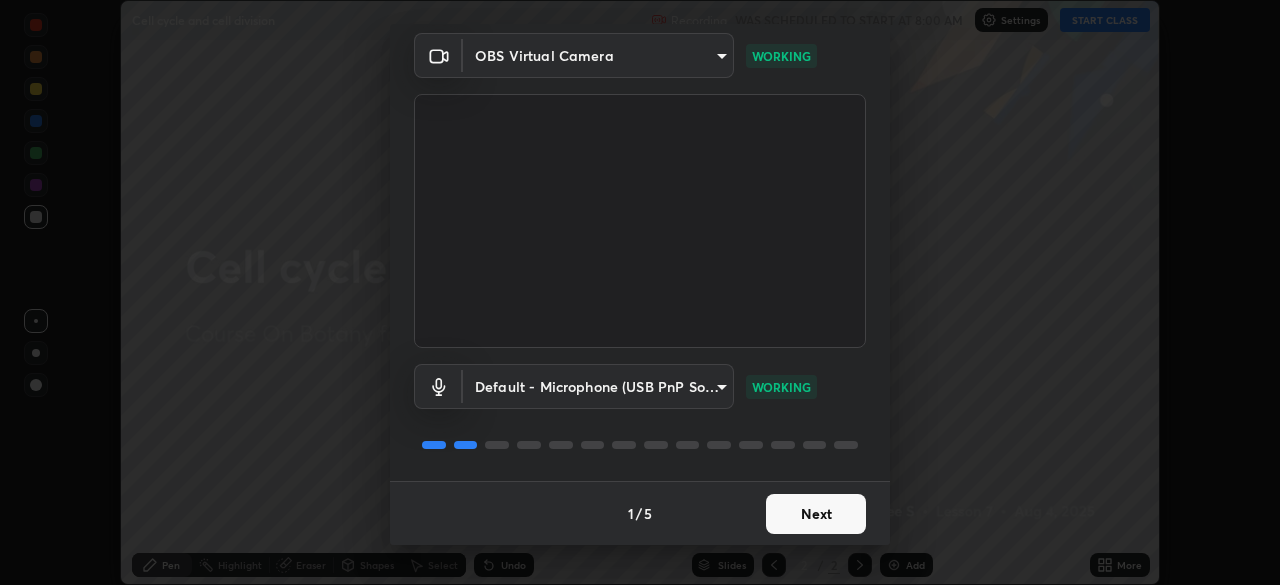click on "Next" at bounding box center (816, 514) 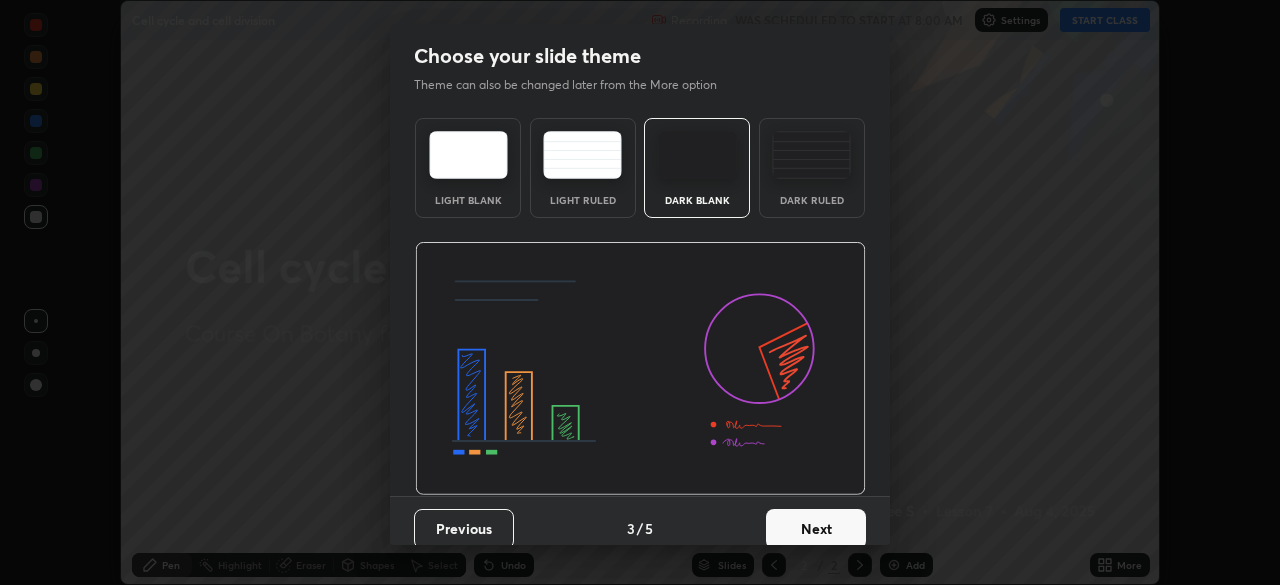 click on "Next" at bounding box center (816, 529) 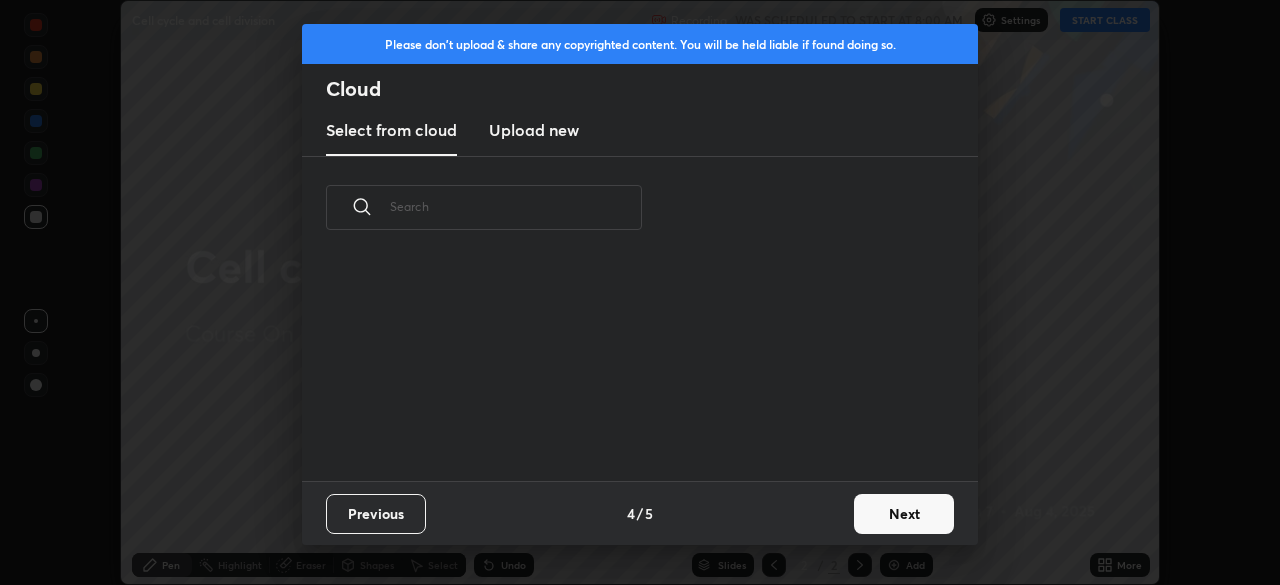 click on "Next" at bounding box center [904, 514] 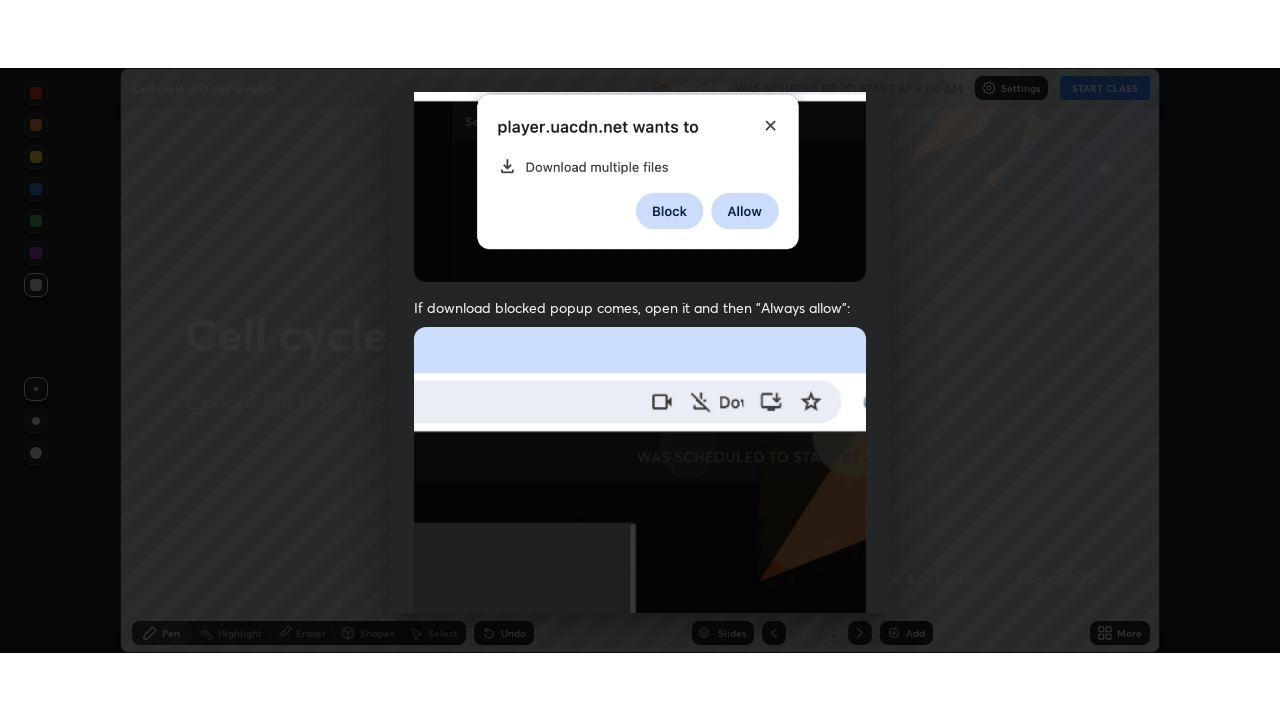 scroll, scrollTop: 479, scrollLeft: 0, axis: vertical 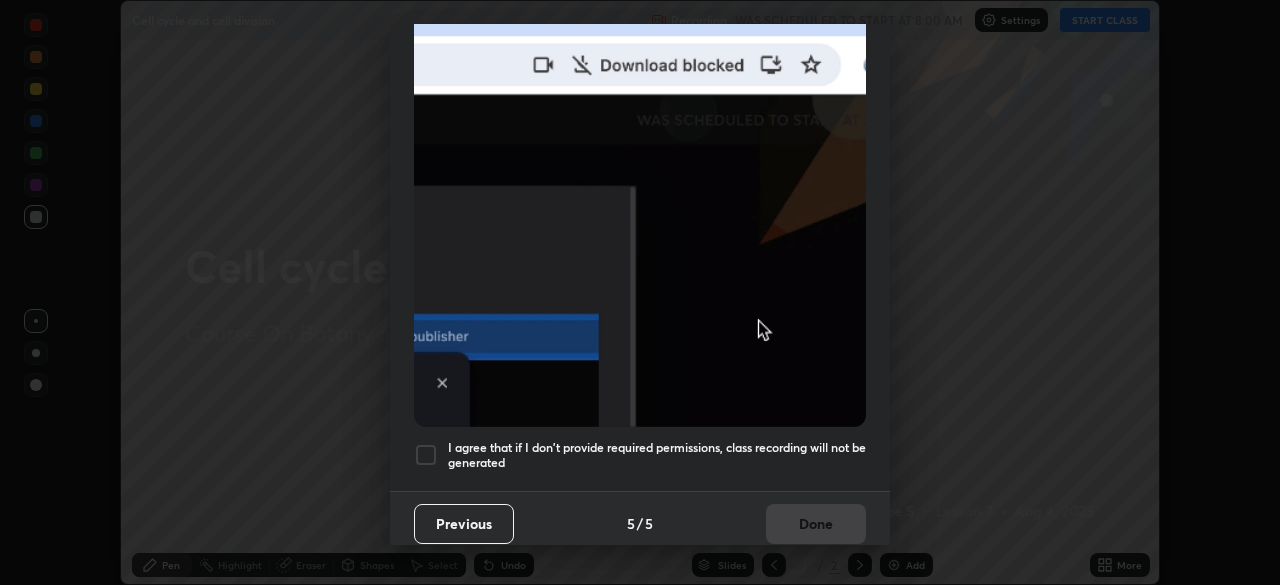 click on "I agree that if I don't provide required permissions, class recording will not be generated" at bounding box center [657, 455] 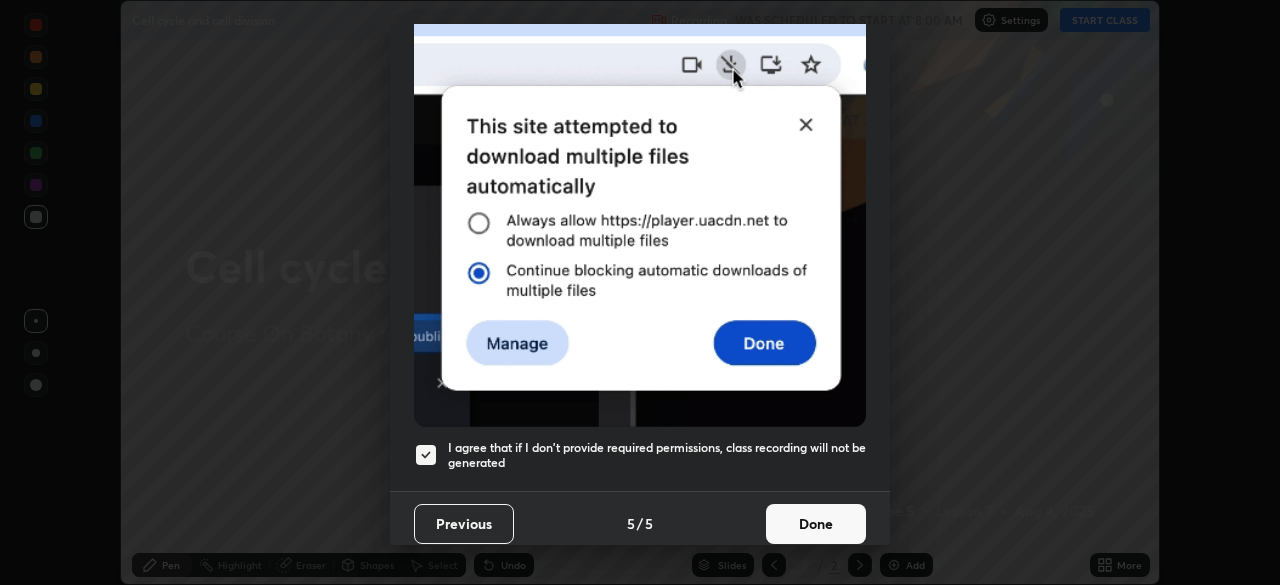 click on "Done" at bounding box center [816, 524] 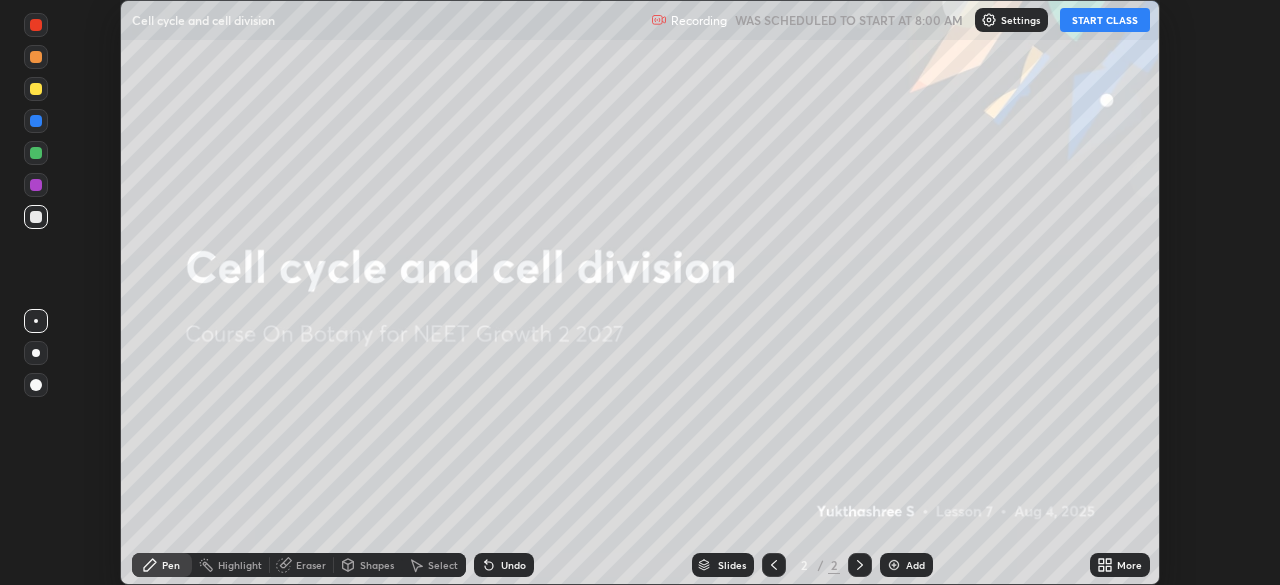 click on "START CLASS" at bounding box center (1105, 20) 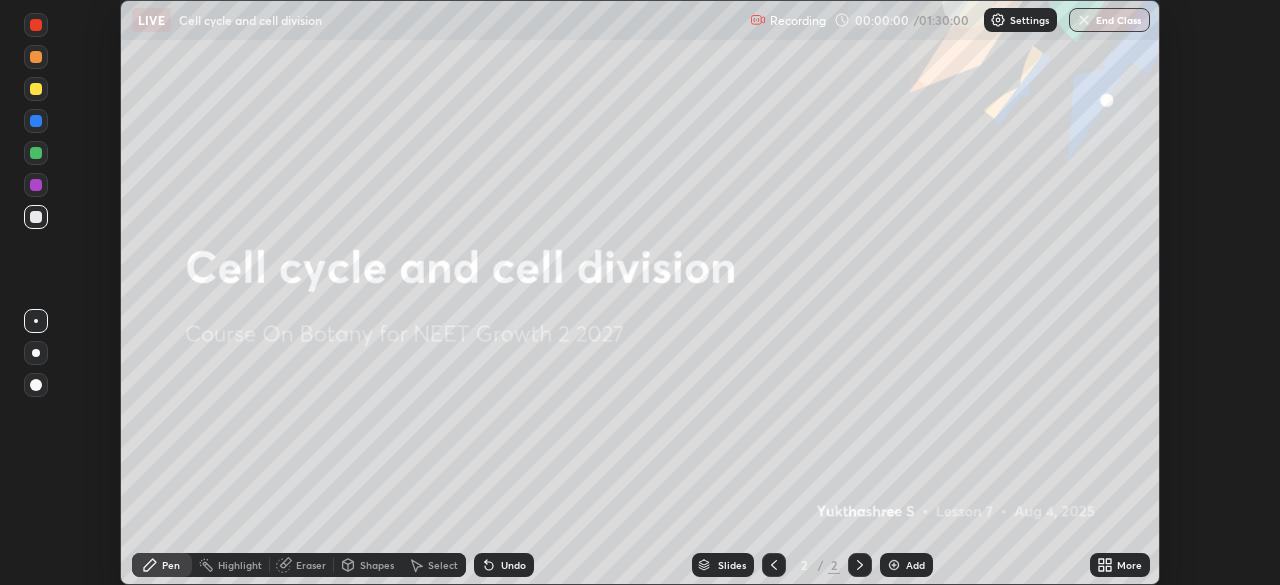 click on "More" at bounding box center [1120, 565] 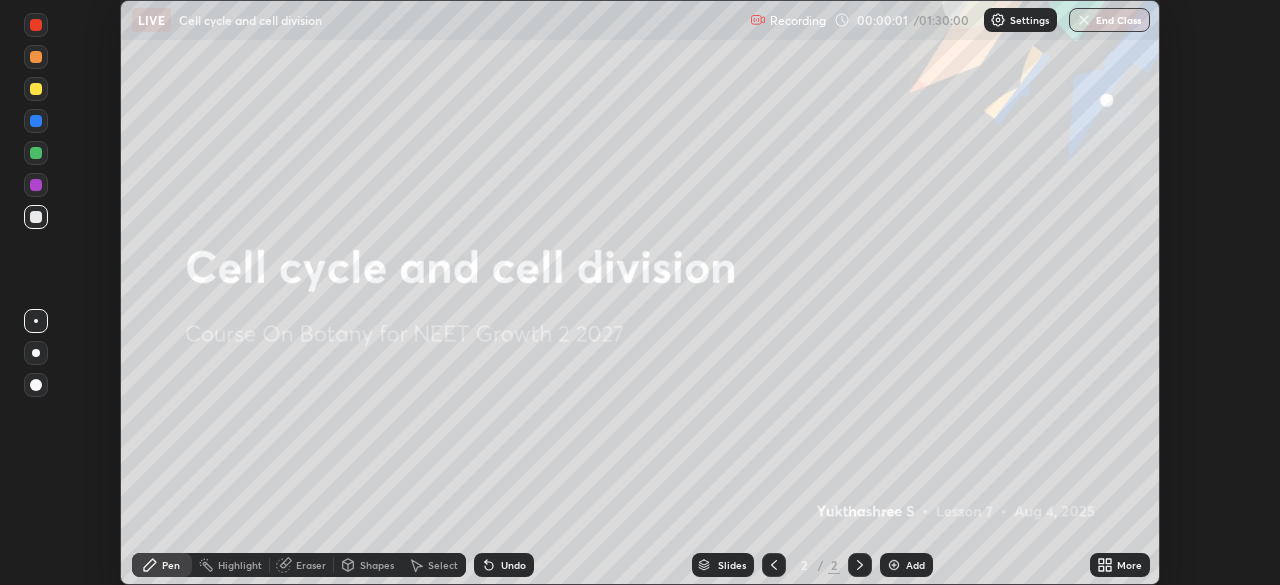 click on "More" at bounding box center [1129, 565] 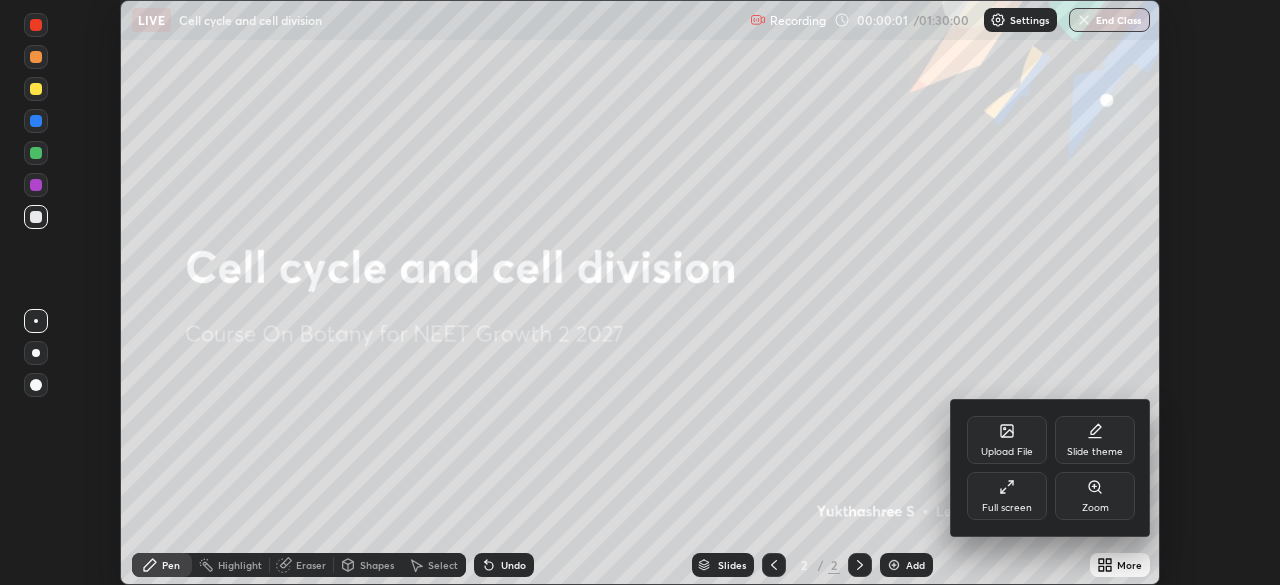 click on "Full screen" at bounding box center [1007, 496] 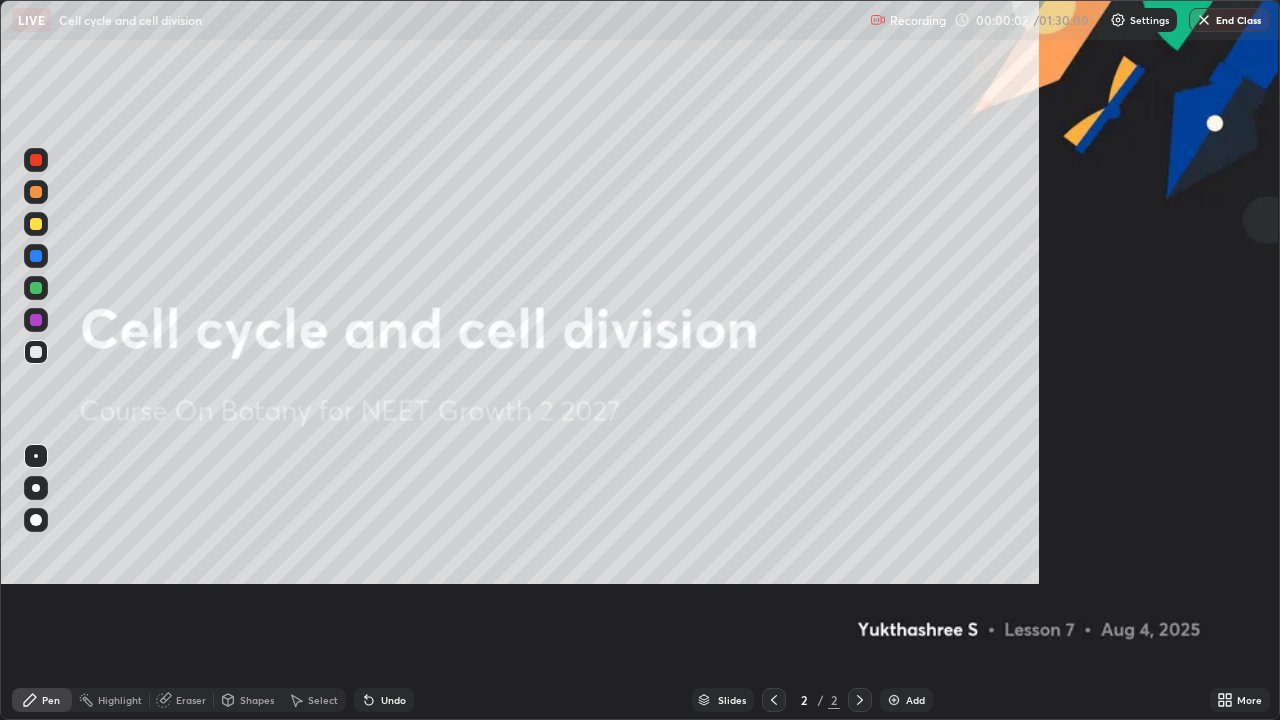 scroll, scrollTop: 99280, scrollLeft: 98720, axis: both 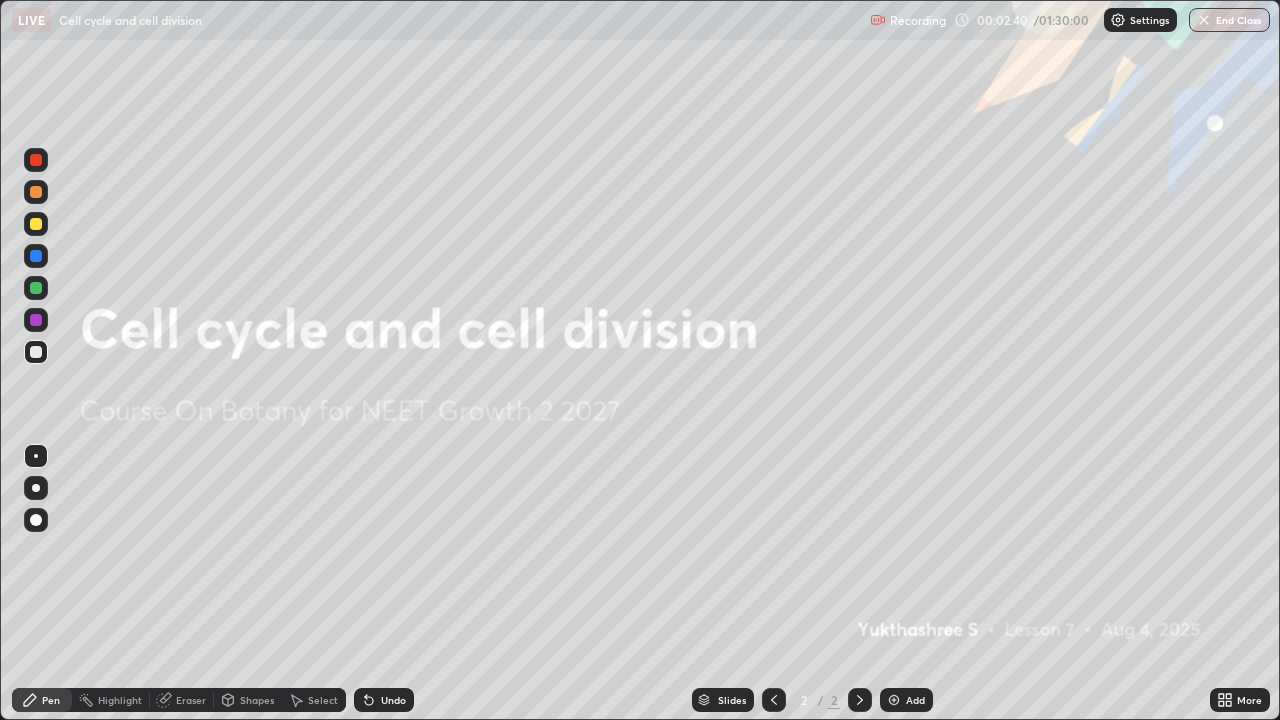 click 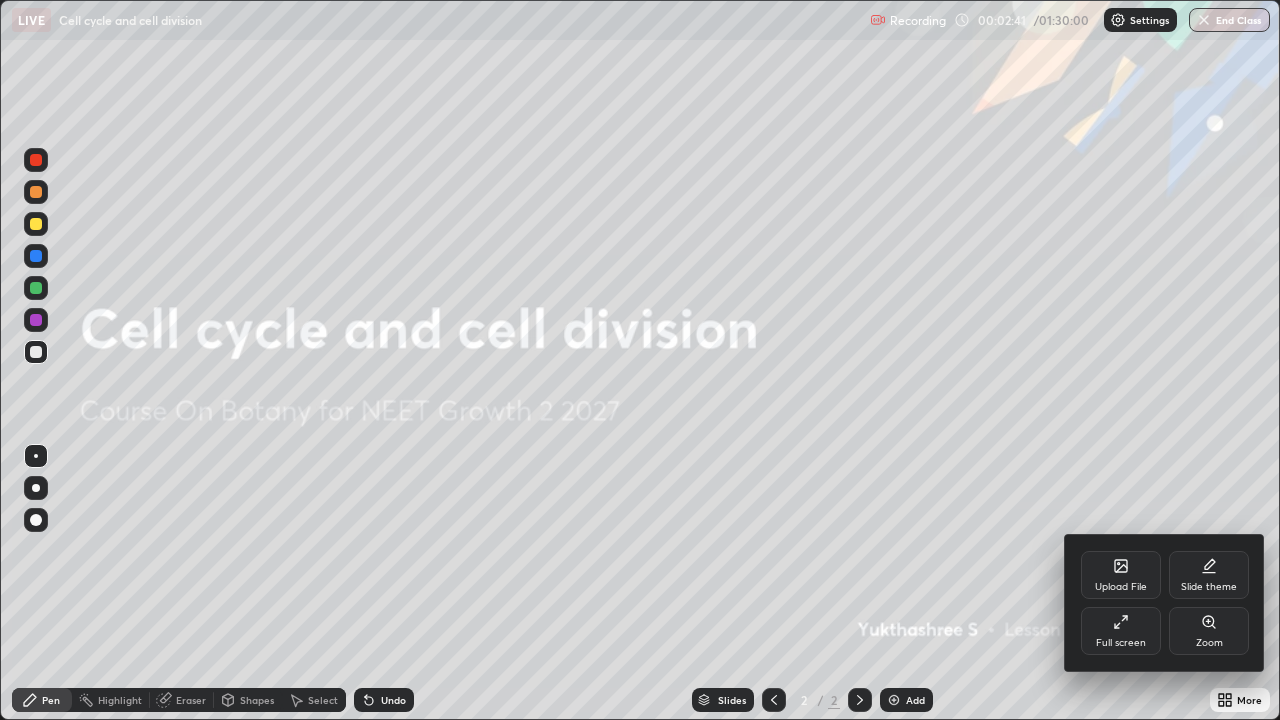 click on "Slide theme" at bounding box center [1209, 575] 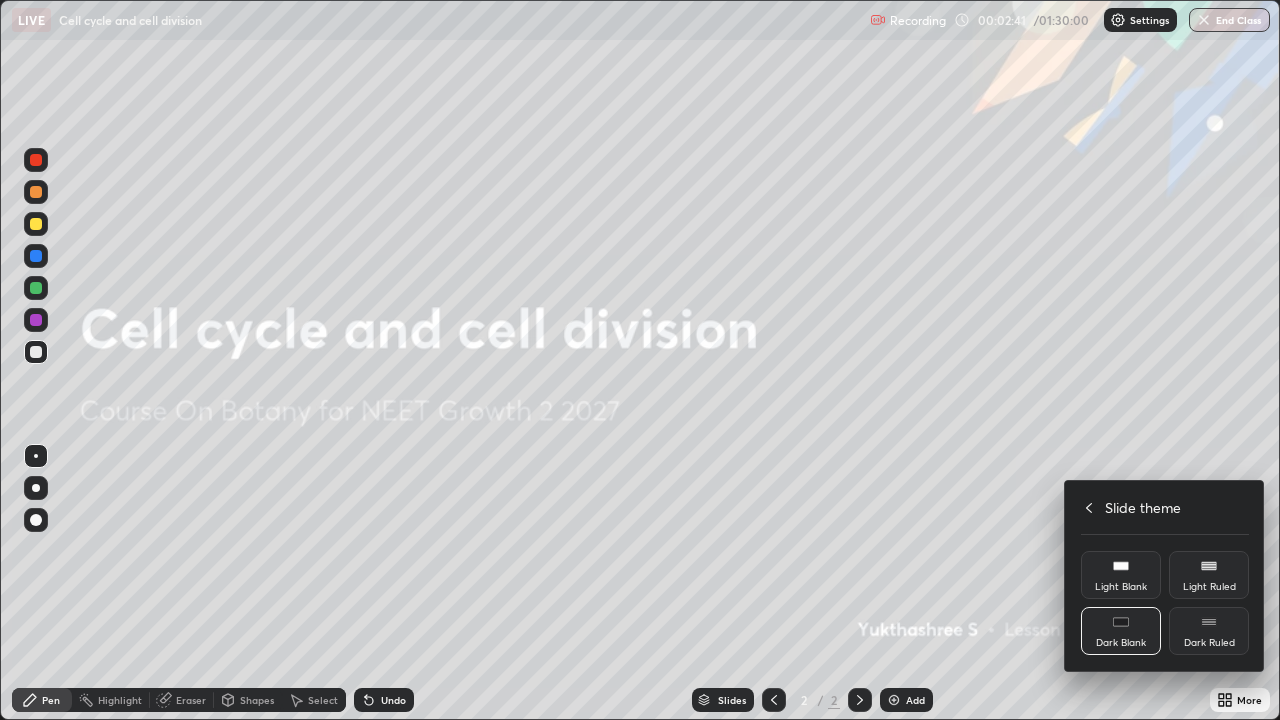 click on "Dark Ruled" at bounding box center (1209, 631) 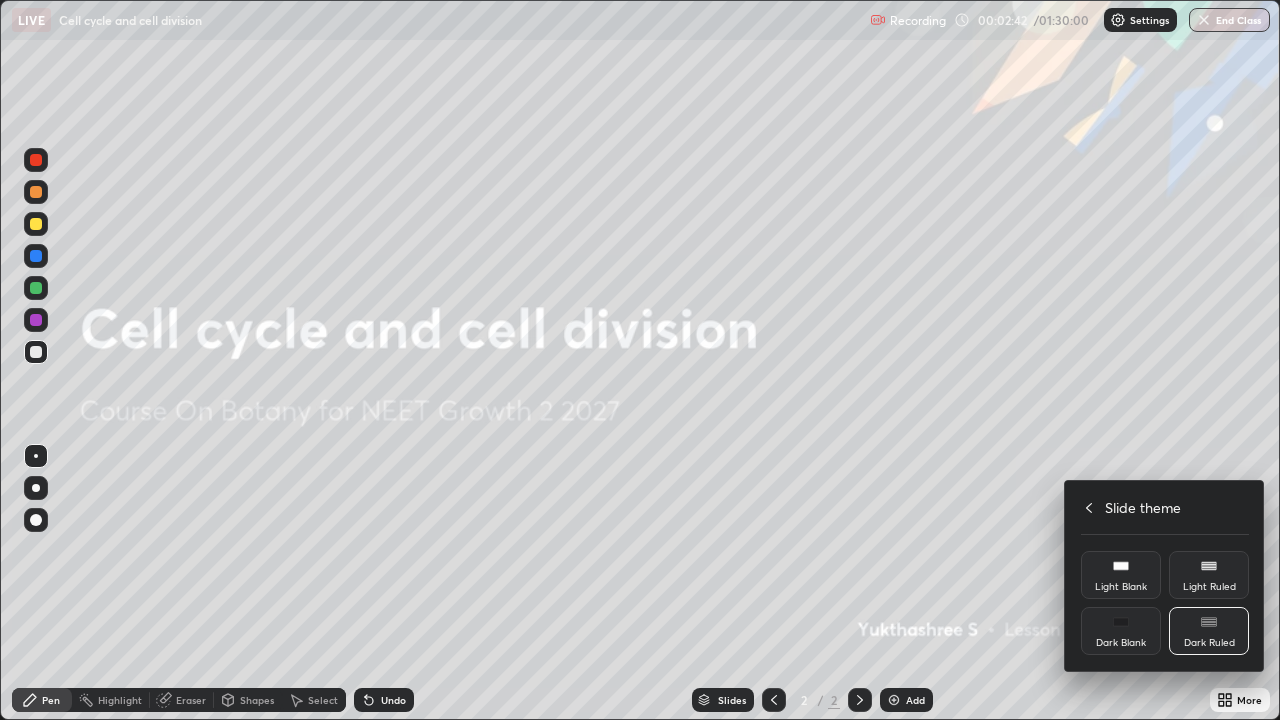 click at bounding box center [640, 360] 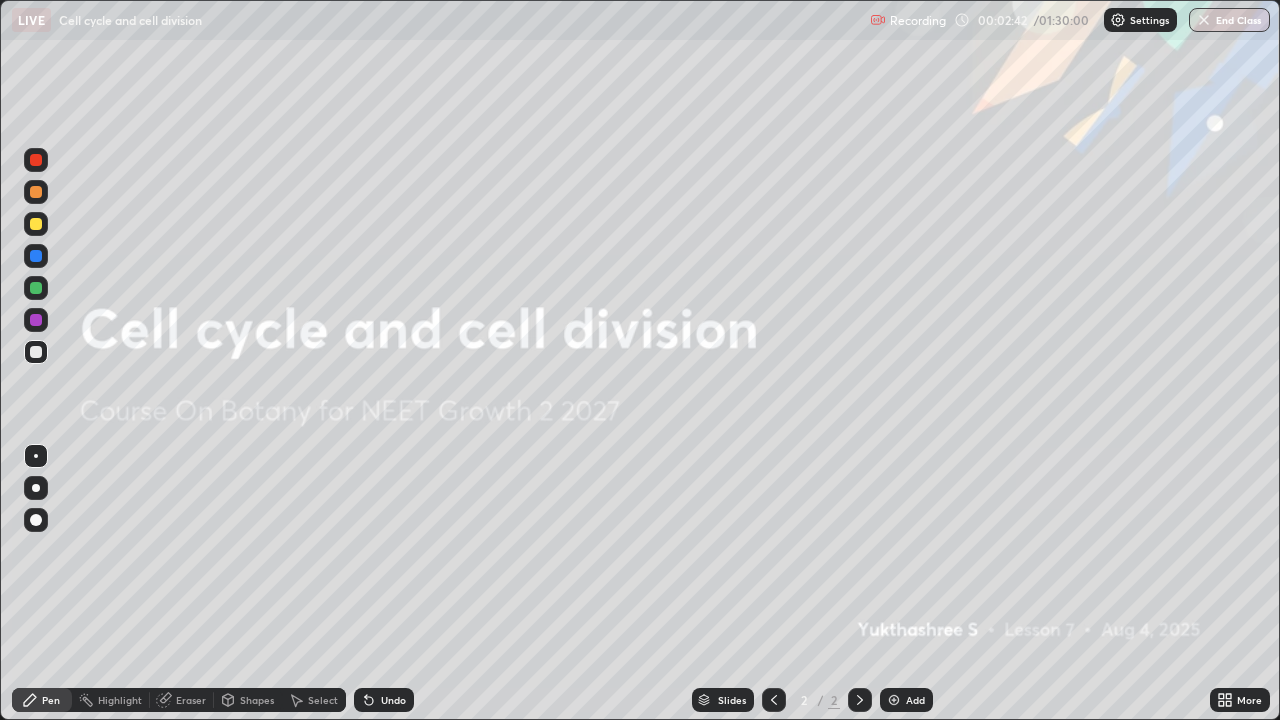 click on "Add" at bounding box center (906, 700) 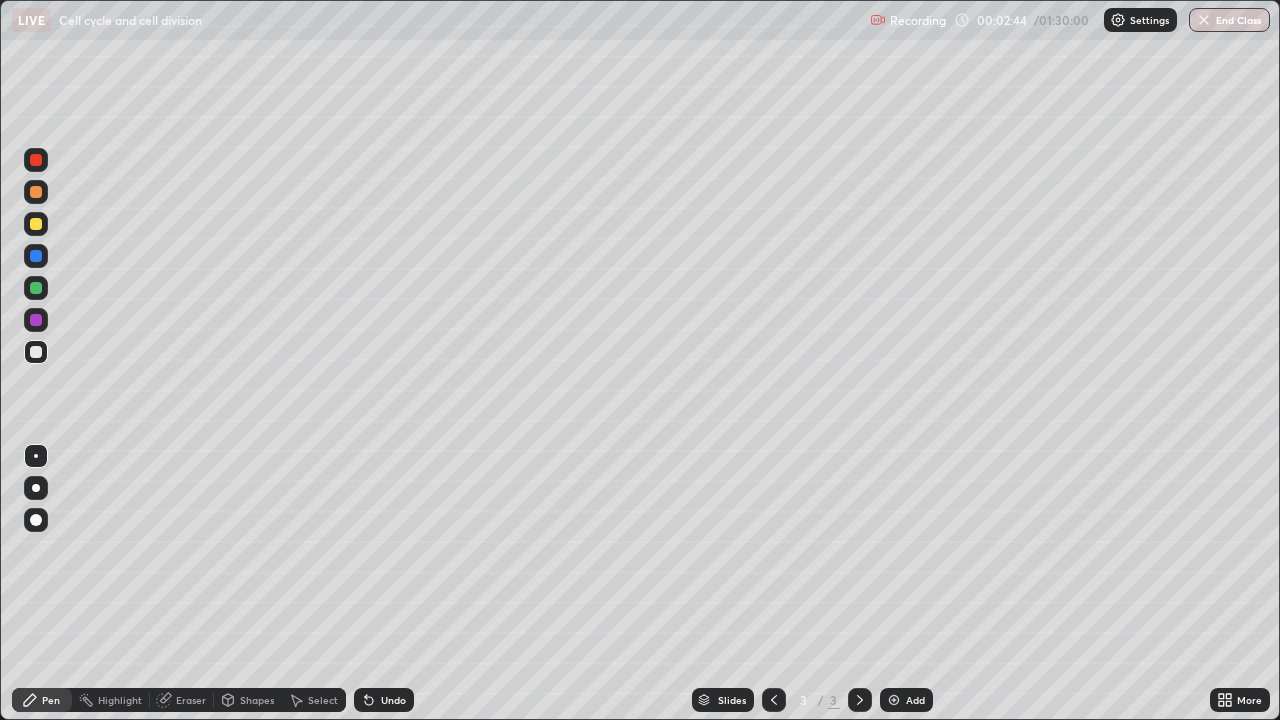 click at bounding box center (36, 256) 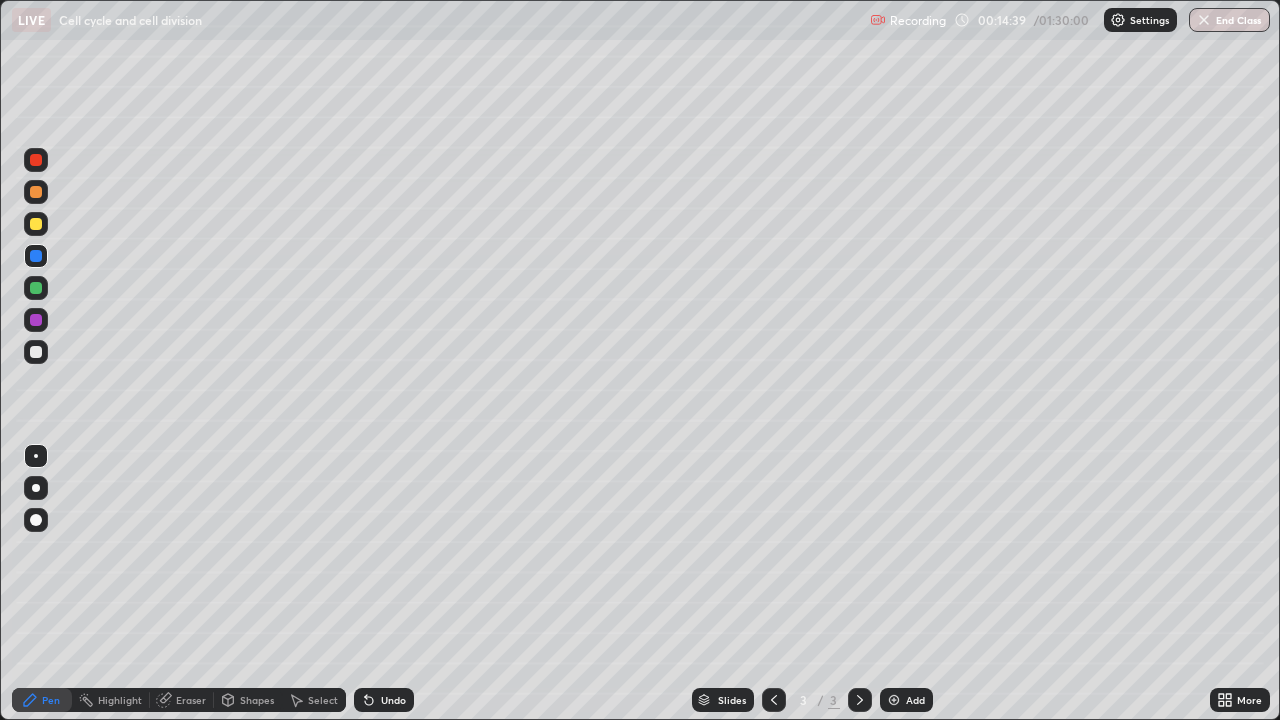 click on "Add" at bounding box center [906, 700] 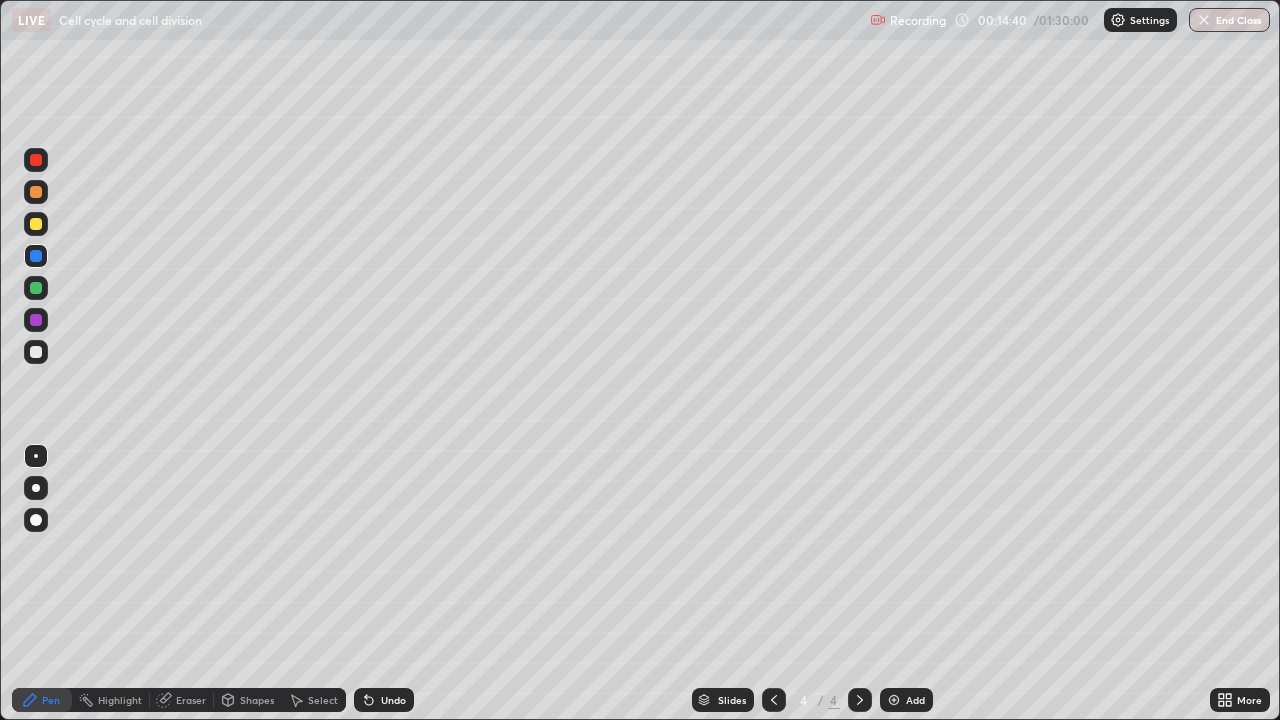 click at bounding box center (36, 352) 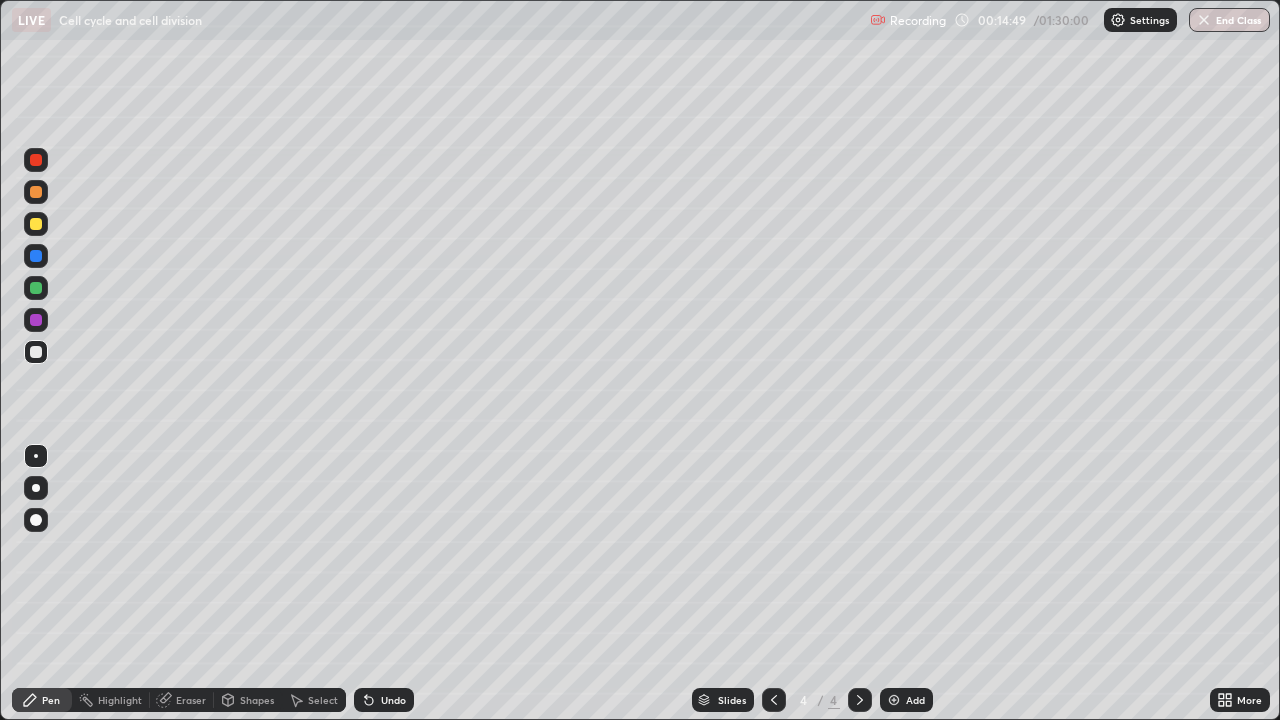 click 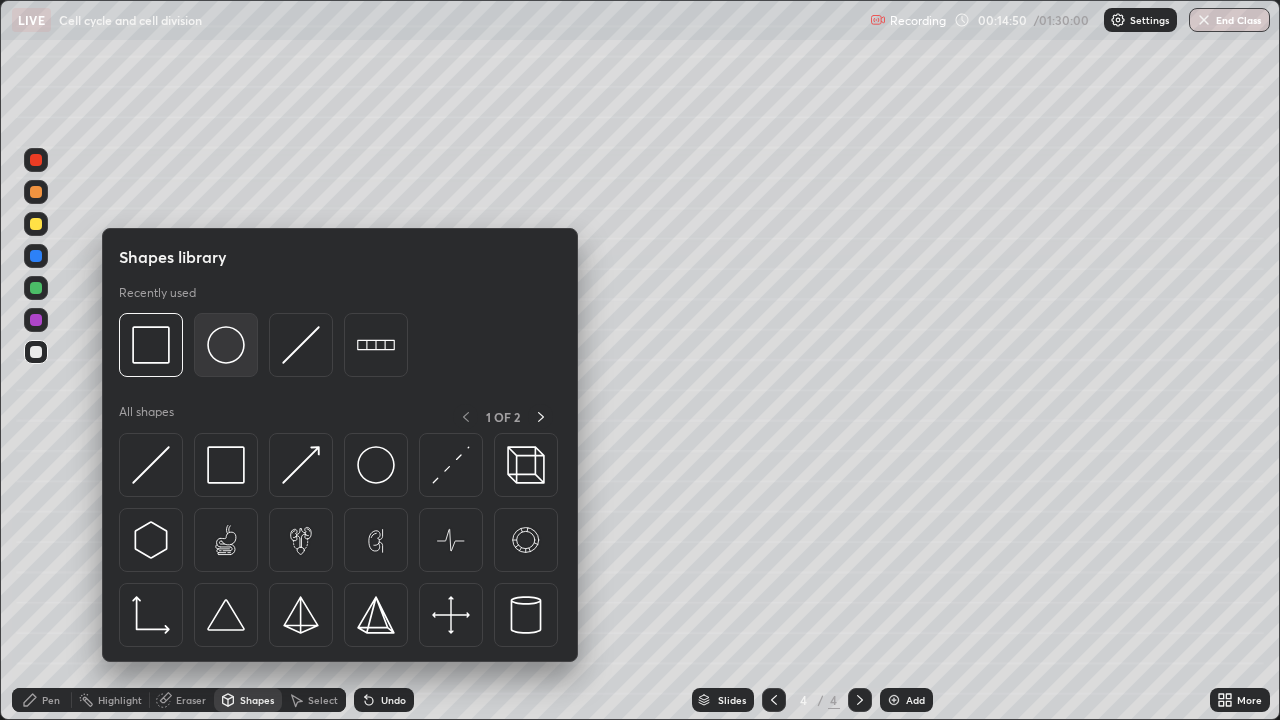 click at bounding box center [226, 345] 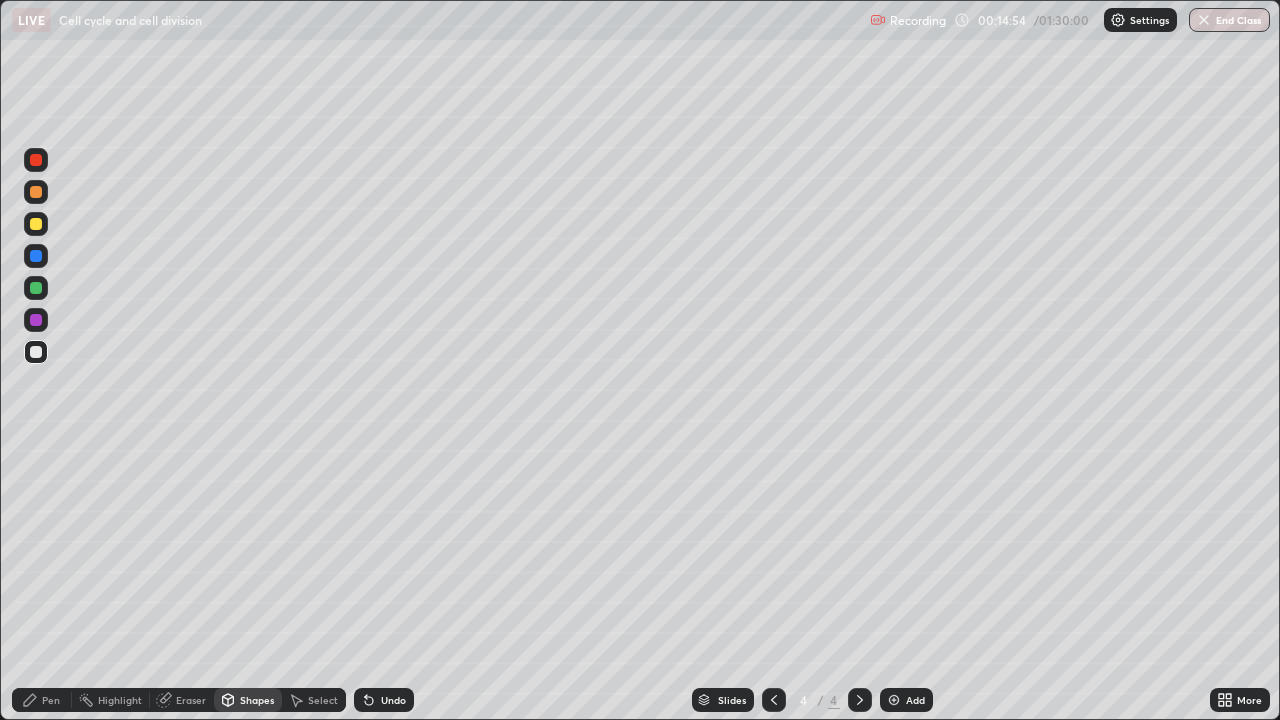 click 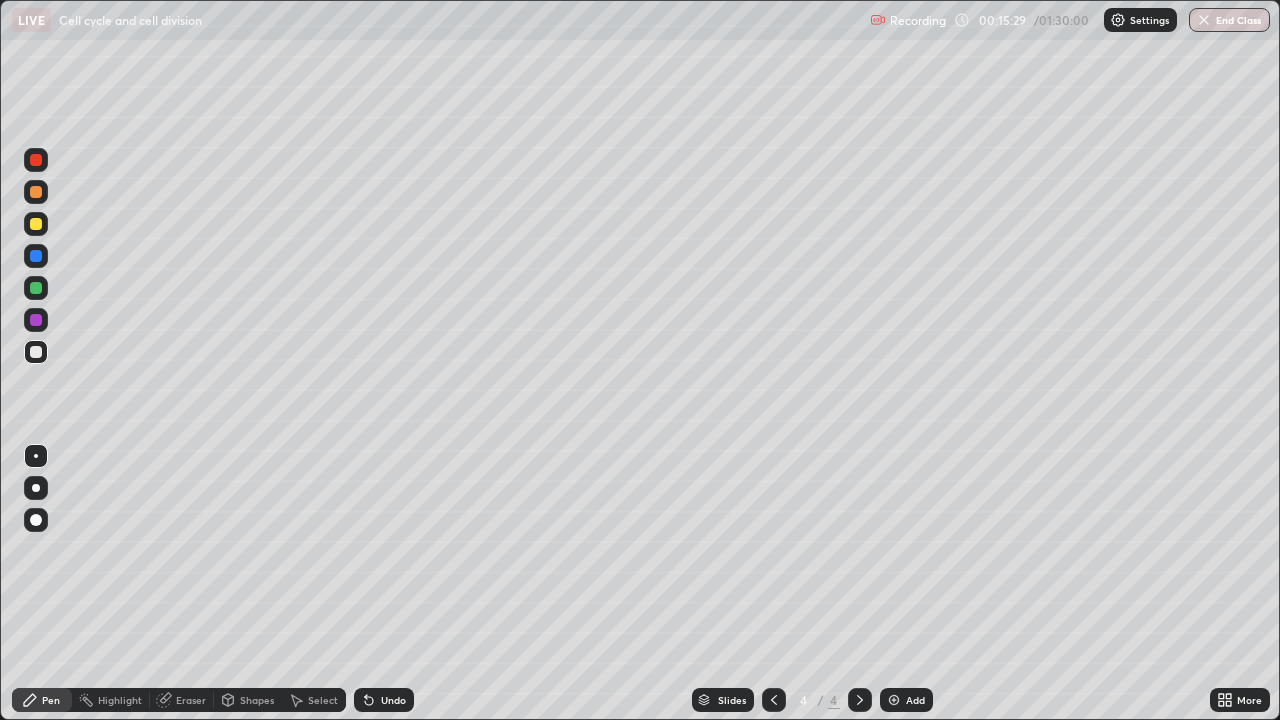 click at bounding box center (36, 160) 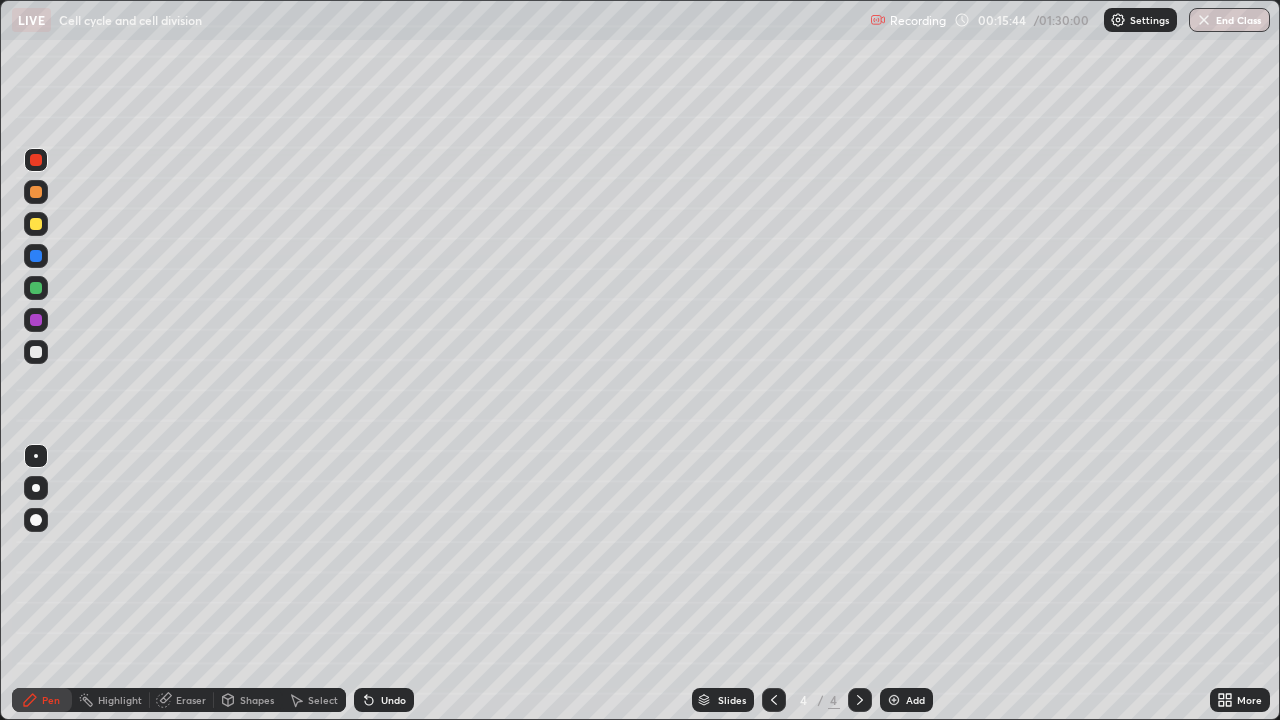 click at bounding box center (36, 352) 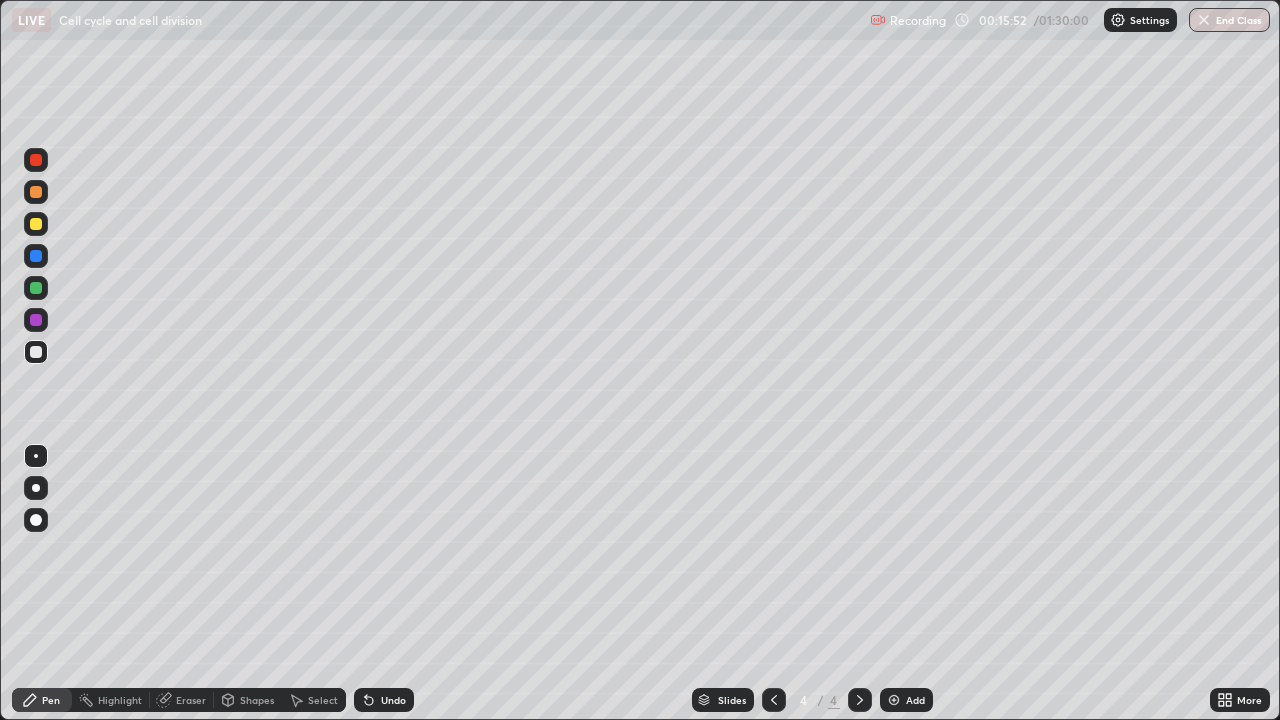 click on "Undo" at bounding box center [393, 700] 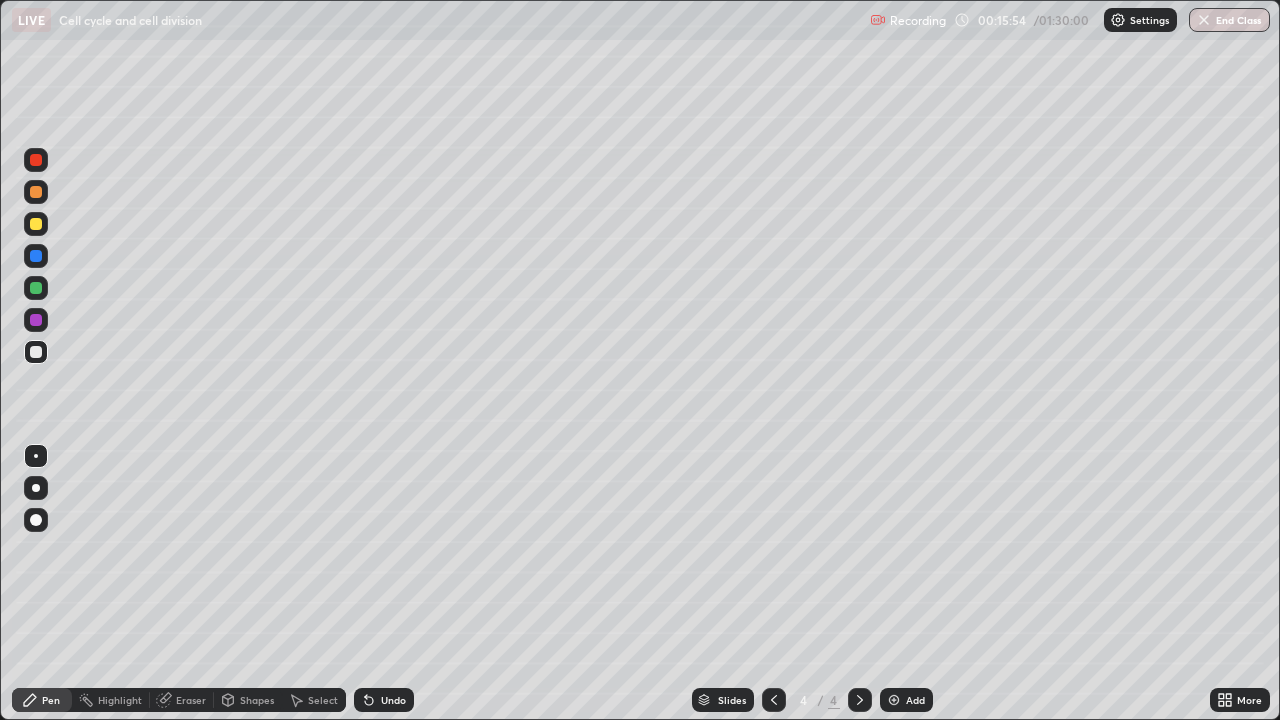 click on "Undo" at bounding box center [393, 700] 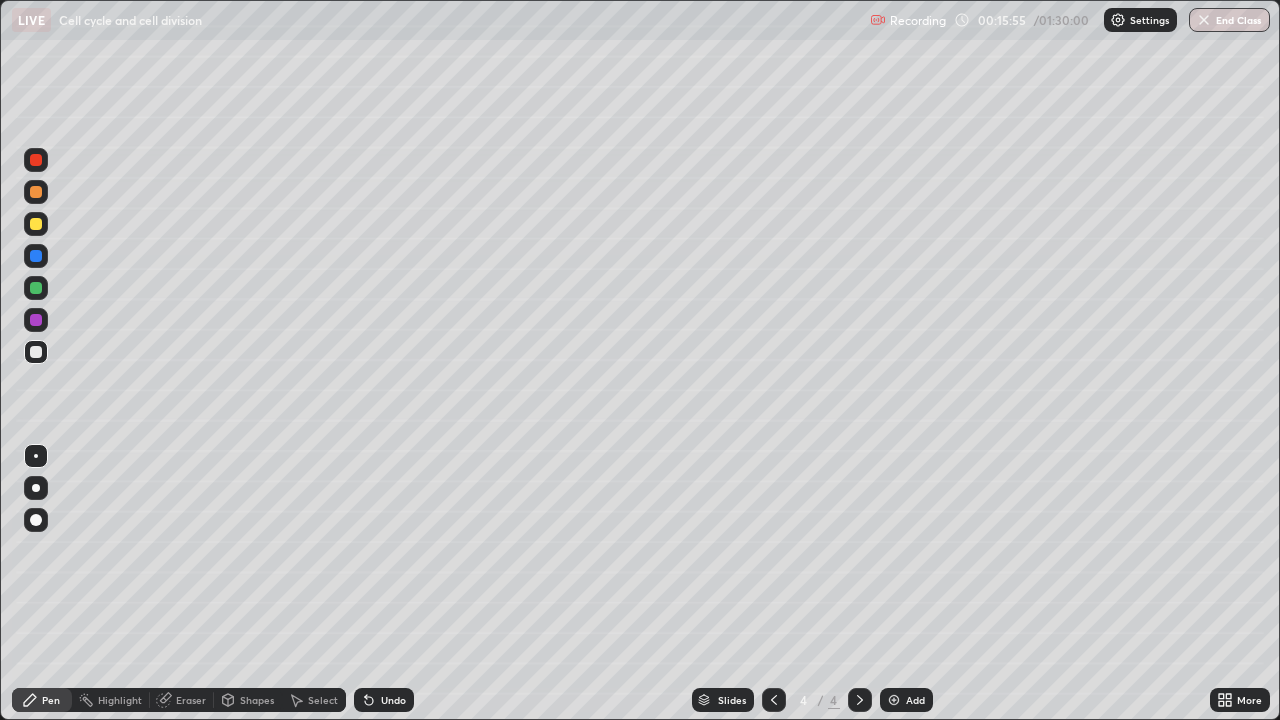 click on "Undo" at bounding box center (393, 700) 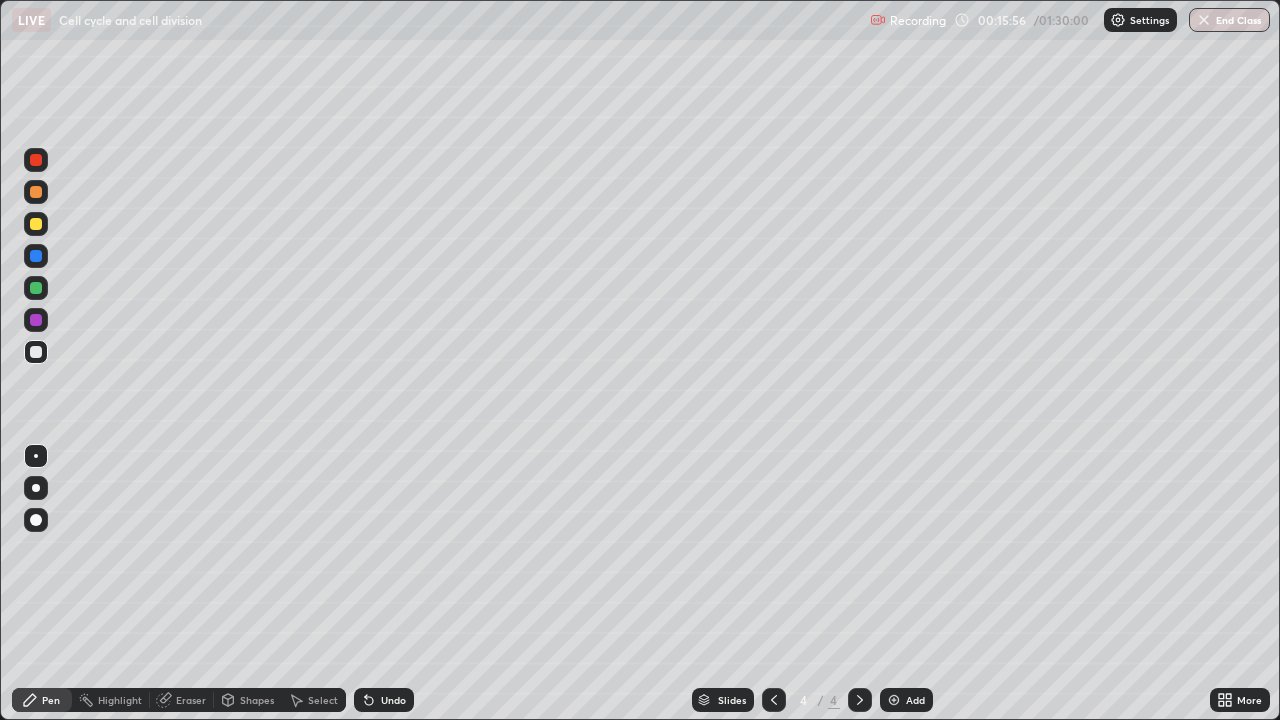 click on "Undo" at bounding box center (393, 700) 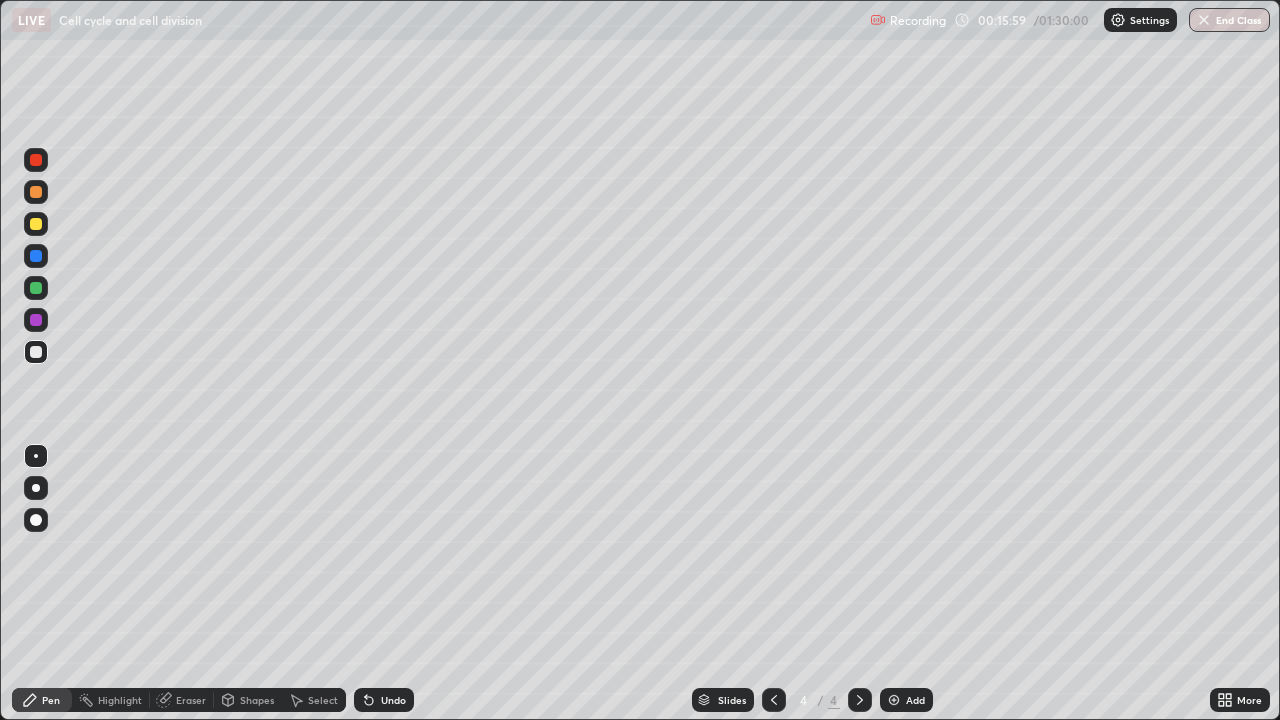 click 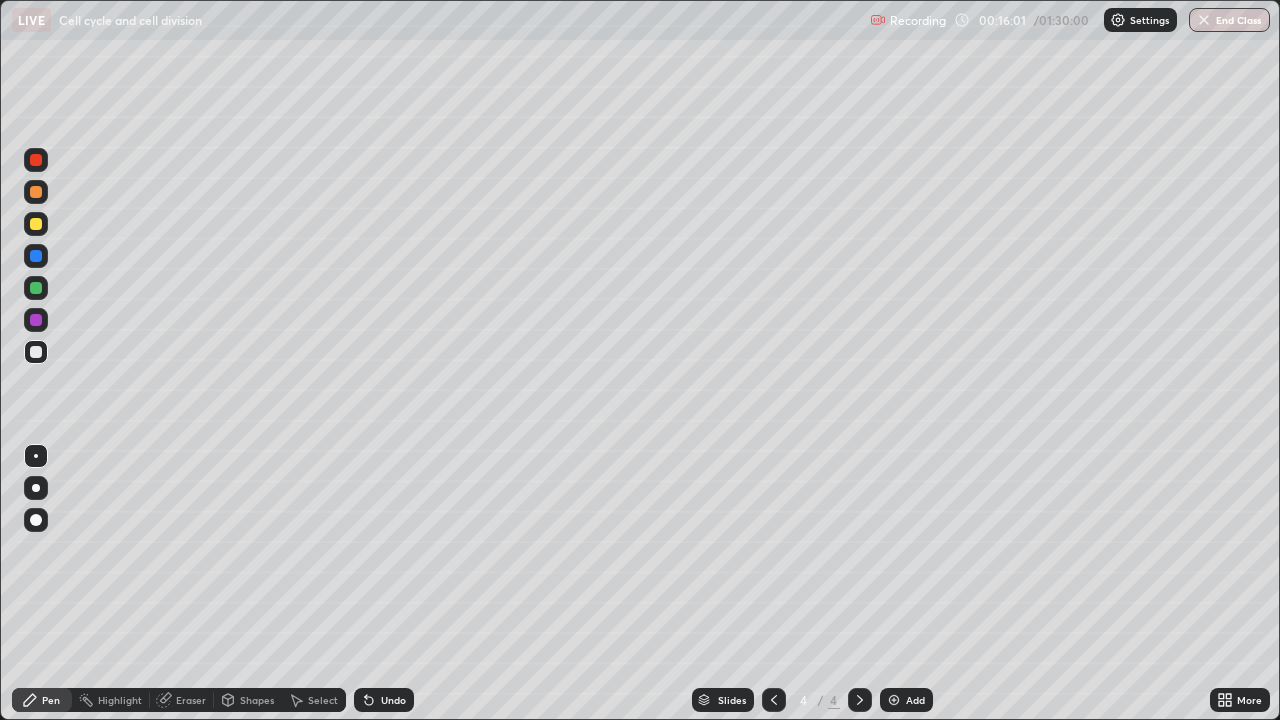 click at bounding box center (36, 160) 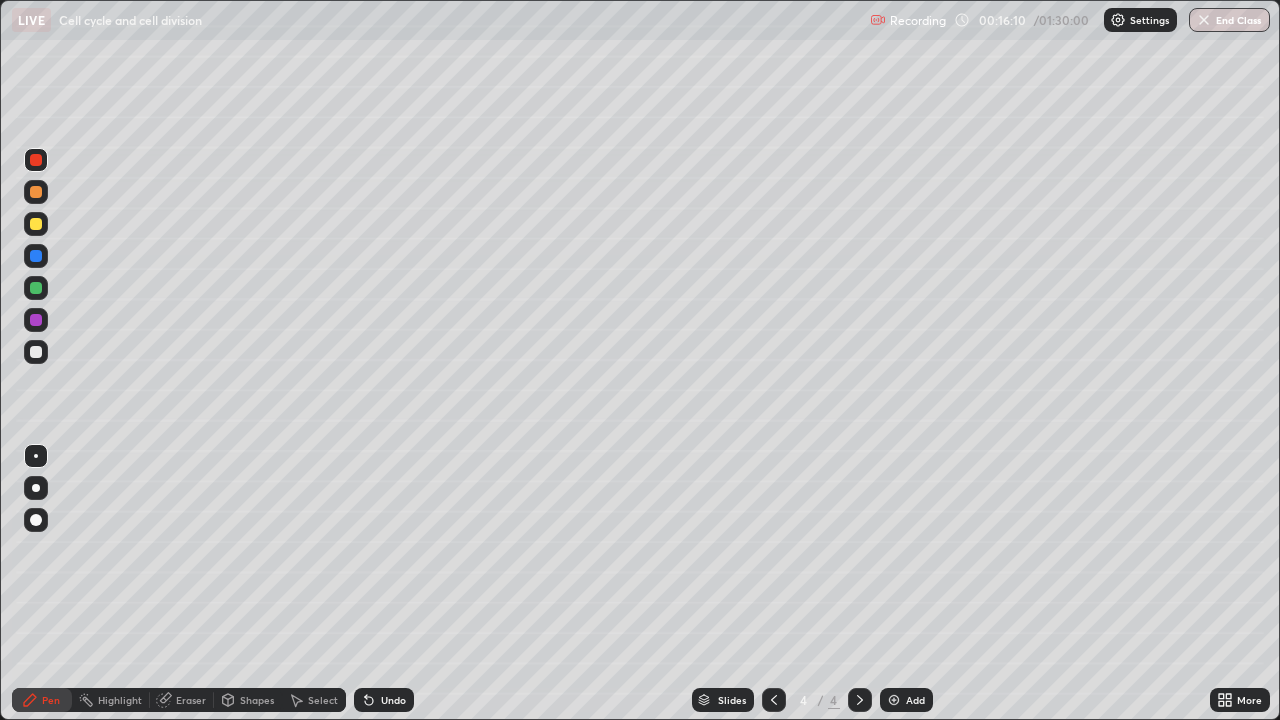 click at bounding box center (36, 224) 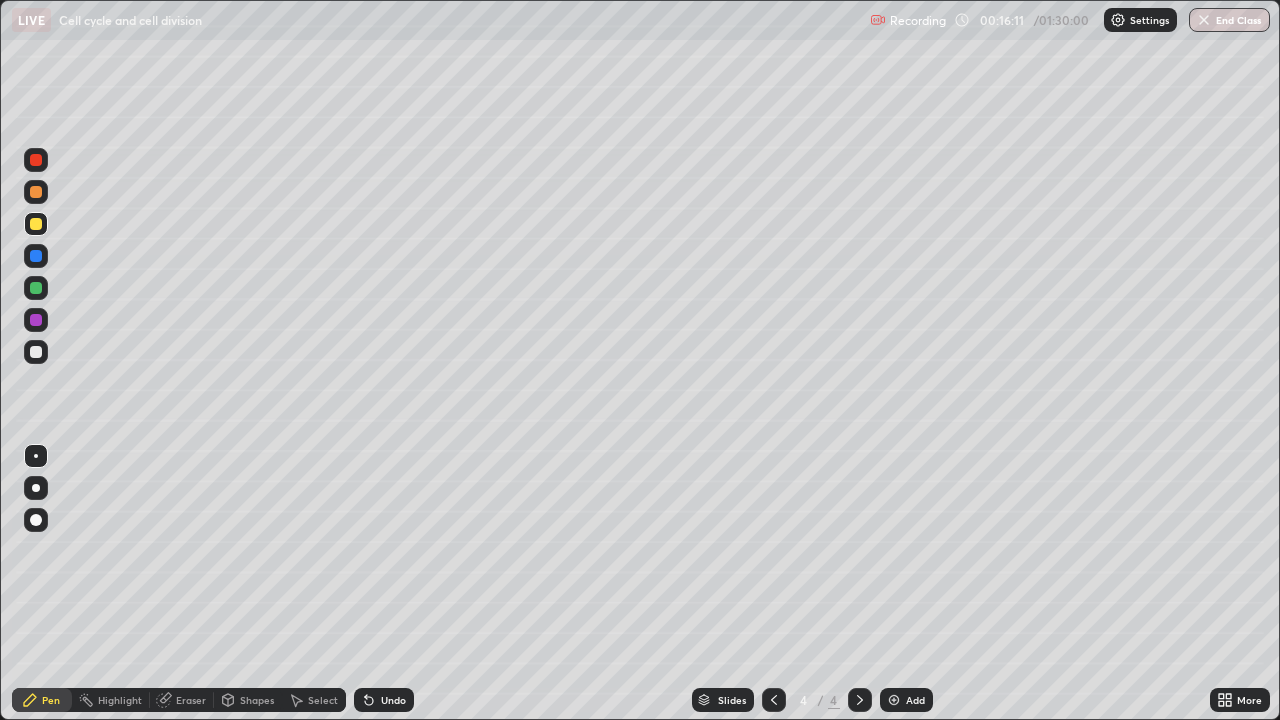 click at bounding box center (36, 288) 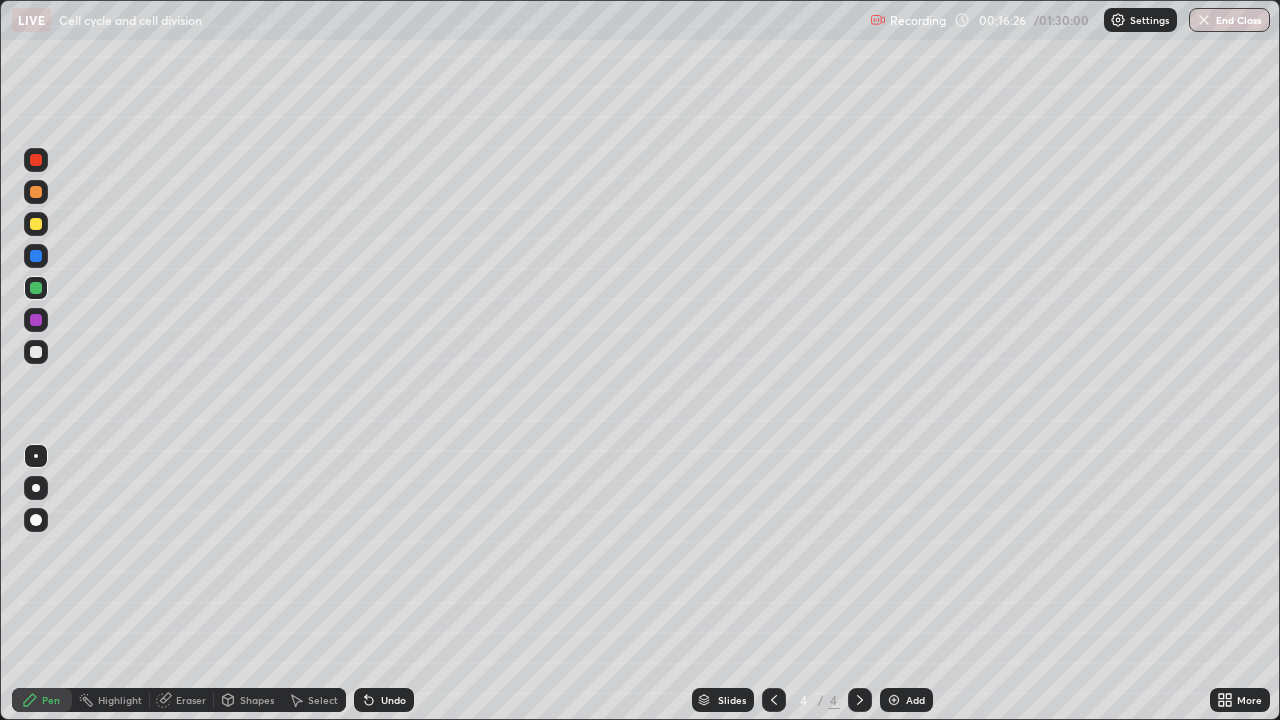 click at bounding box center (36, 224) 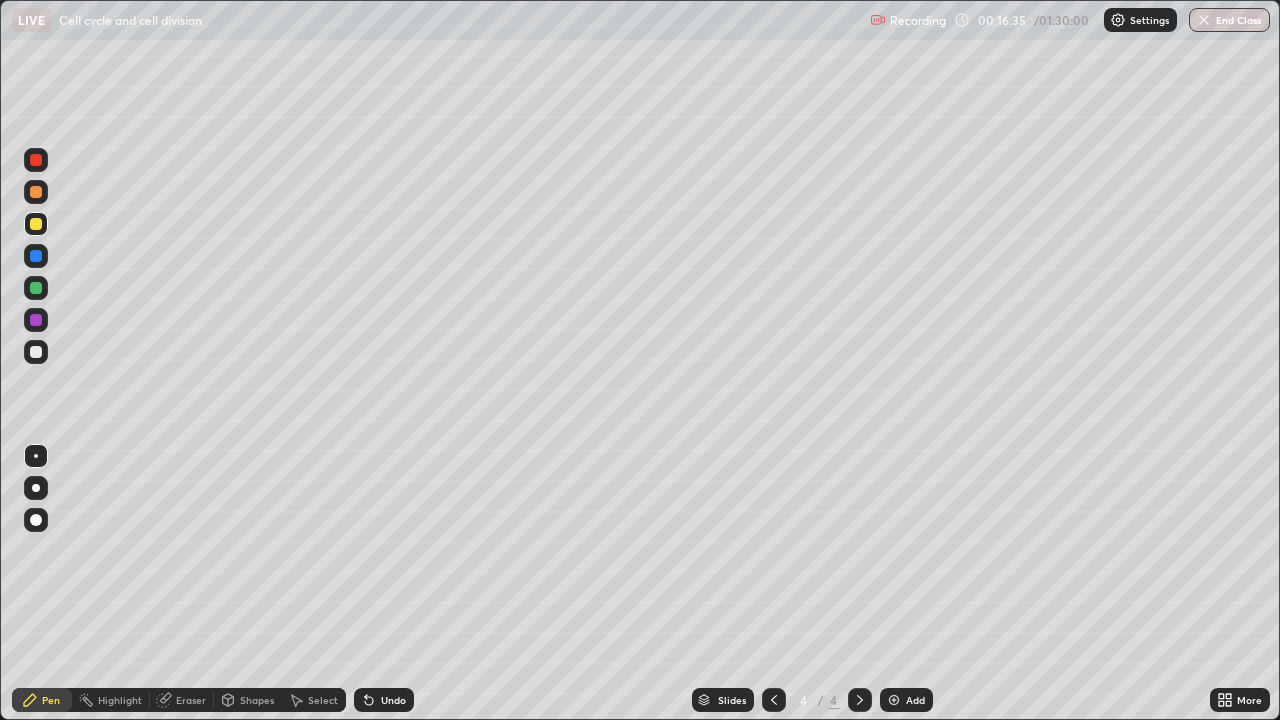 click at bounding box center (36, 192) 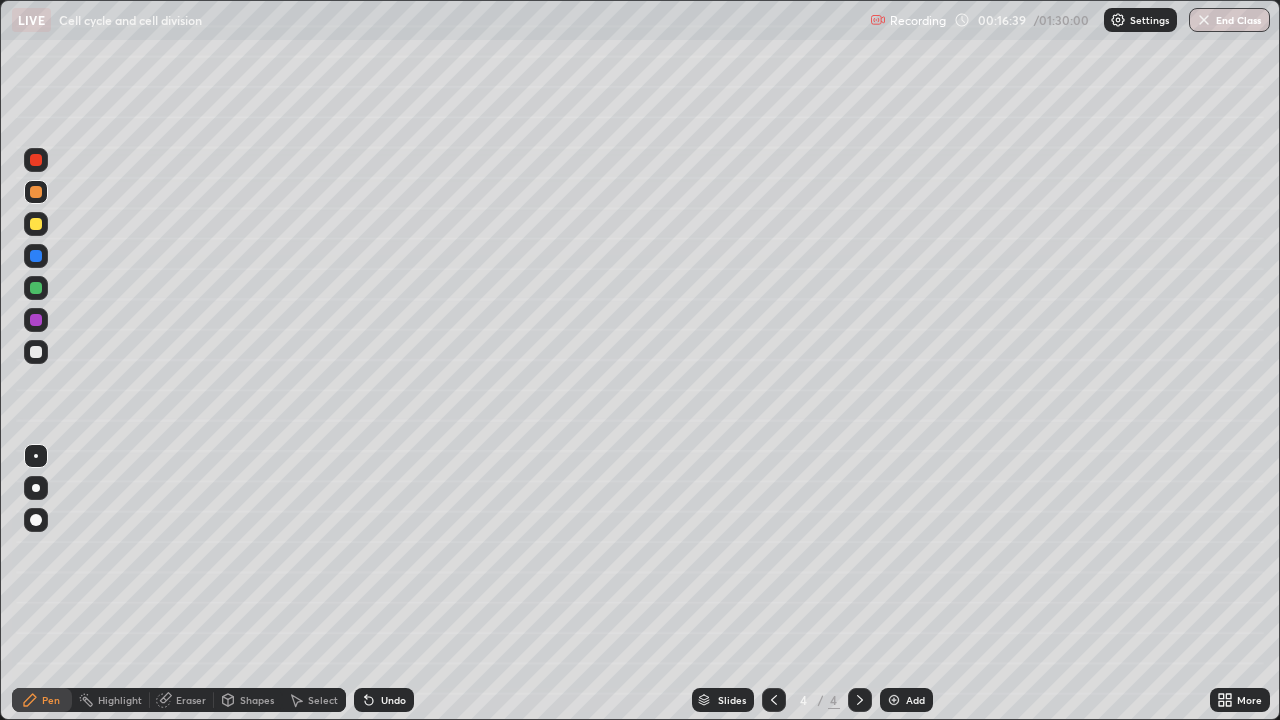 click on "Undo" at bounding box center [384, 700] 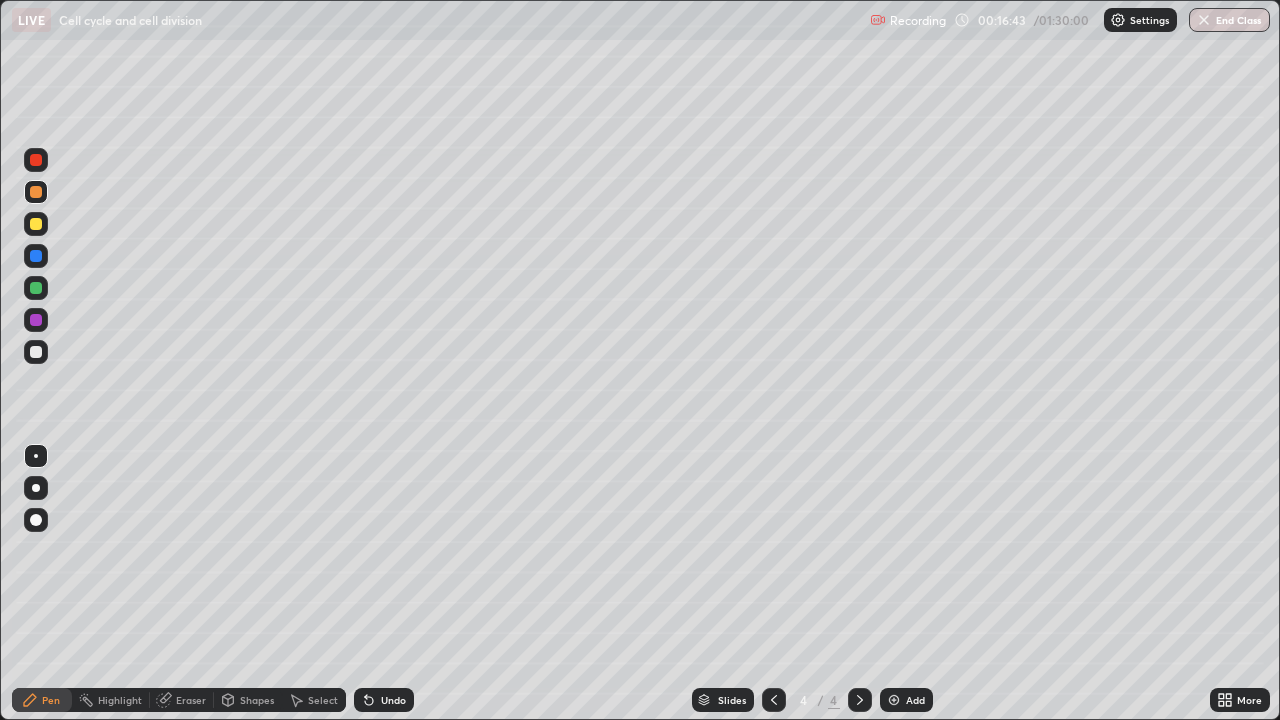 click on "Undo" at bounding box center (393, 700) 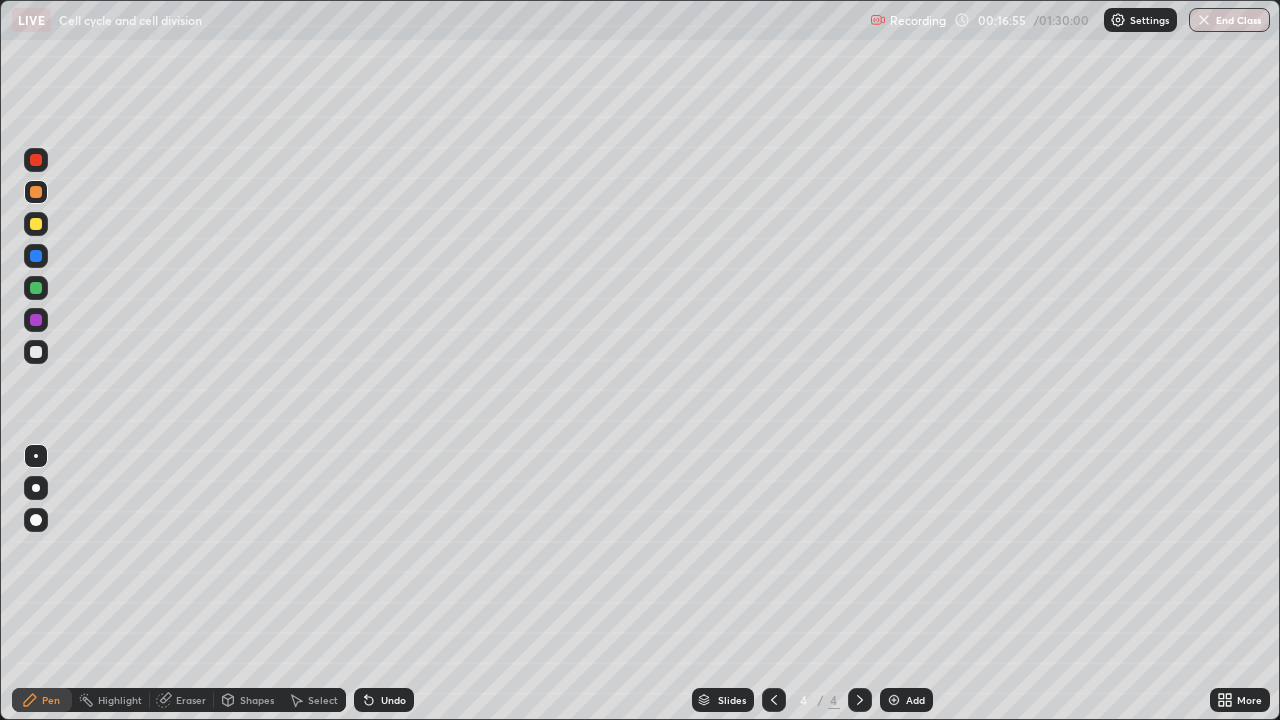 click on "Undo" at bounding box center (393, 700) 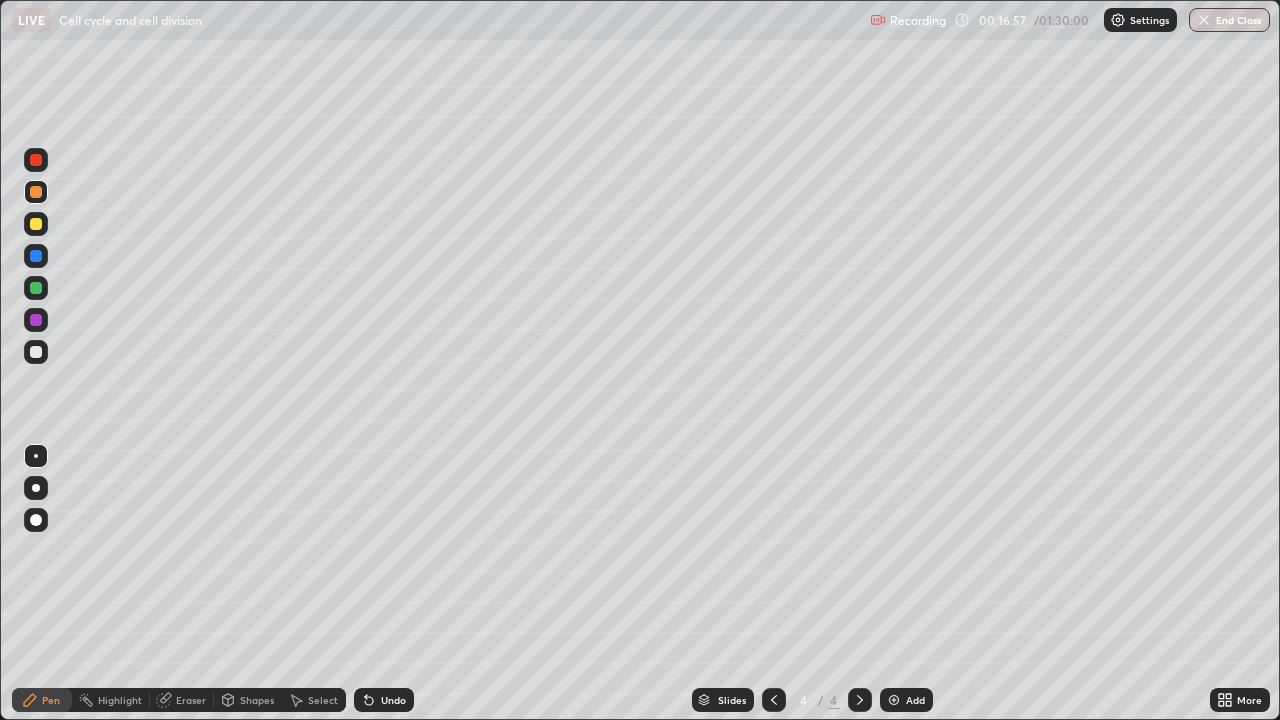 click on "Undo" at bounding box center (384, 700) 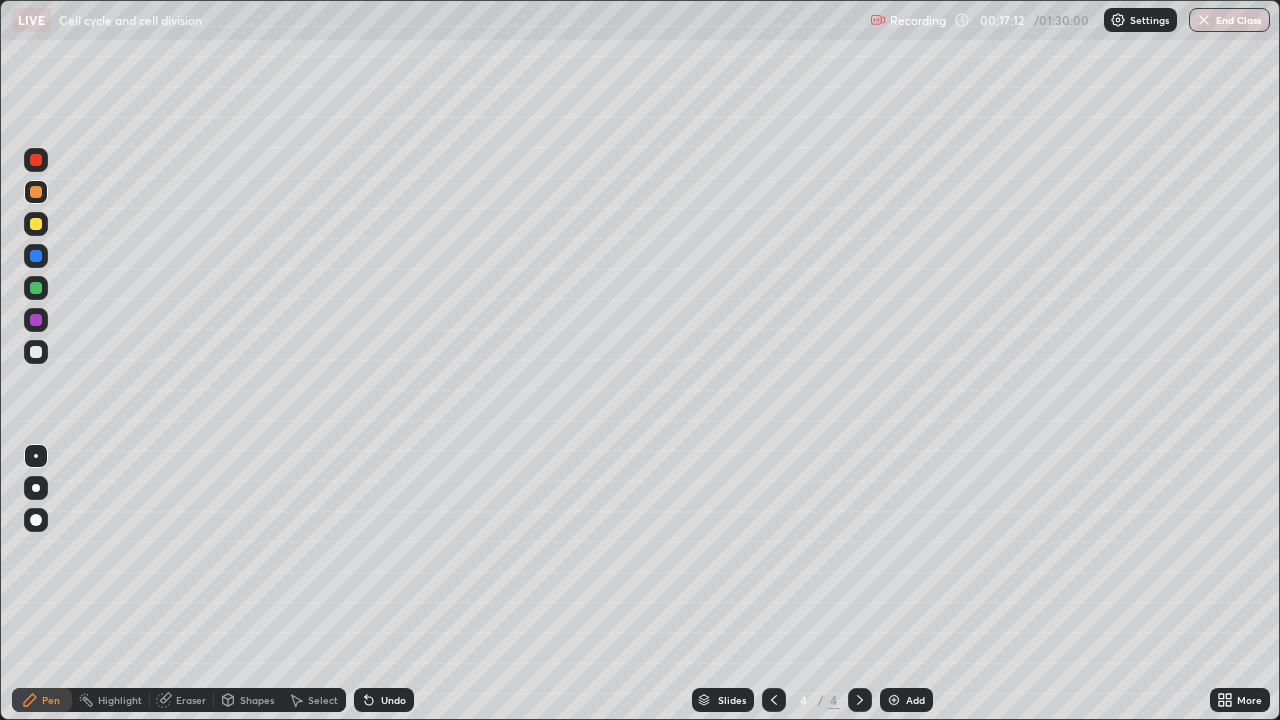 click on "Undo" at bounding box center (384, 700) 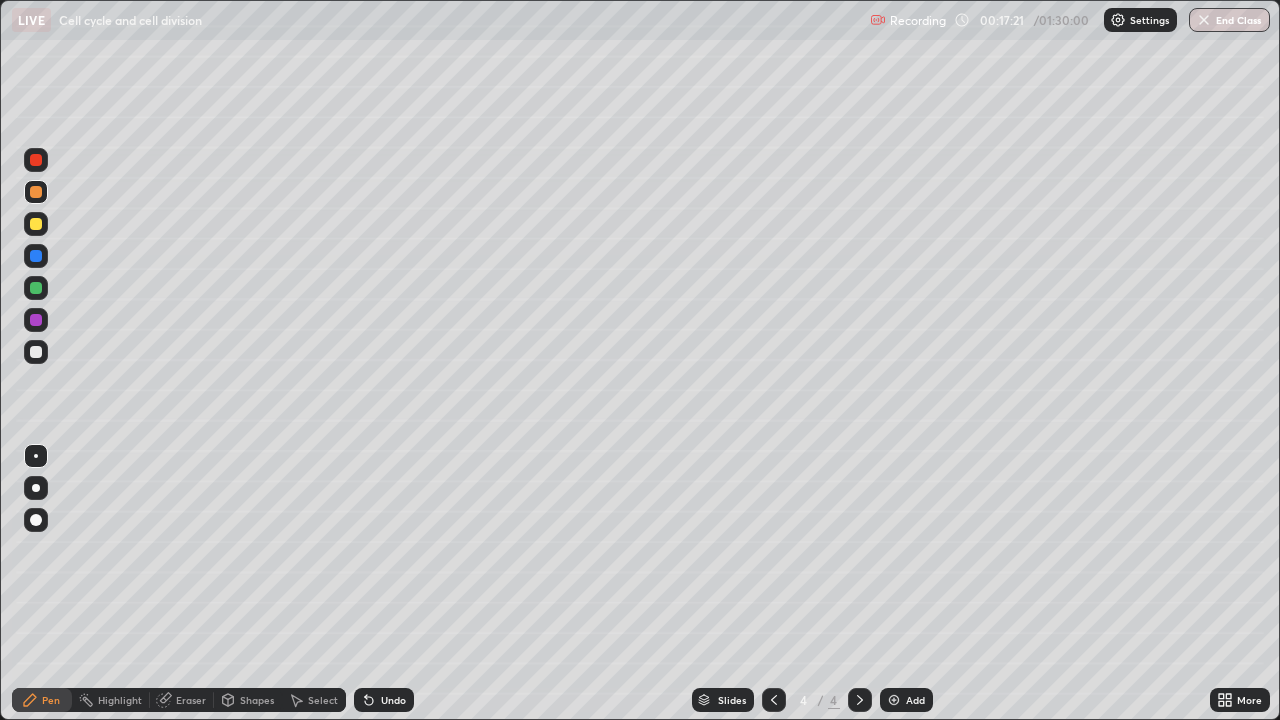 click at bounding box center (36, 160) 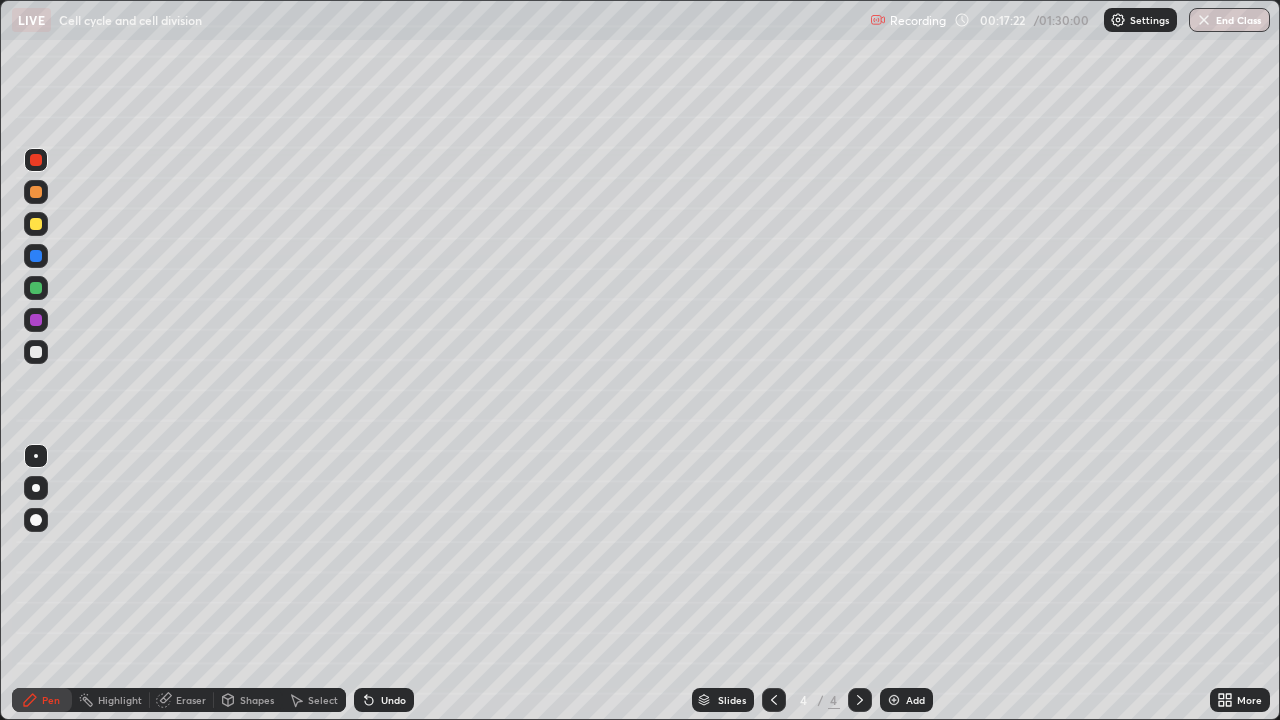 click at bounding box center [36, 456] 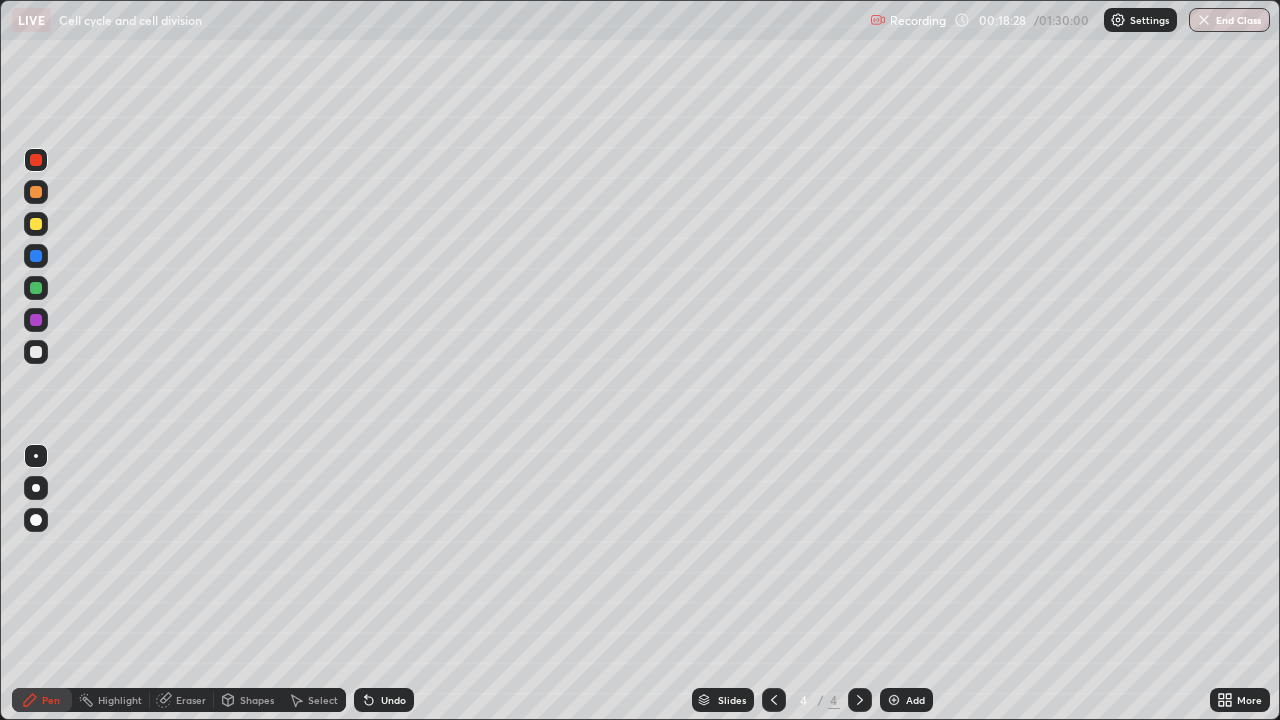 click at bounding box center (36, 352) 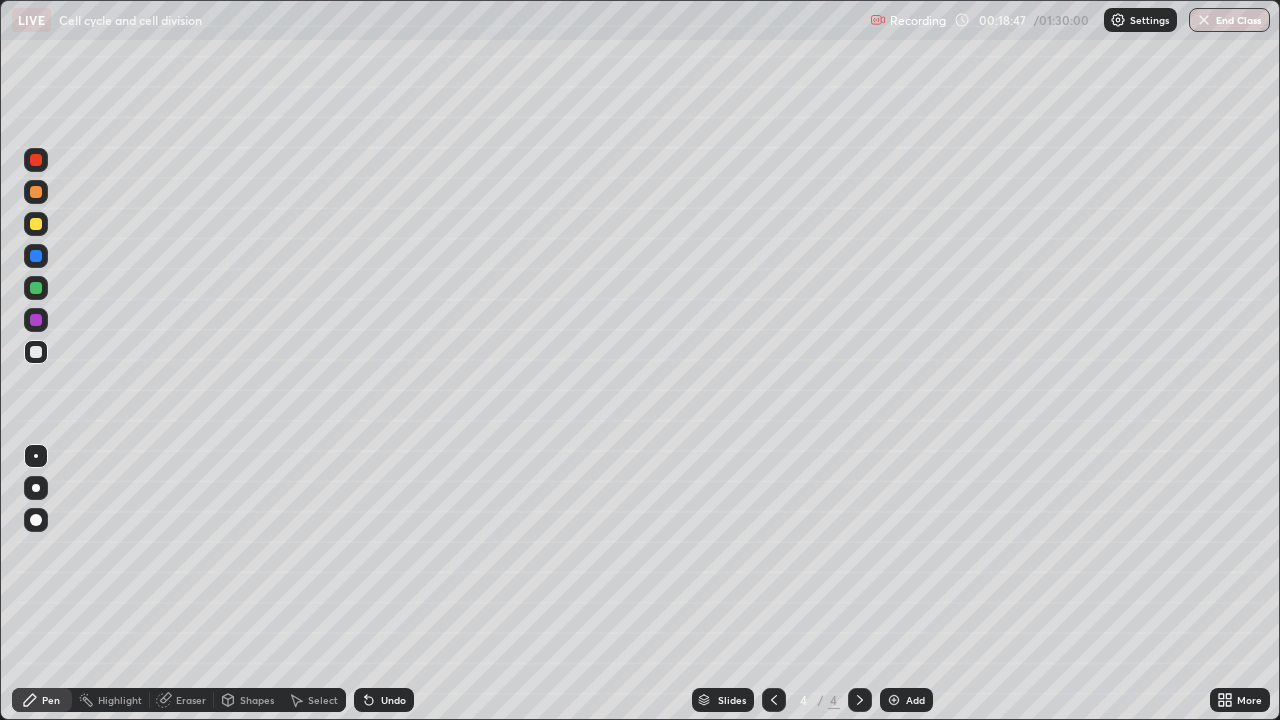 click on "Eraser" at bounding box center (191, 700) 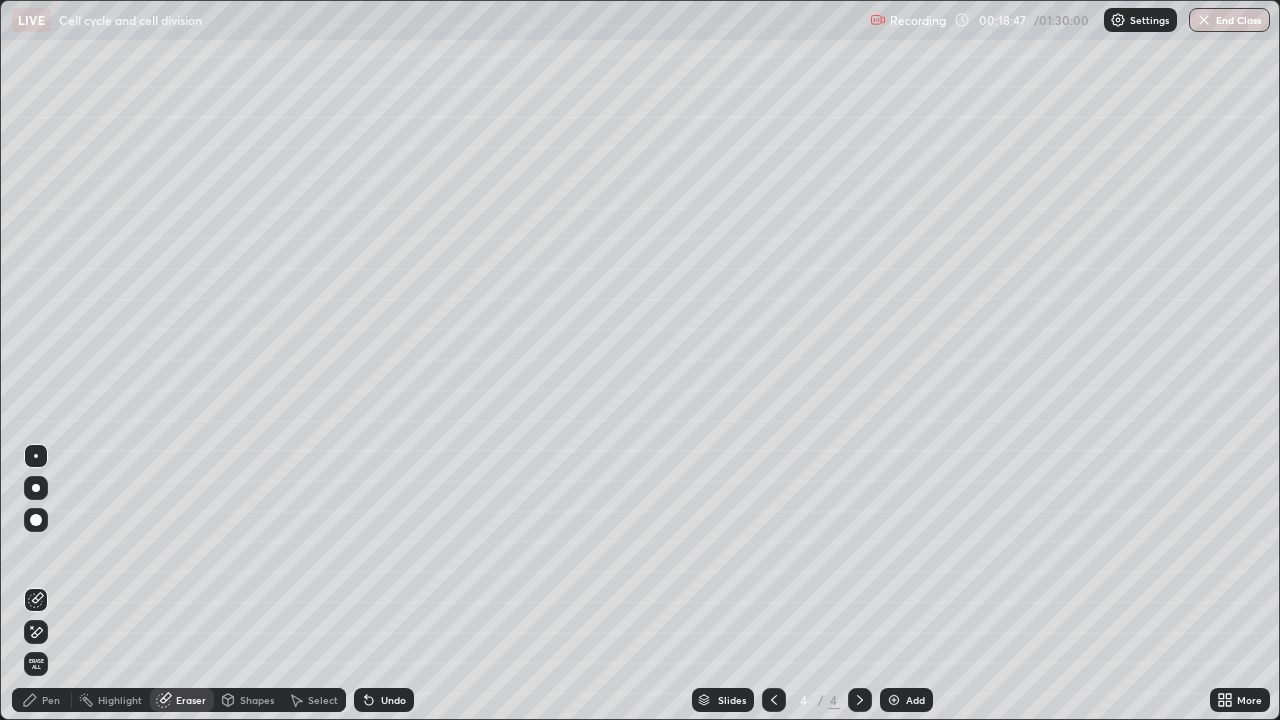 click 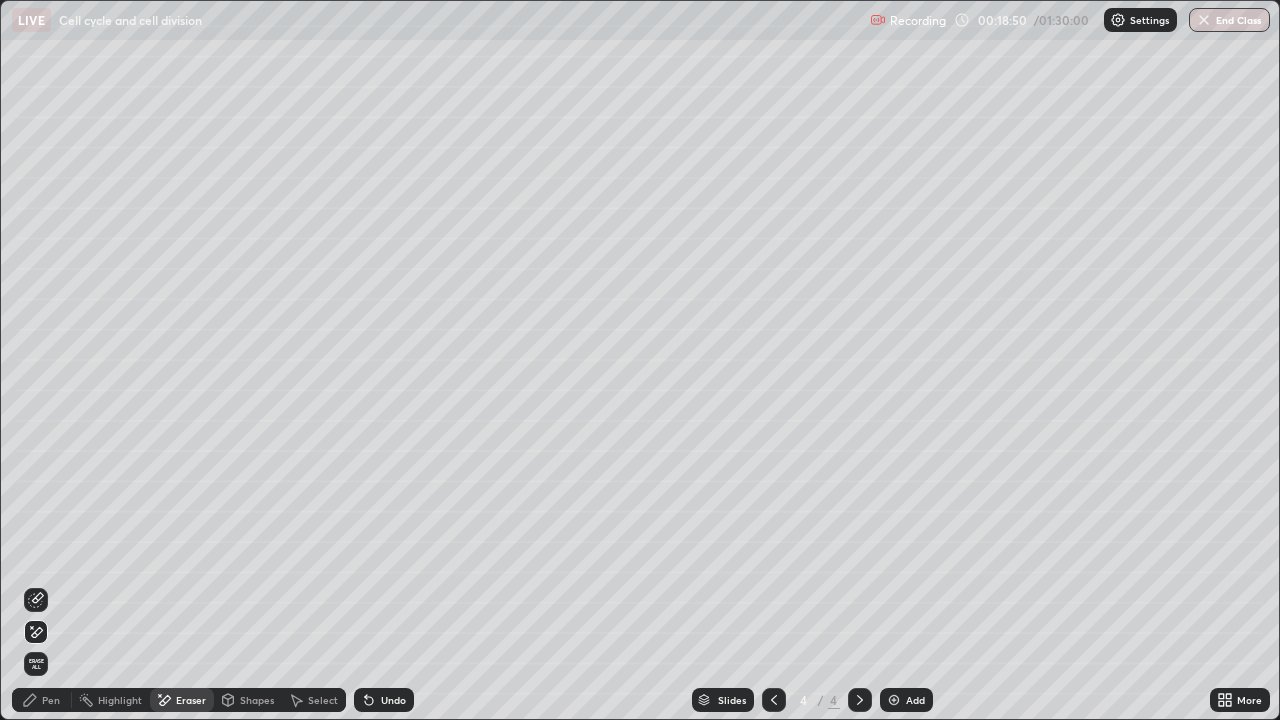 click 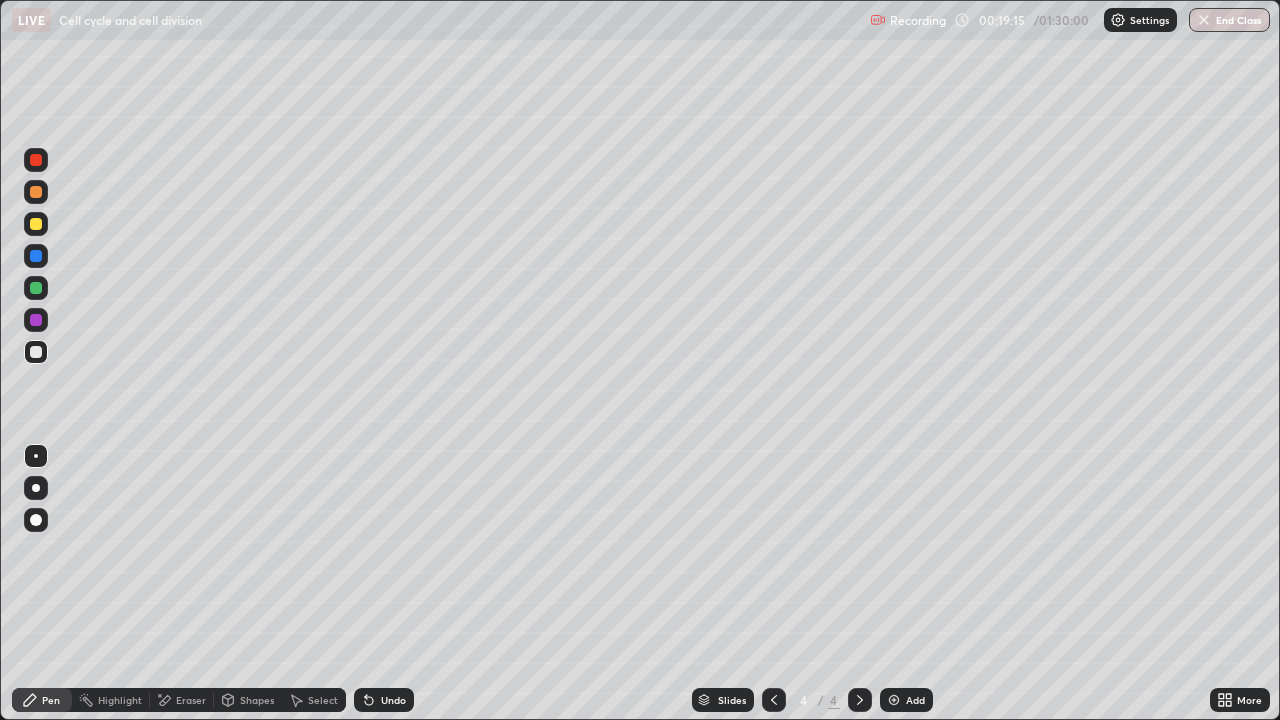 click at bounding box center (36, 288) 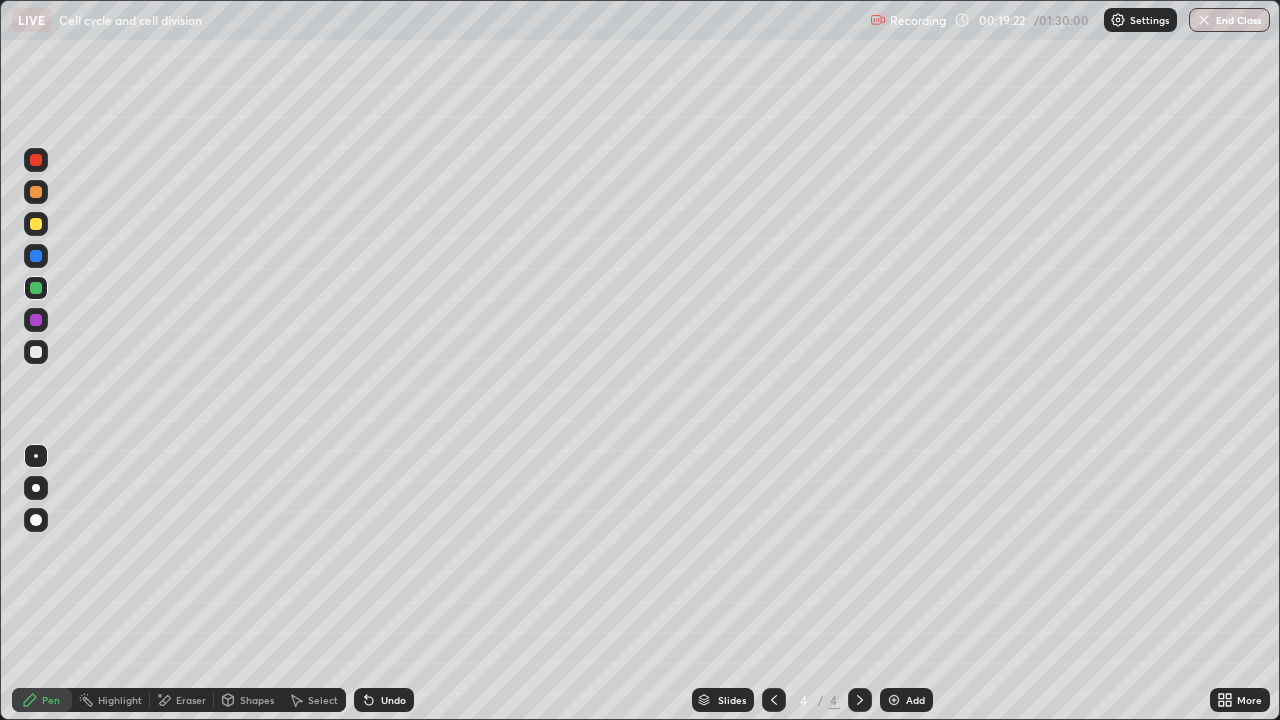 click at bounding box center [36, 192] 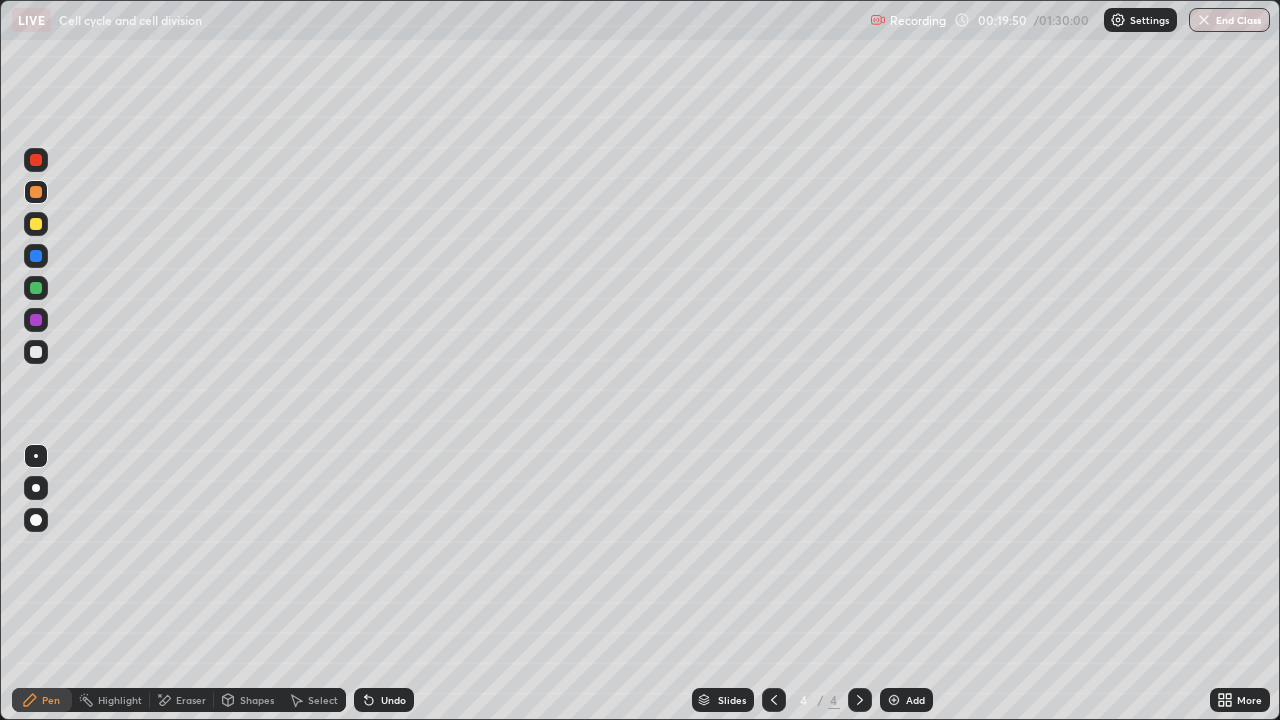 click at bounding box center [36, 160] 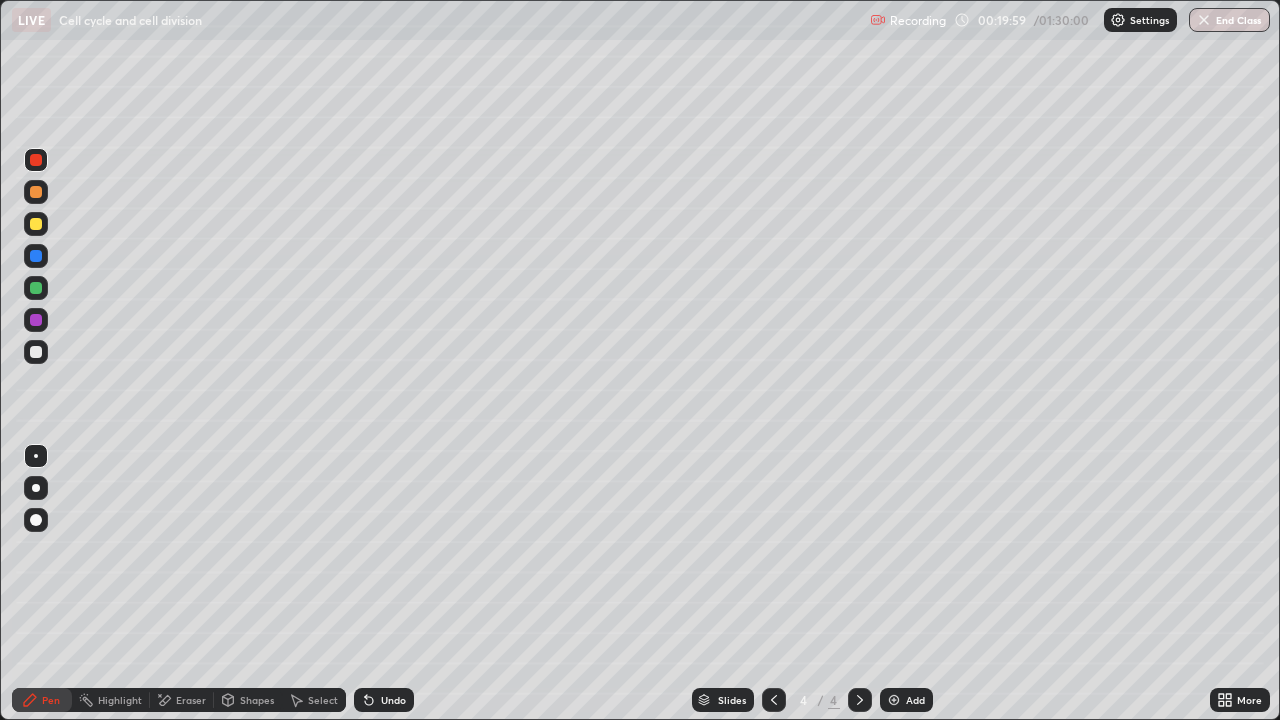 click at bounding box center [36, 352] 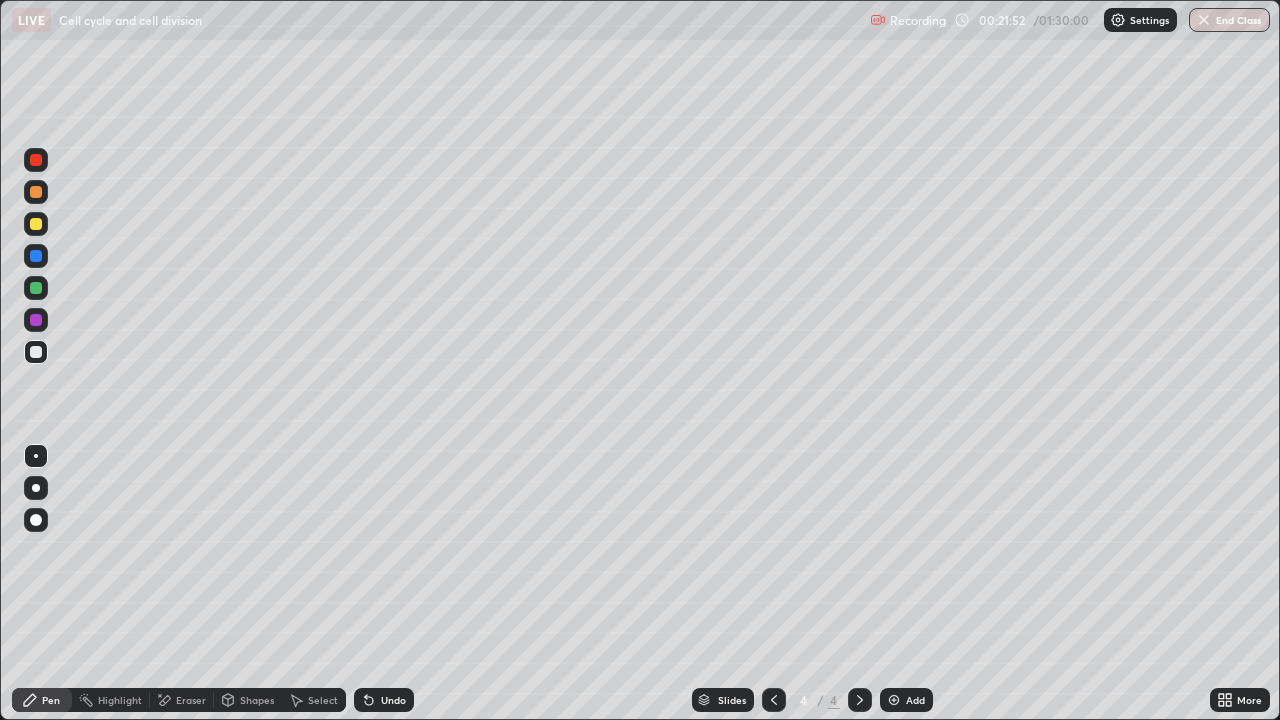 click at bounding box center [36, 224] 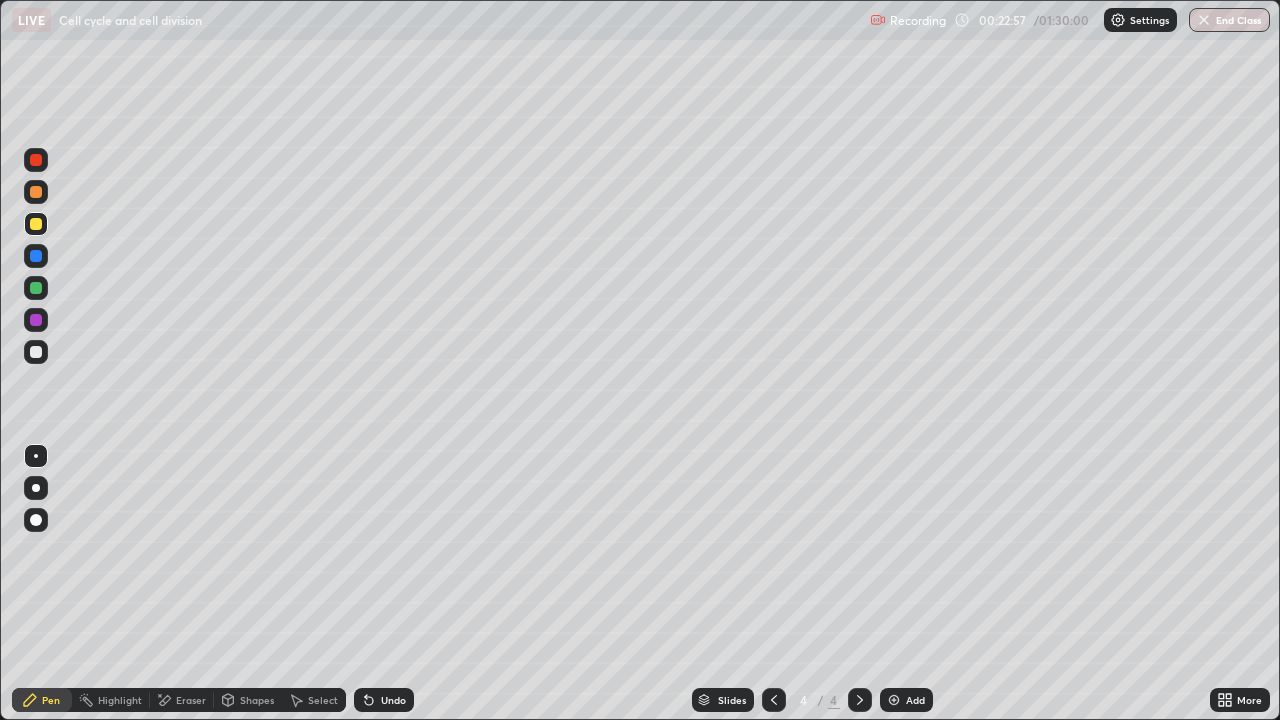 click on "Eraser" at bounding box center (182, 700) 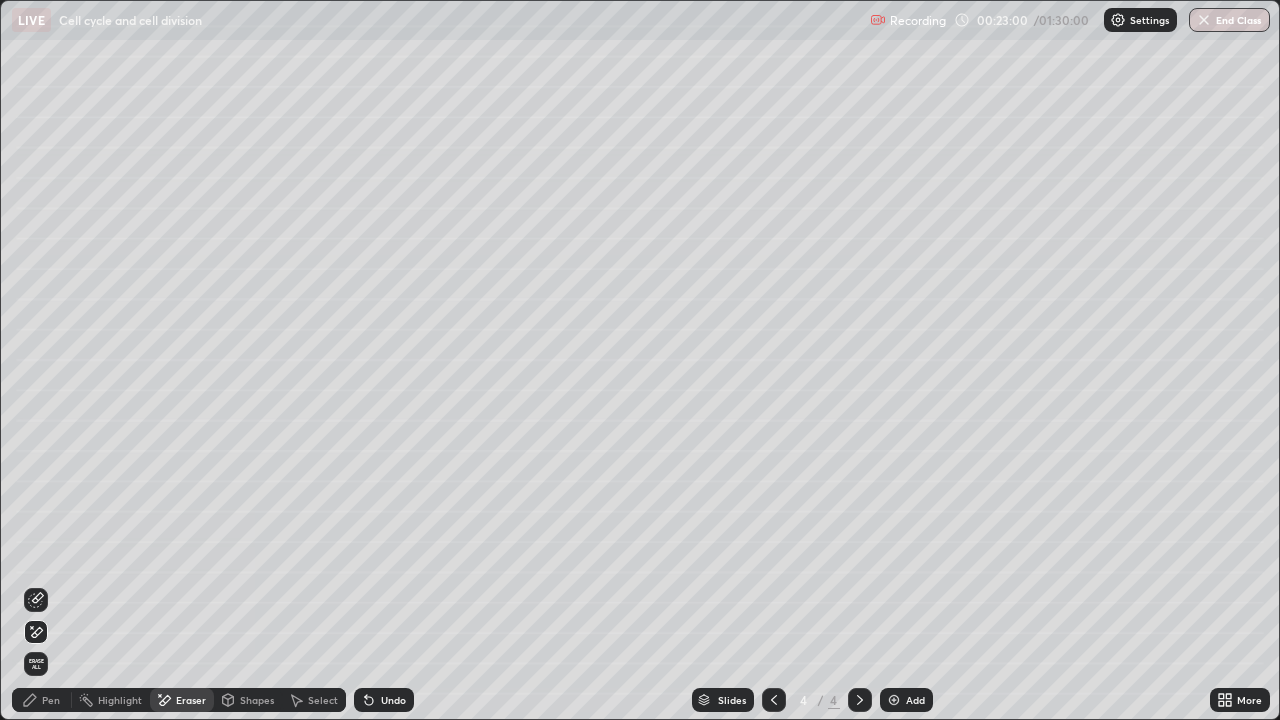 click on "Pen" at bounding box center (51, 700) 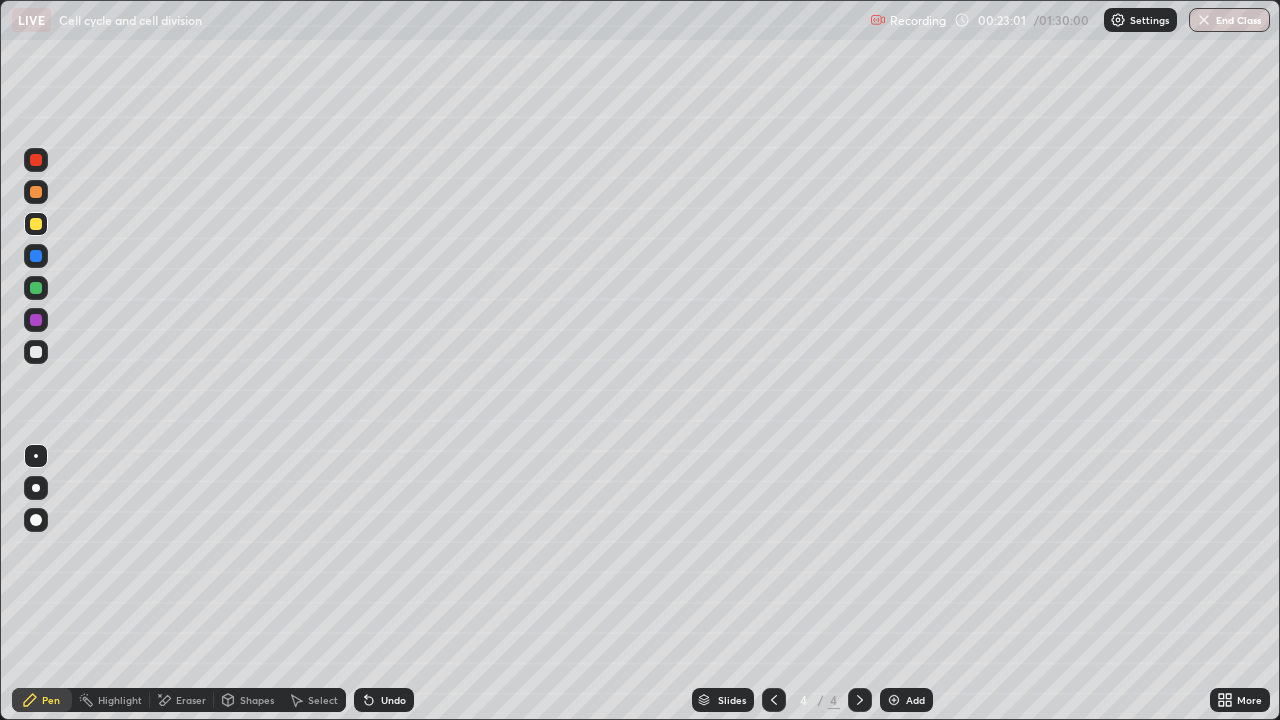 click at bounding box center (36, 192) 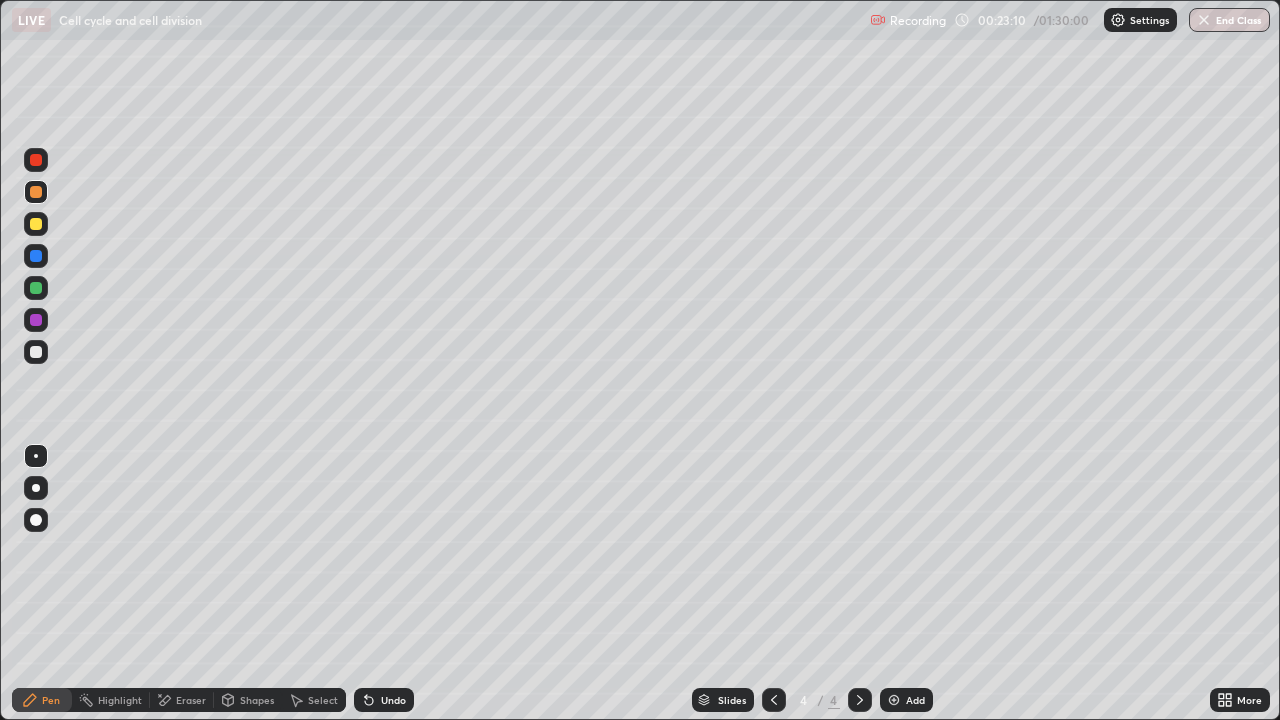 click on "Eraser" at bounding box center [191, 700] 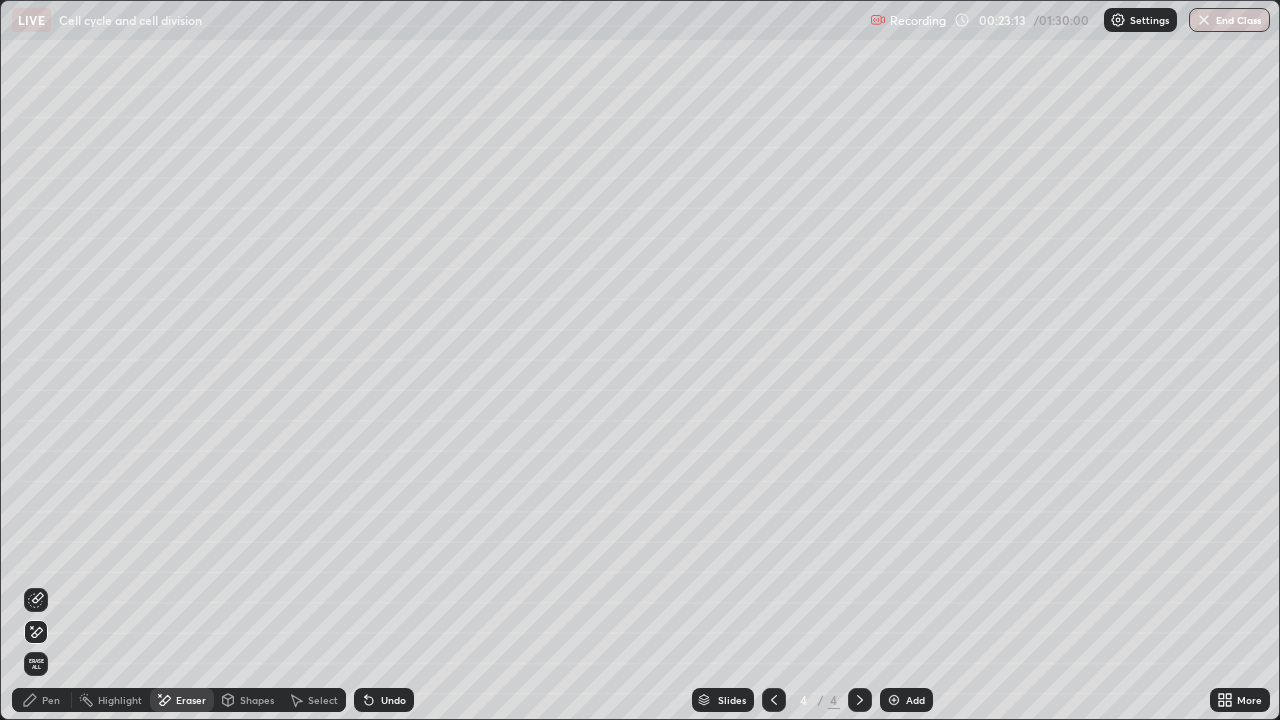 click 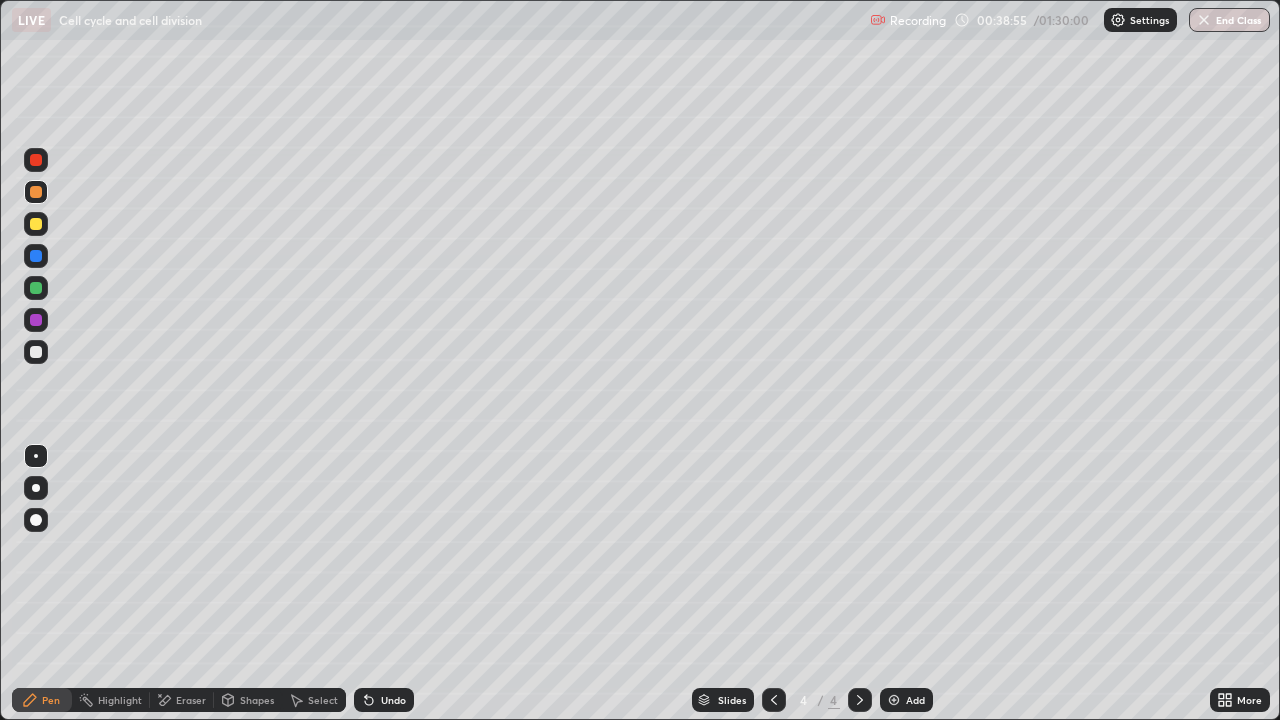 click on "Add" at bounding box center [906, 700] 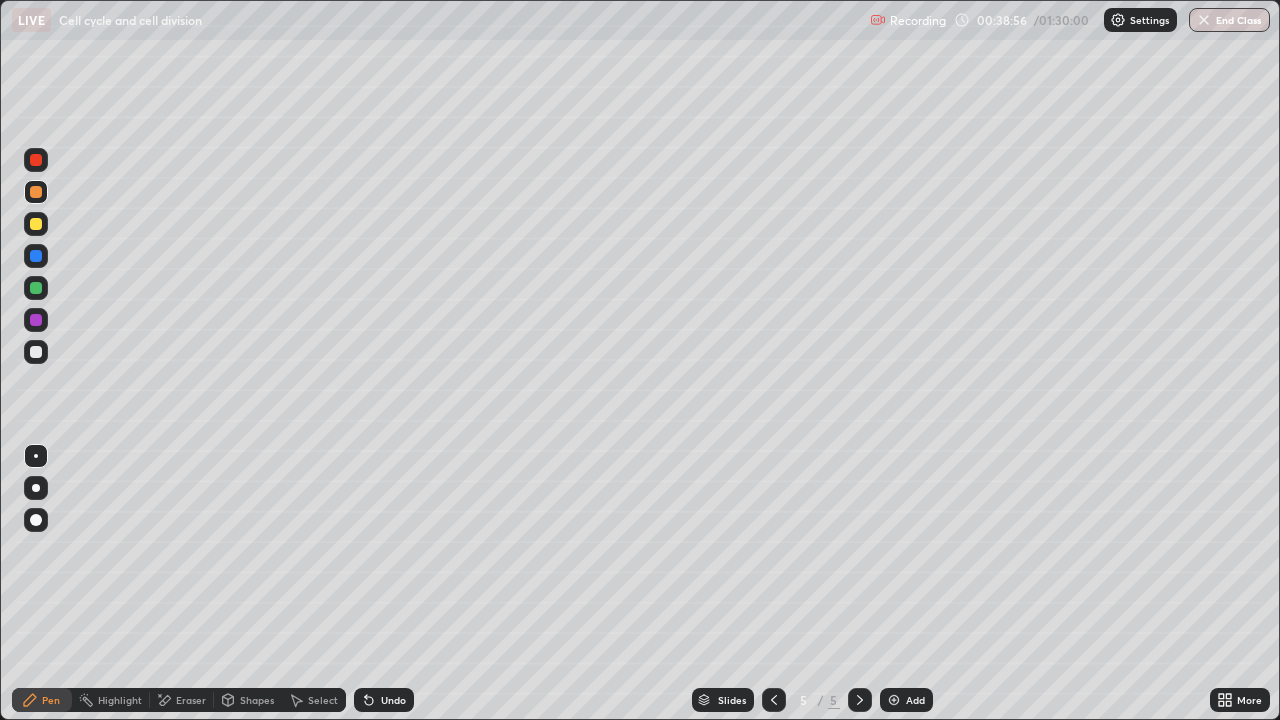 click at bounding box center [36, 352] 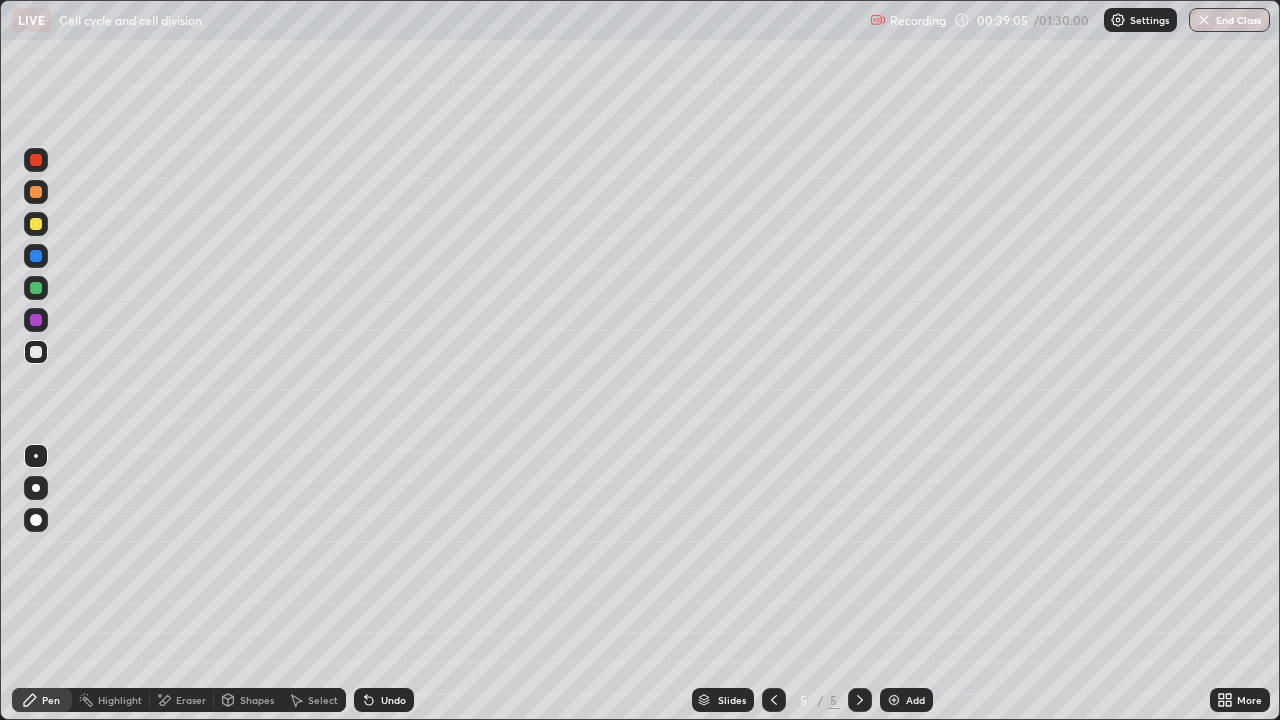 click on "Shapes" at bounding box center [248, 700] 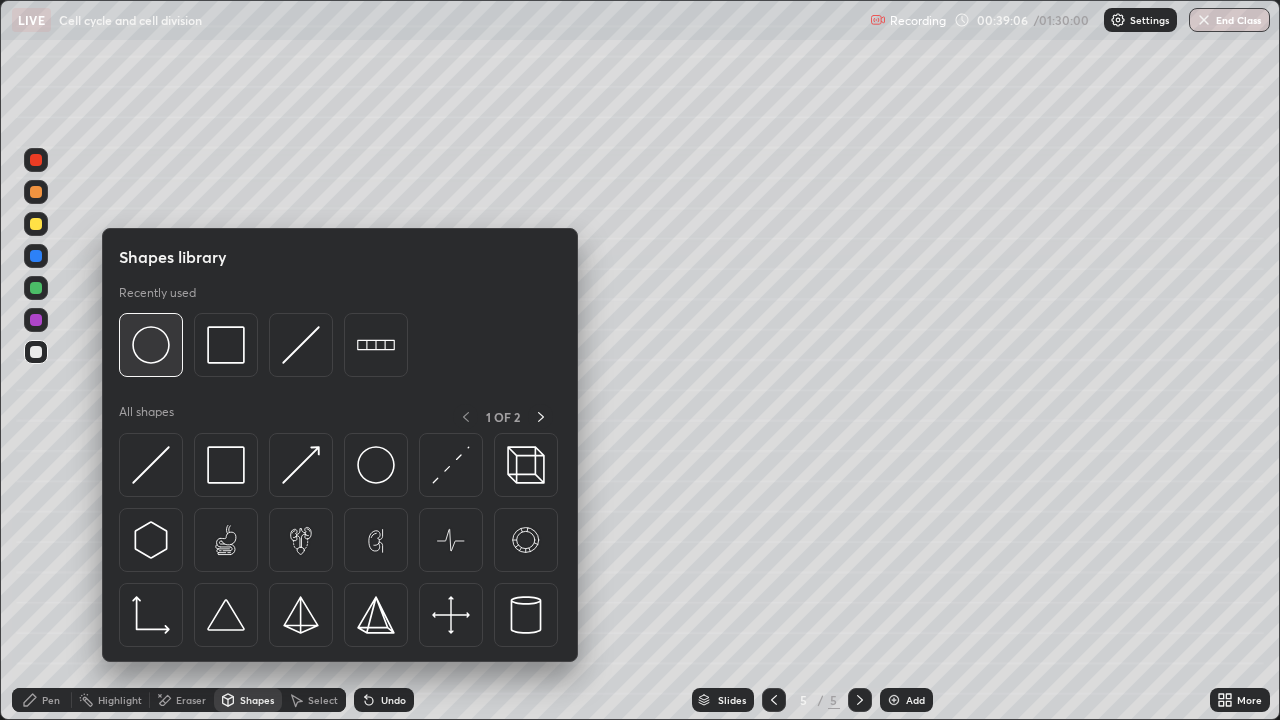 click at bounding box center (151, 345) 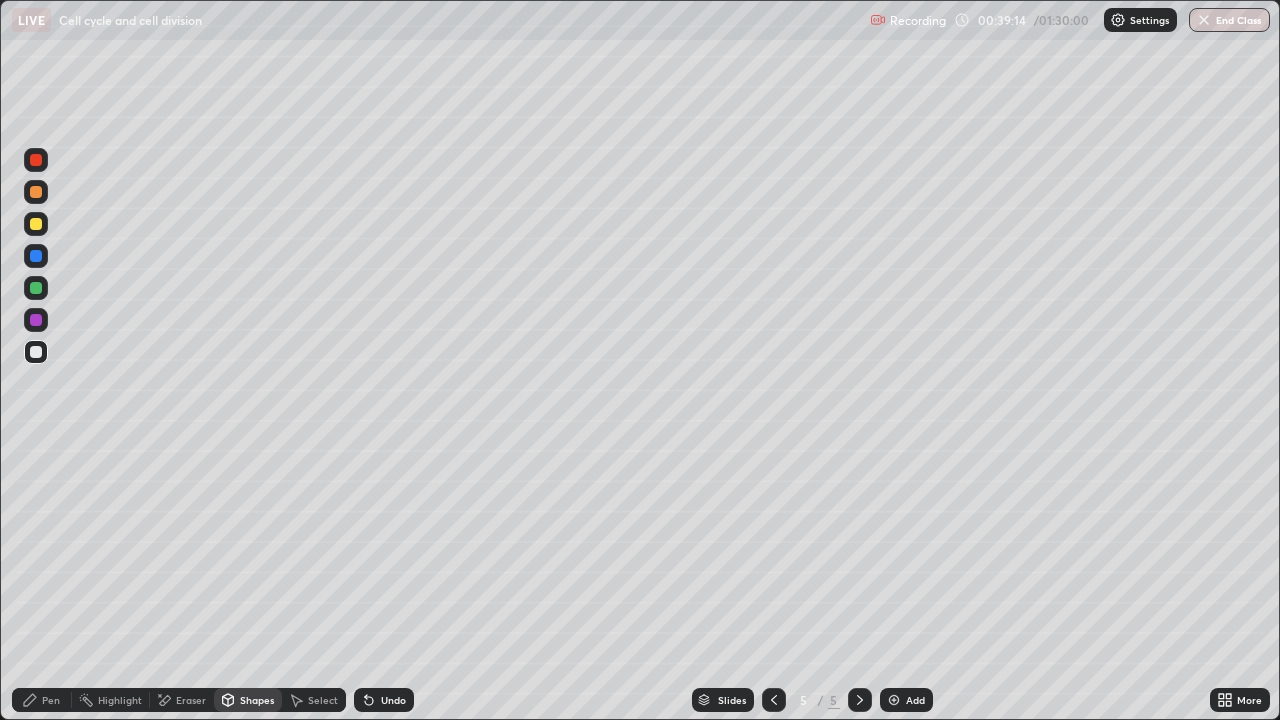 click at bounding box center [36, 352] 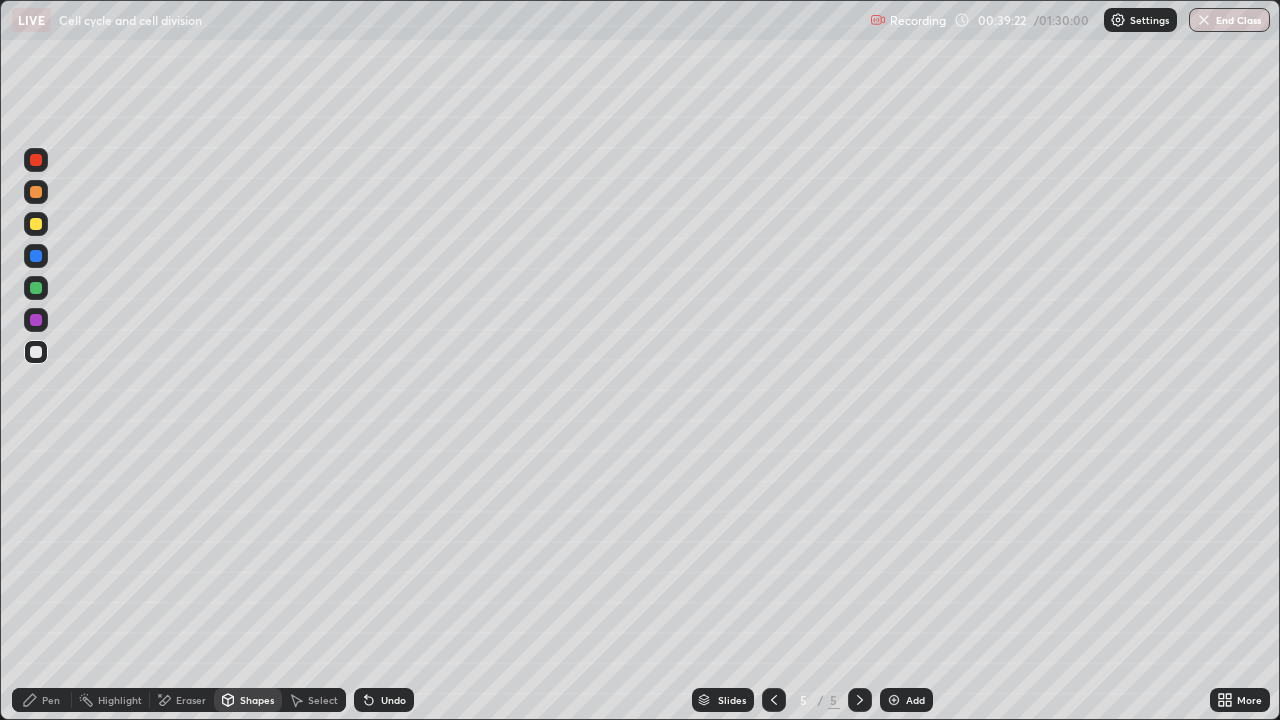 click at bounding box center (36, 160) 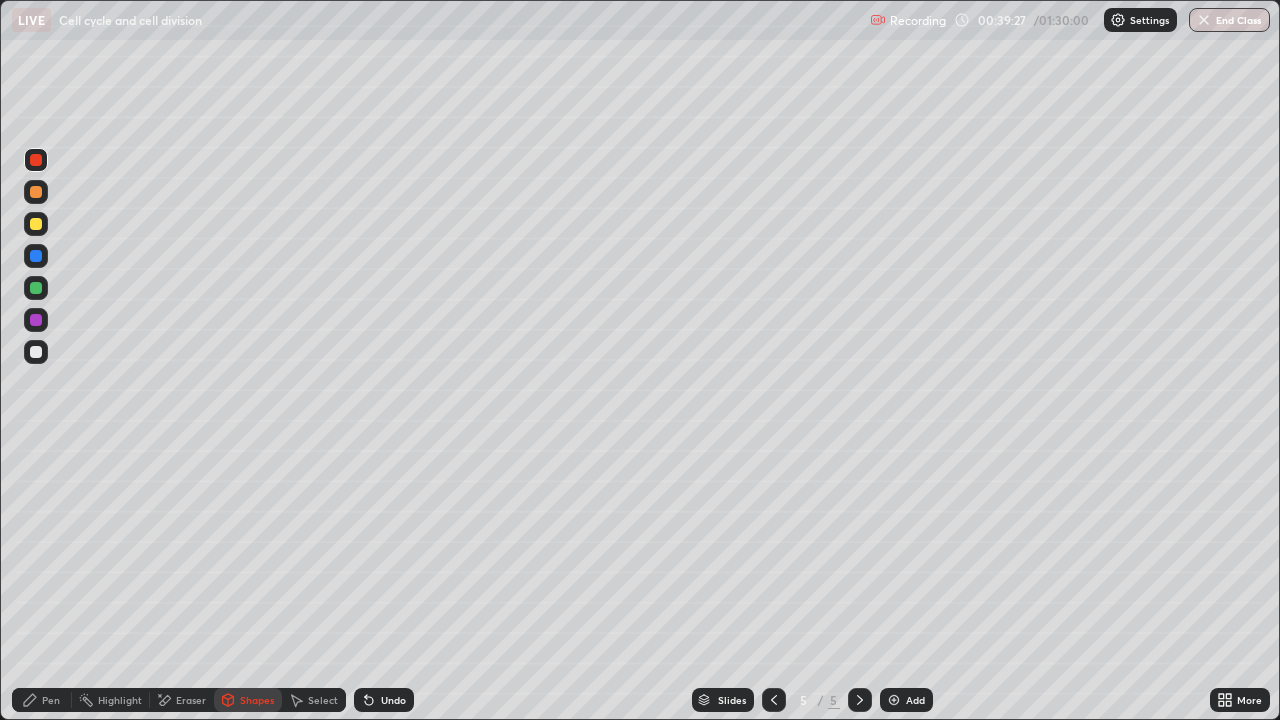 click on "Undo" at bounding box center [393, 700] 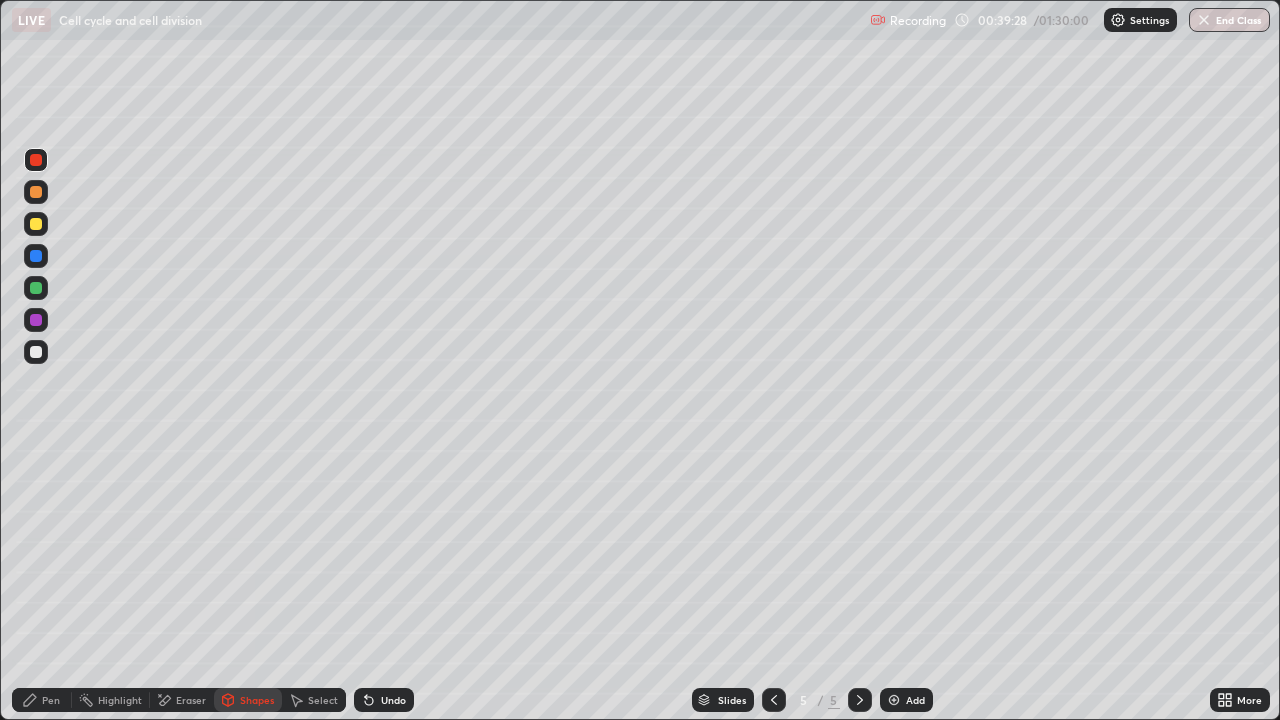 click 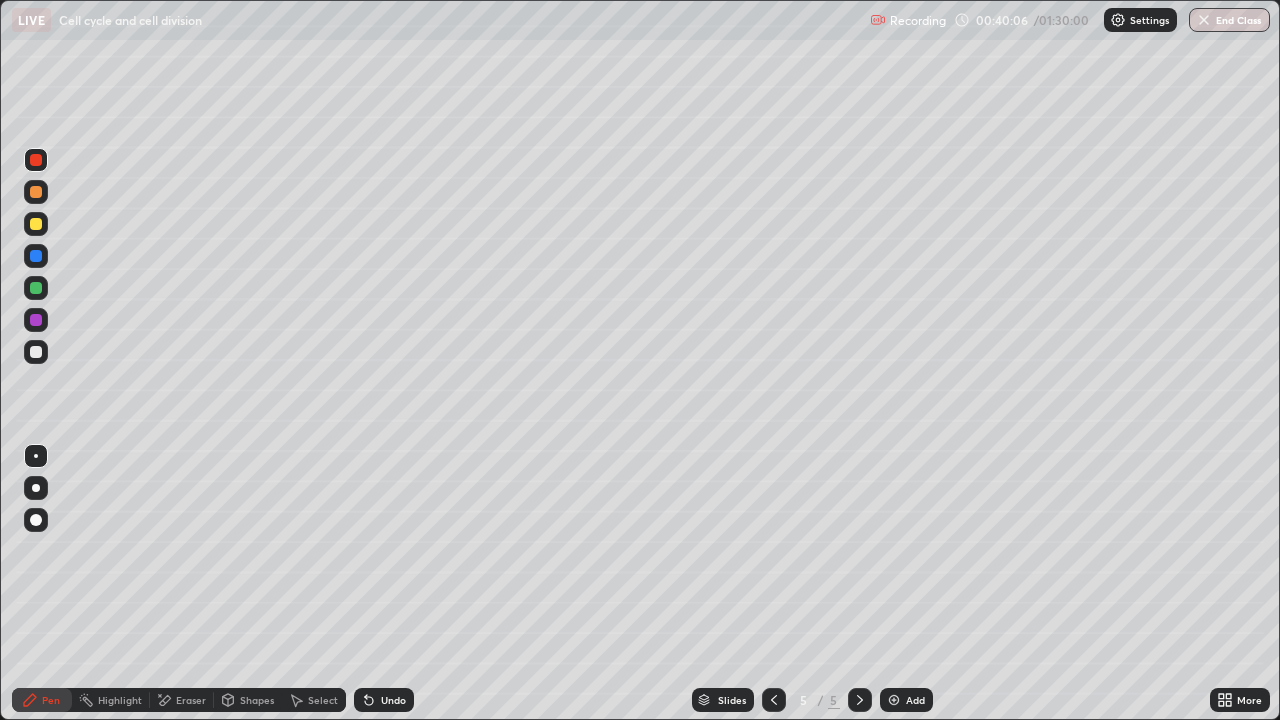 click at bounding box center [36, 288] 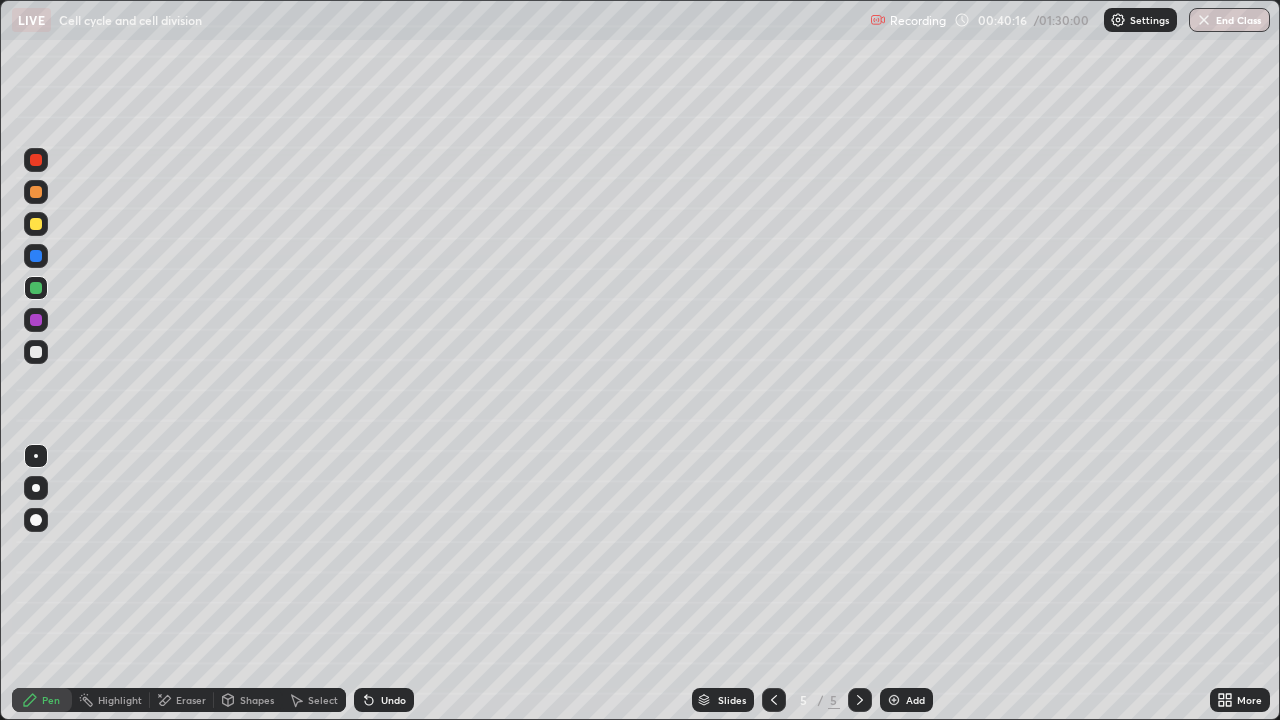 click on "Eraser" at bounding box center (191, 700) 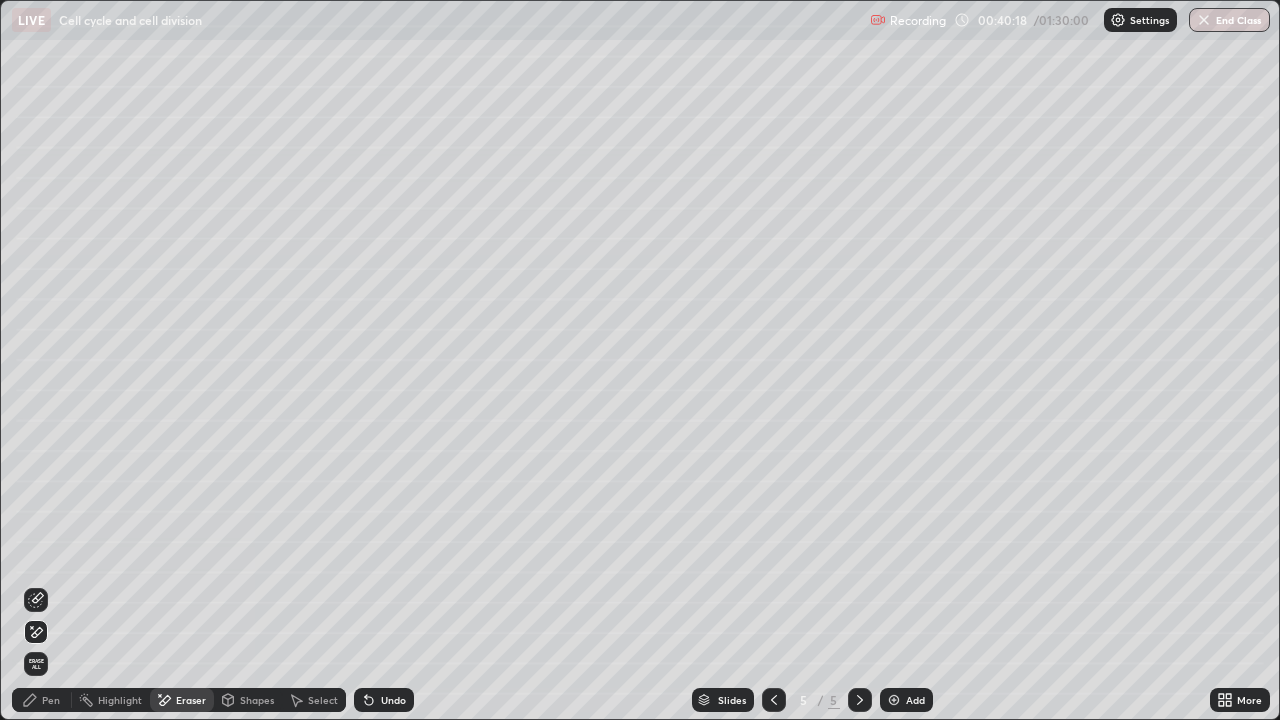 click on "Pen" at bounding box center [42, 700] 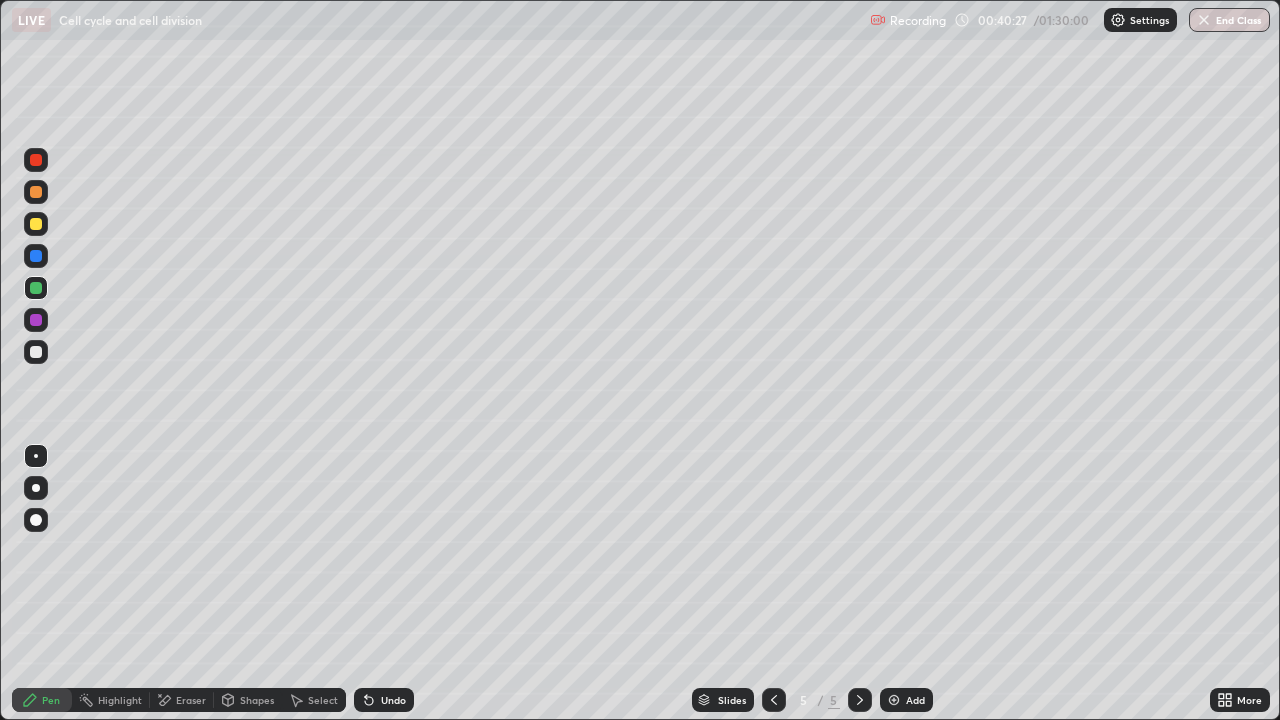 click at bounding box center [36, 224] 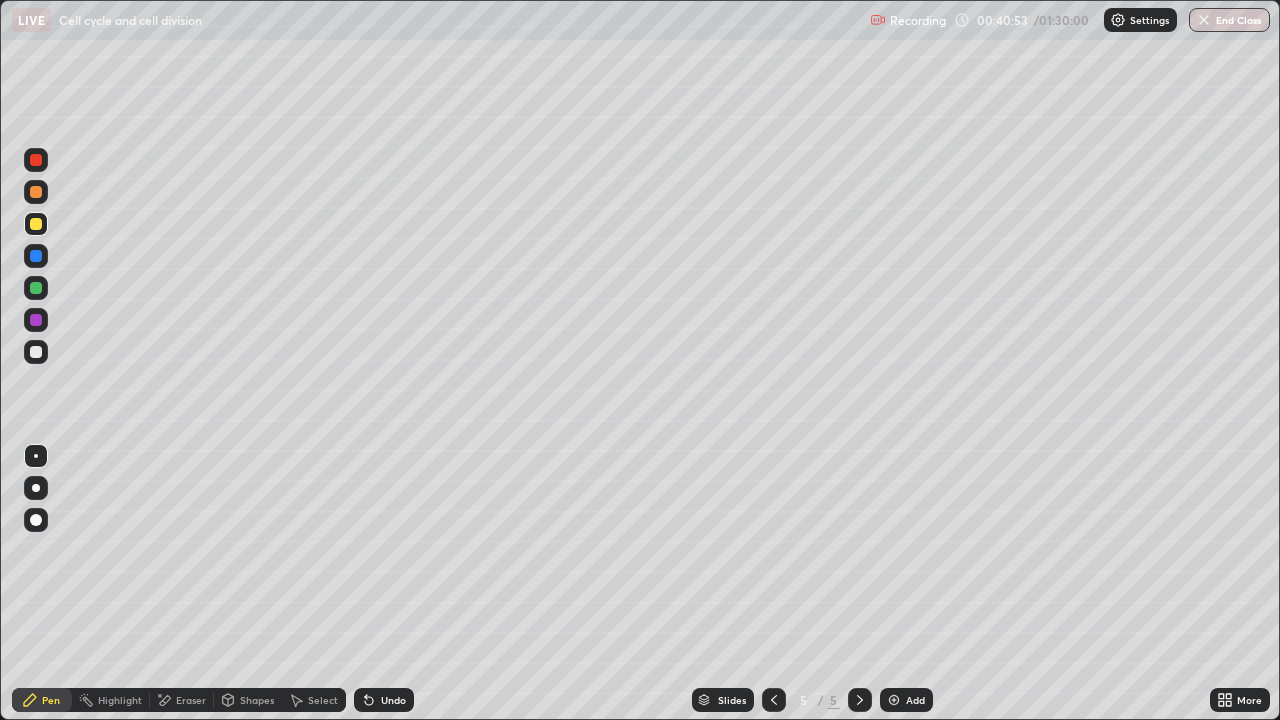 click at bounding box center (36, 192) 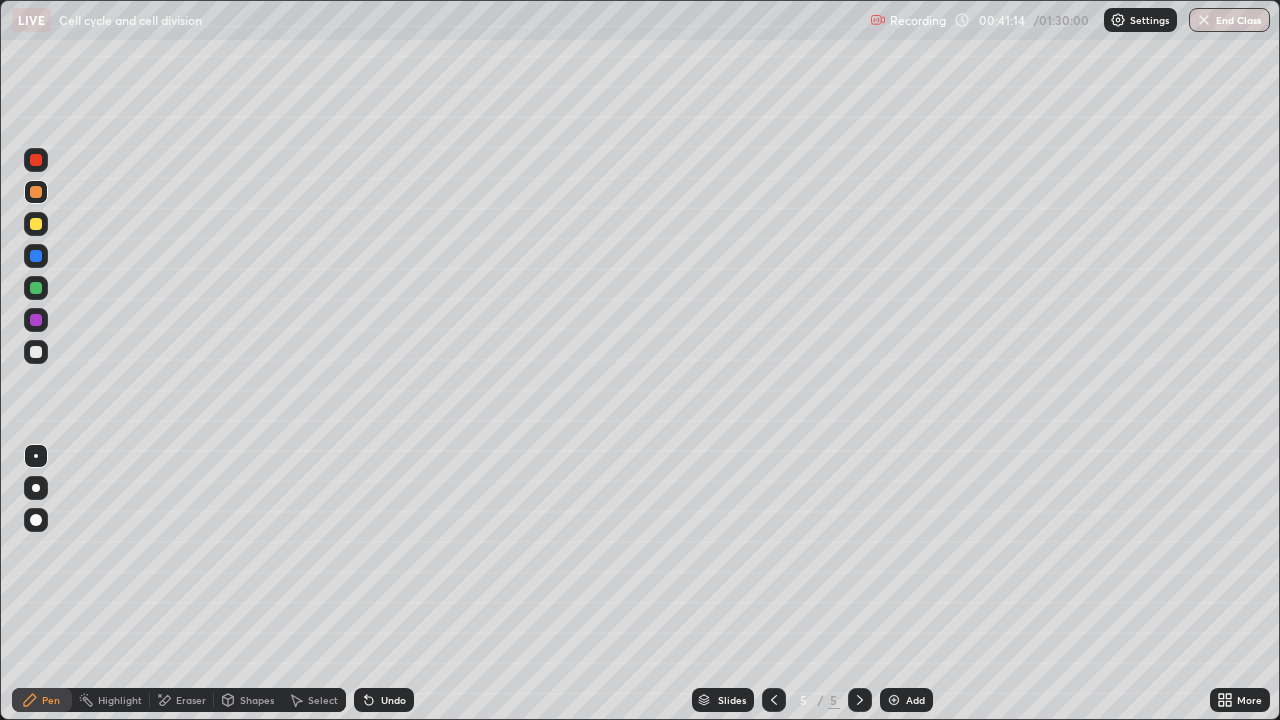 click at bounding box center [36, 288] 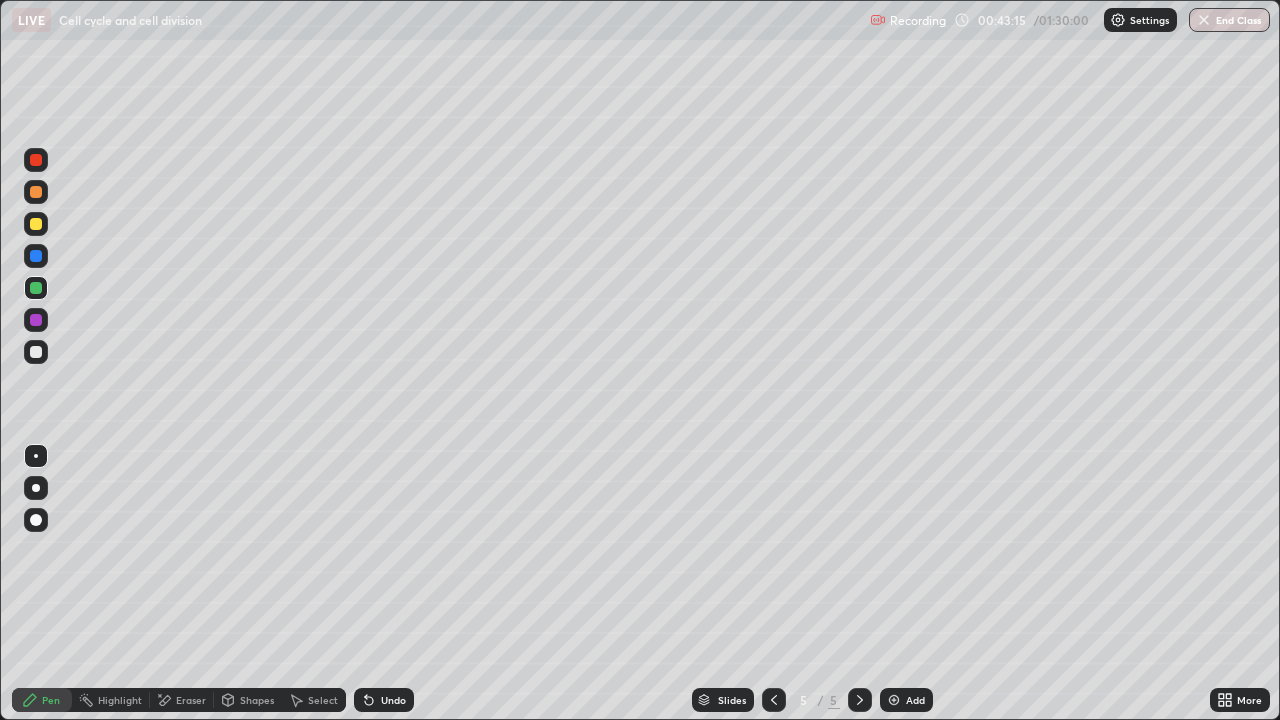 click at bounding box center (36, 160) 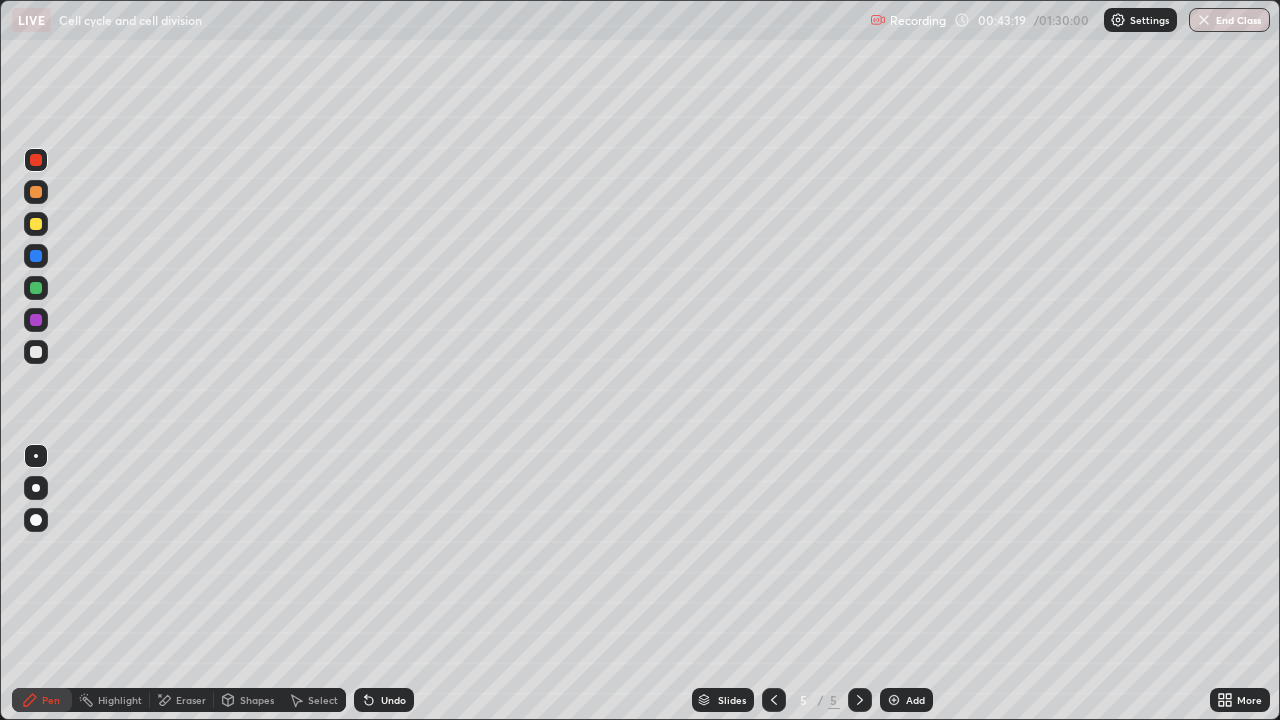click 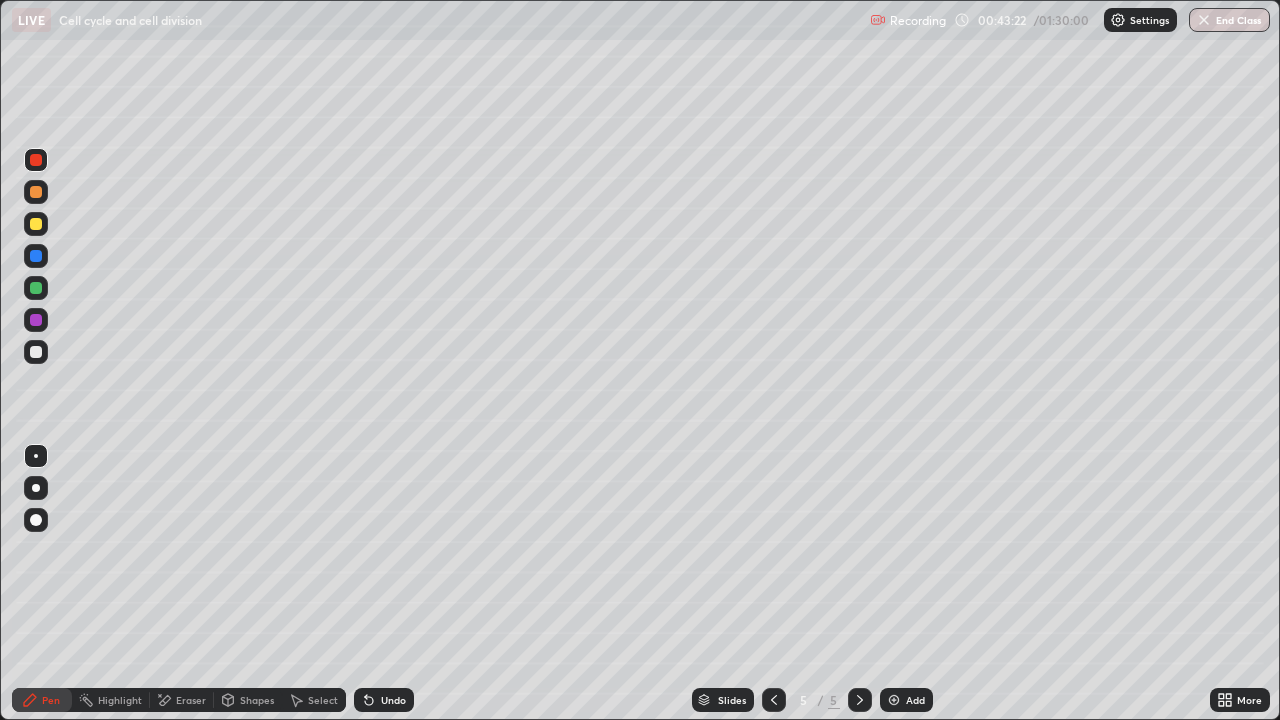 click on "Undo" at bounding box center [393, 700] 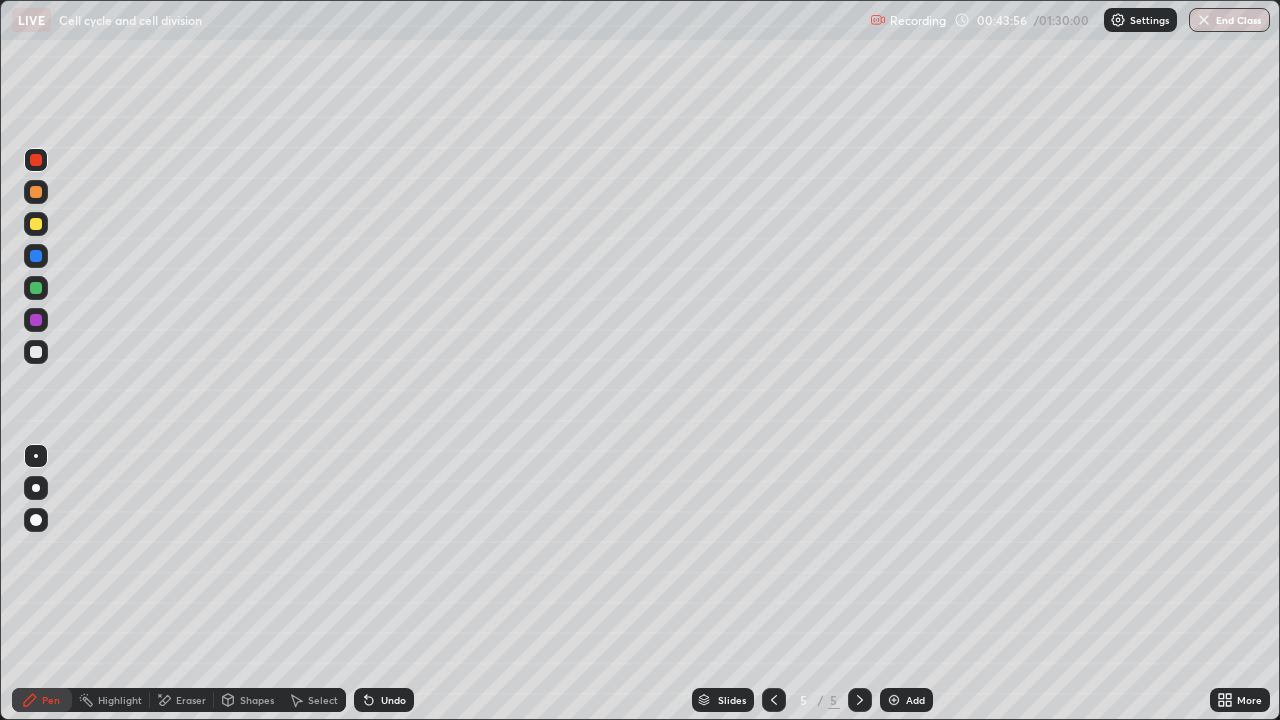 click at bounding box center [36, 224] 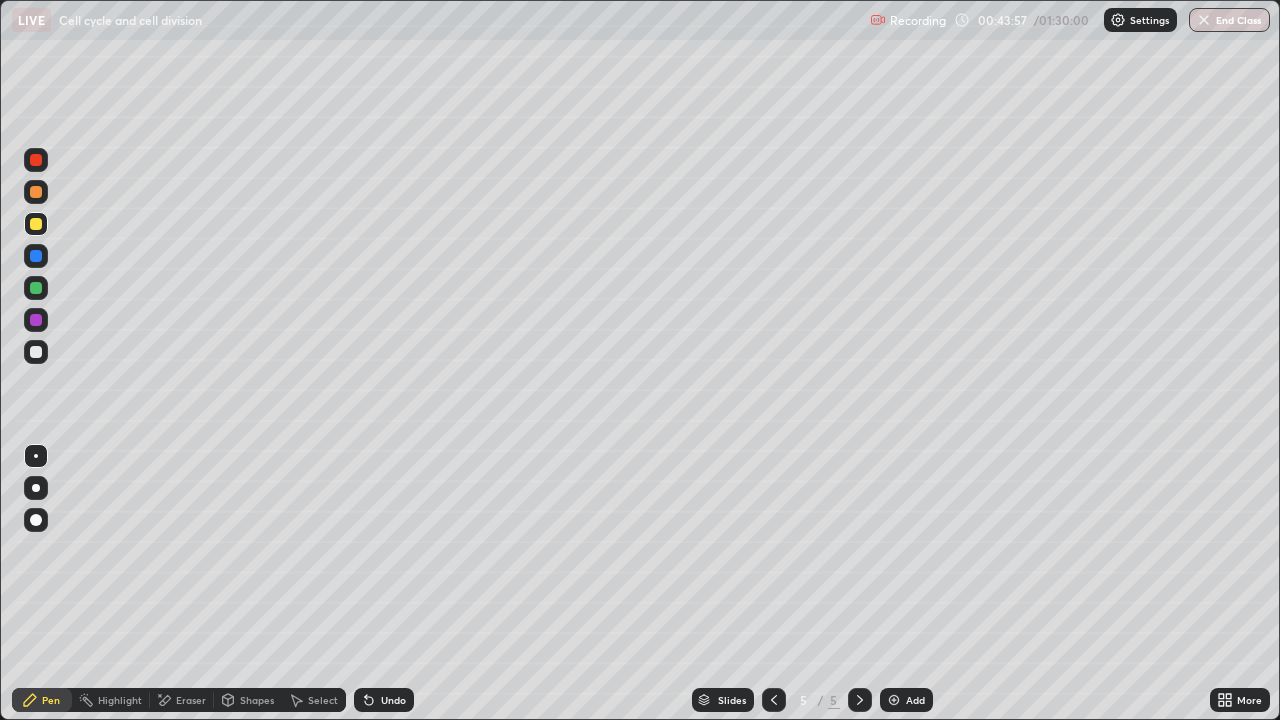 click at bounding box center [36, 256] 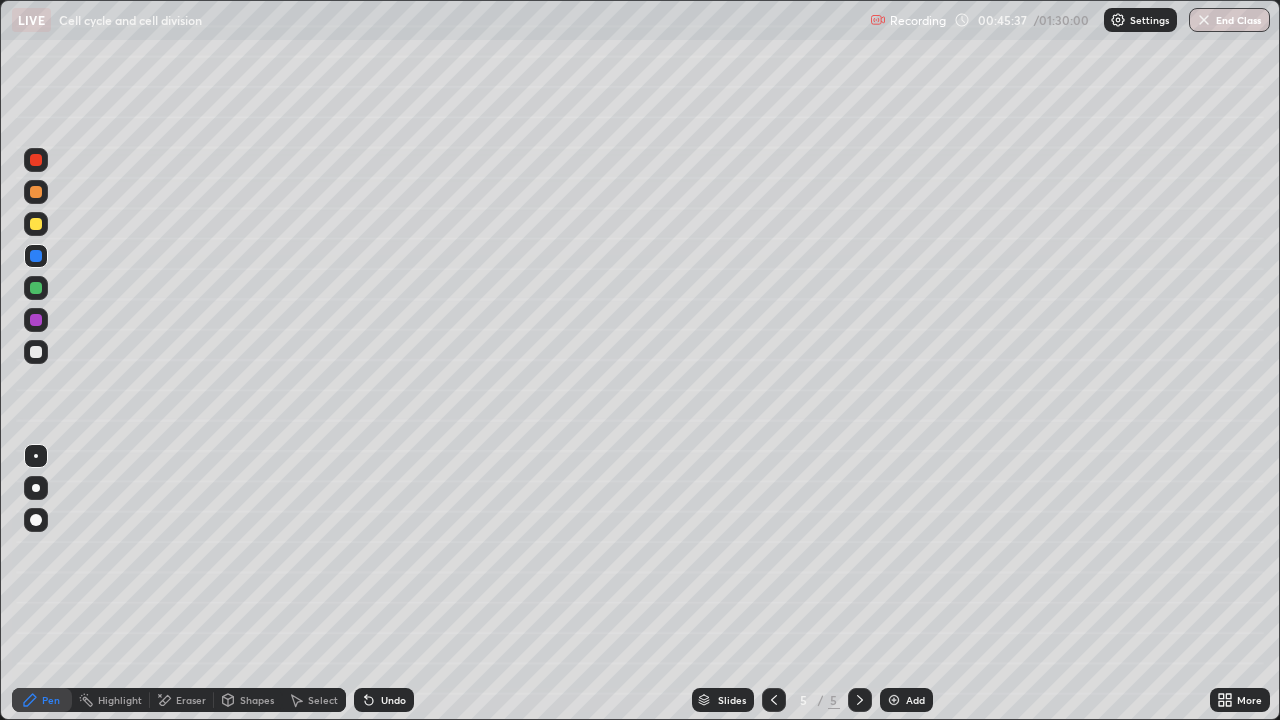 click on "Eraser" at bounding box center (191, 700) 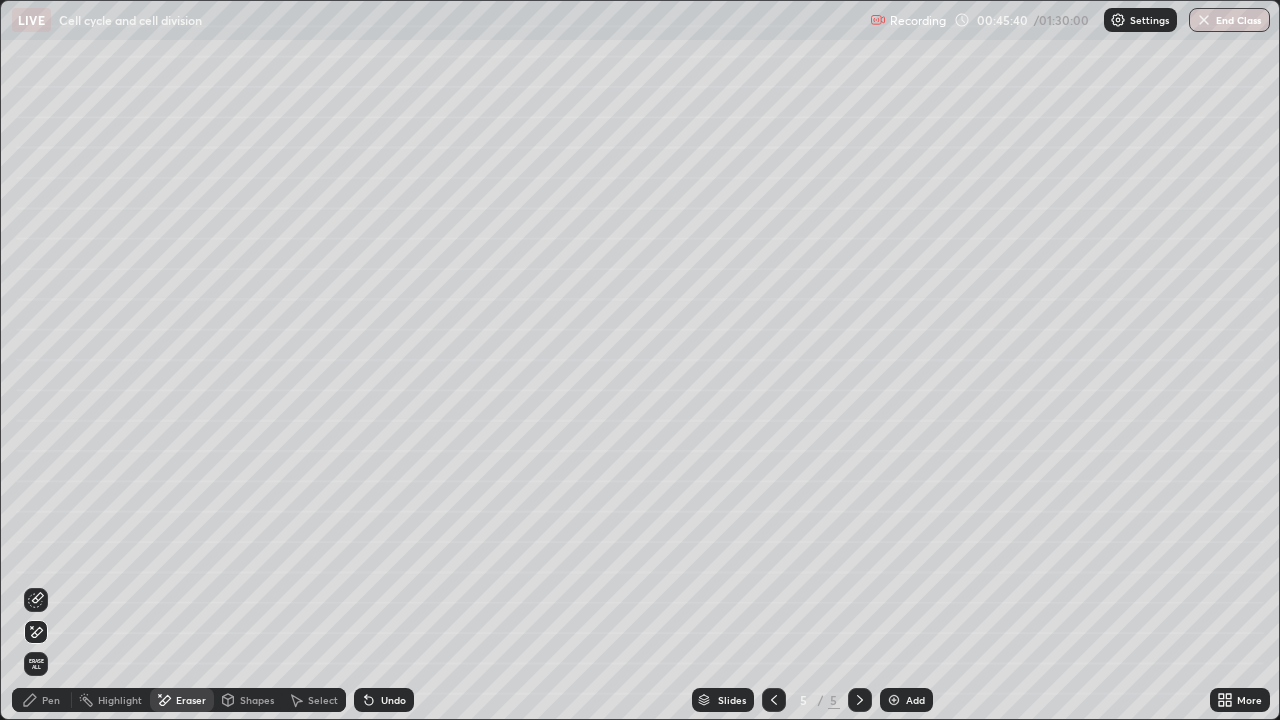 click on "Pen" at bounding box center [42, 700] 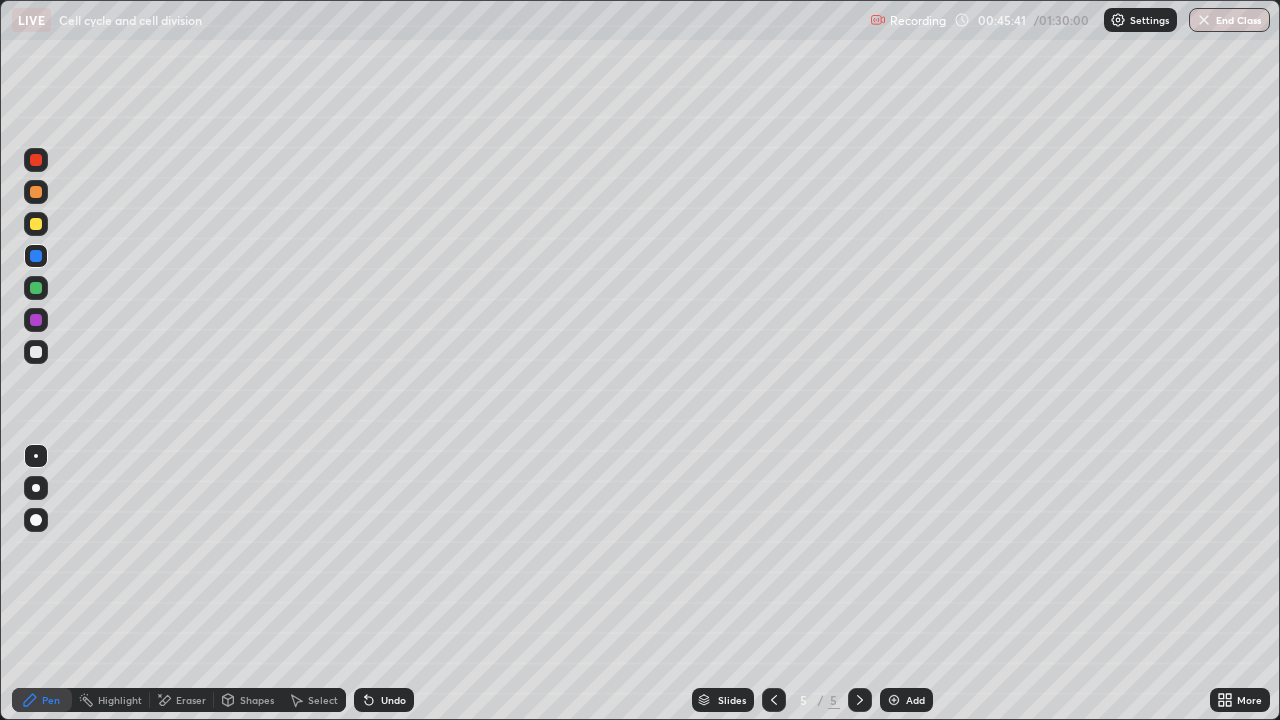 click at bounding box center (36, 288) 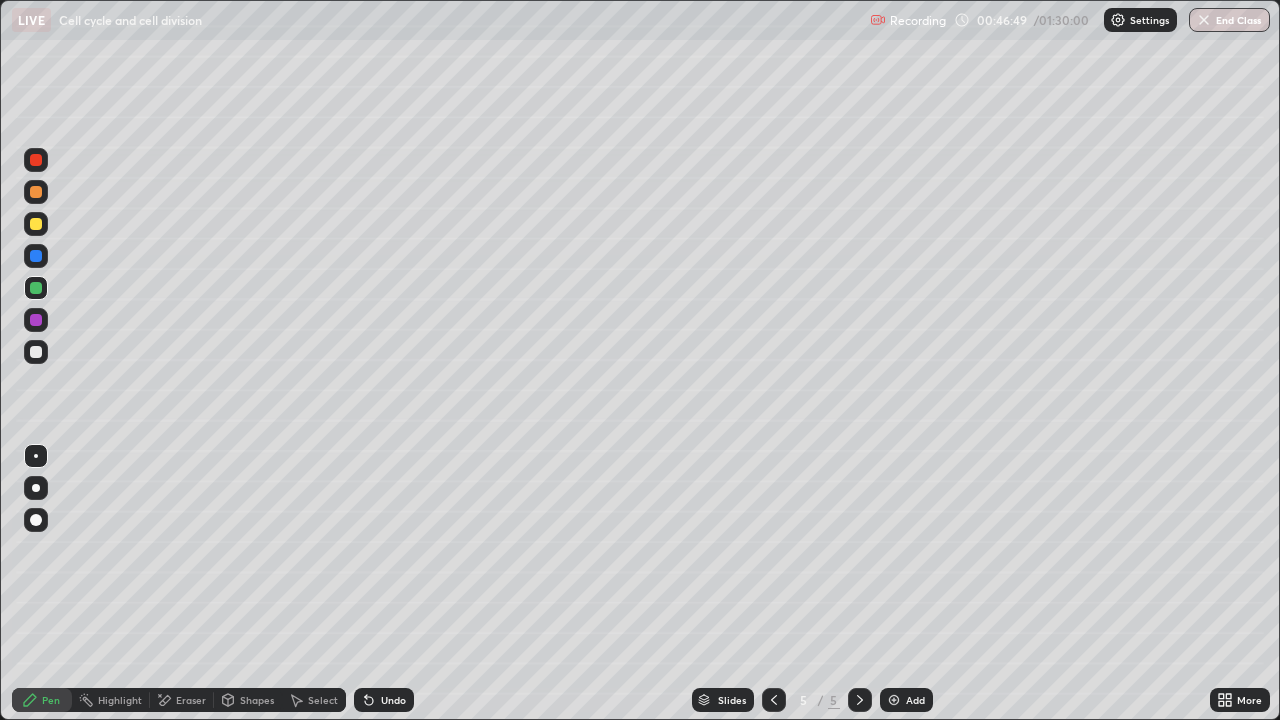 click at bounding box center (36, 160) 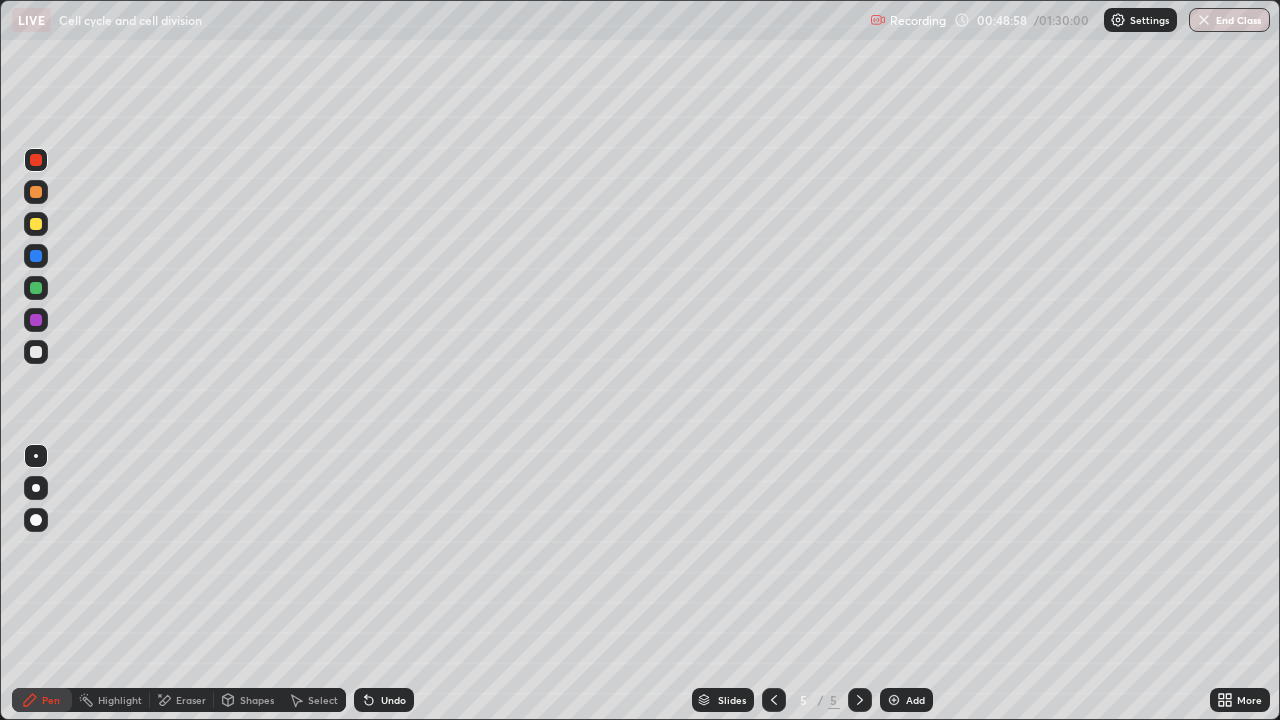 click at bounding box center (36, 192) 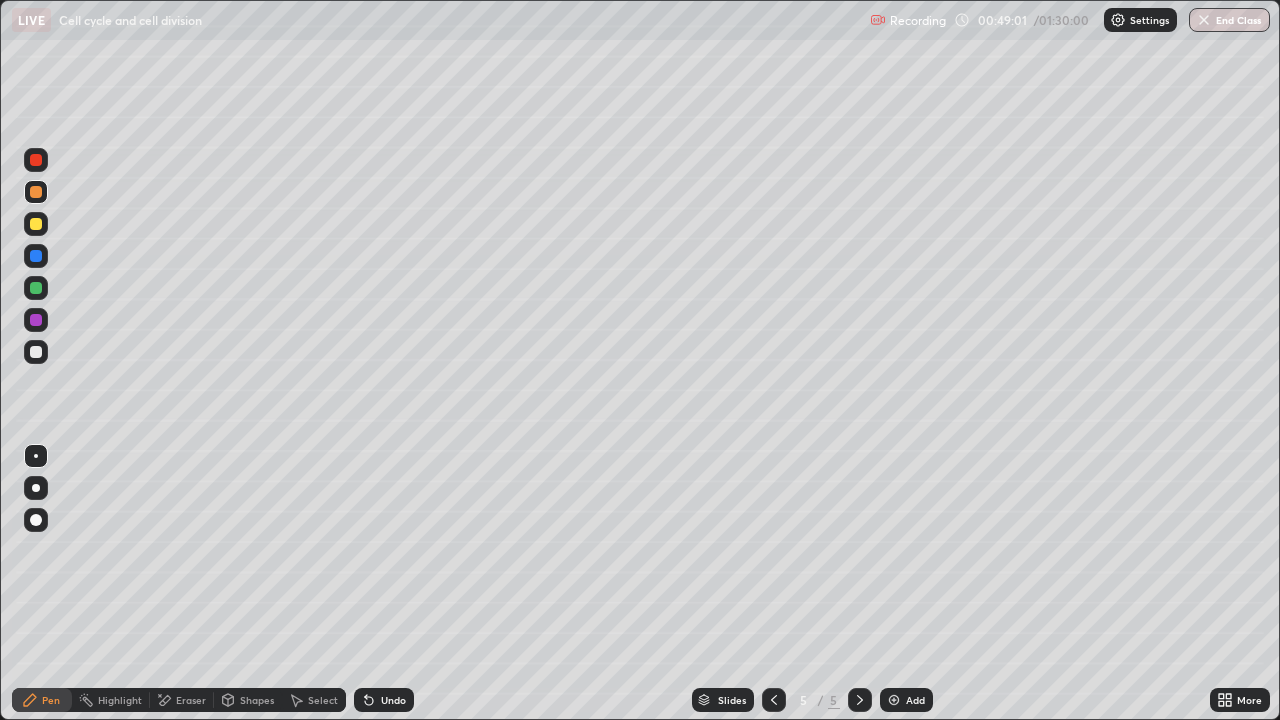 click at bounding box center (36, 352) 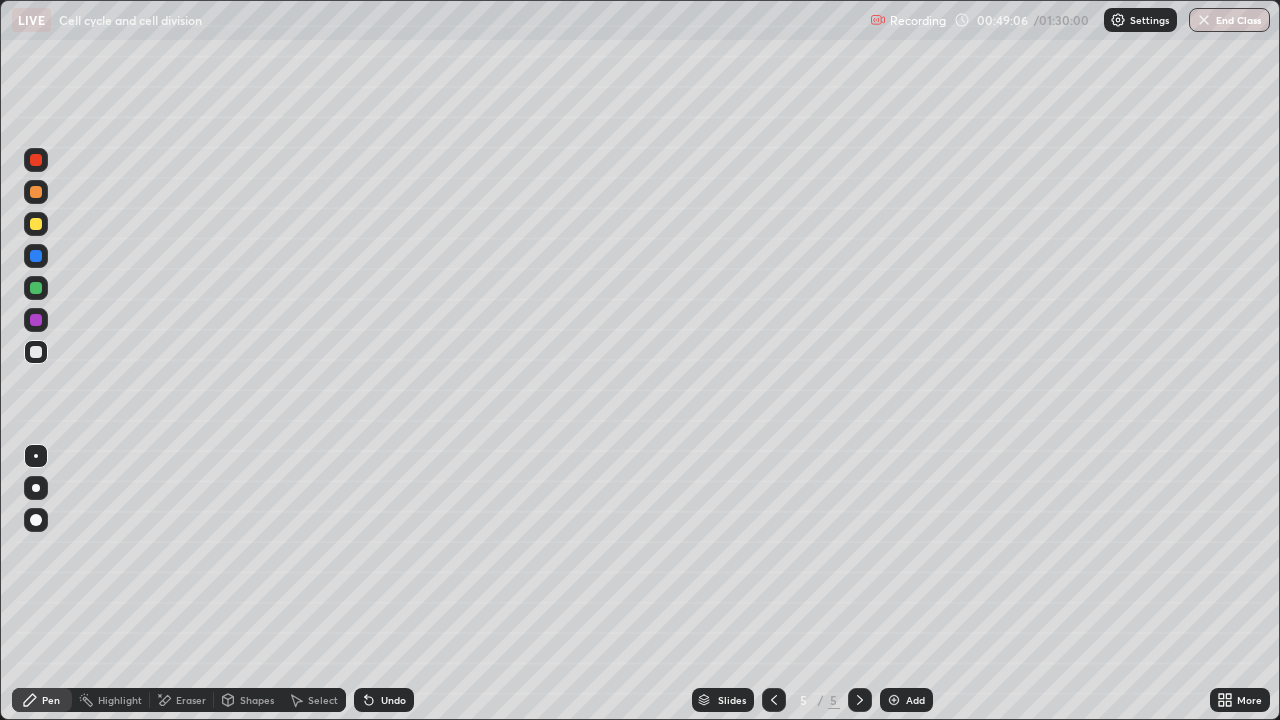 click on "Eraser" at bounding box center [182, 700] 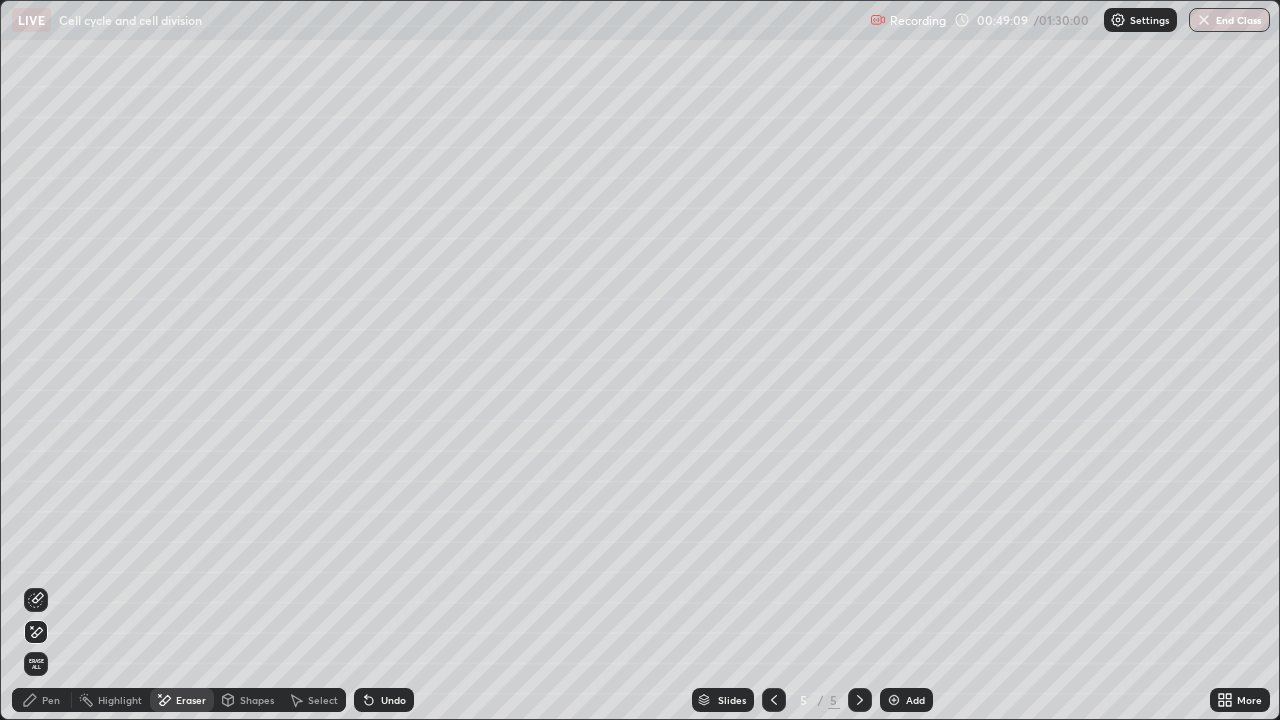click on "Pen" at bounding box center (42, 700) 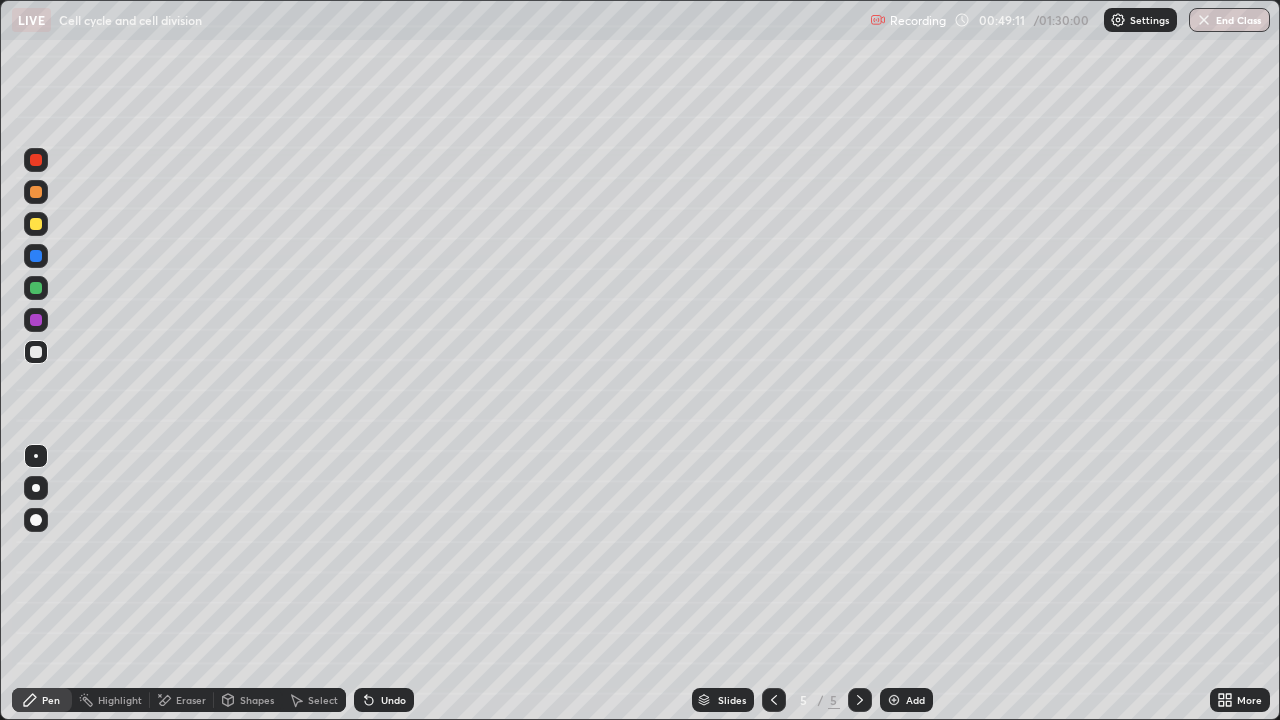 click on "Eraser" at bounding box center (182, 700) 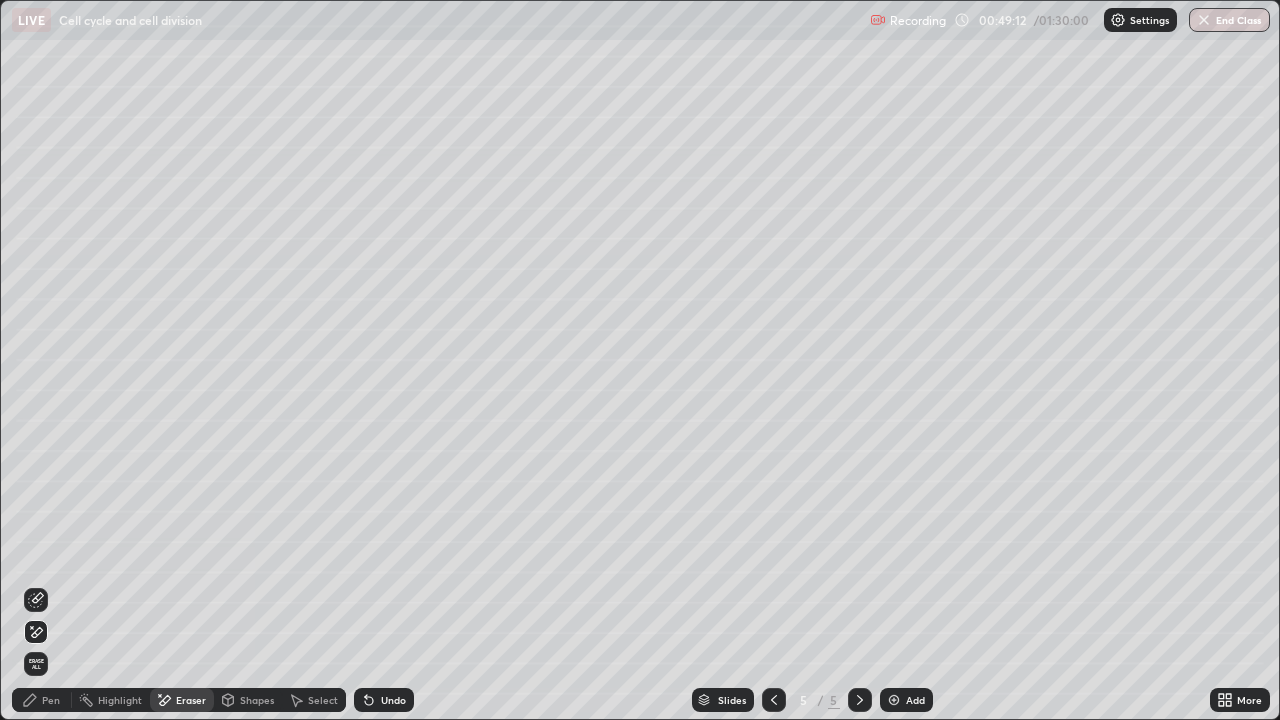 click on "Pen" at bounding box center [51, 700] 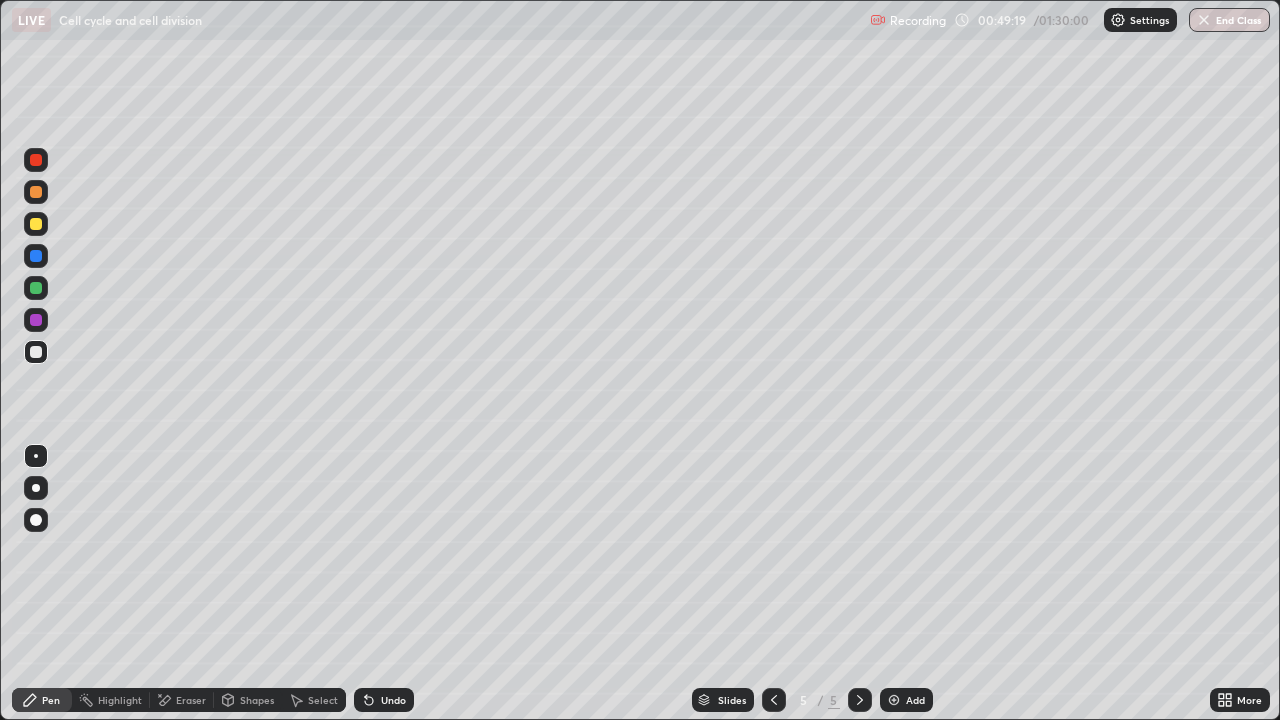 click on "Undo" at bounding box center [393, 700] 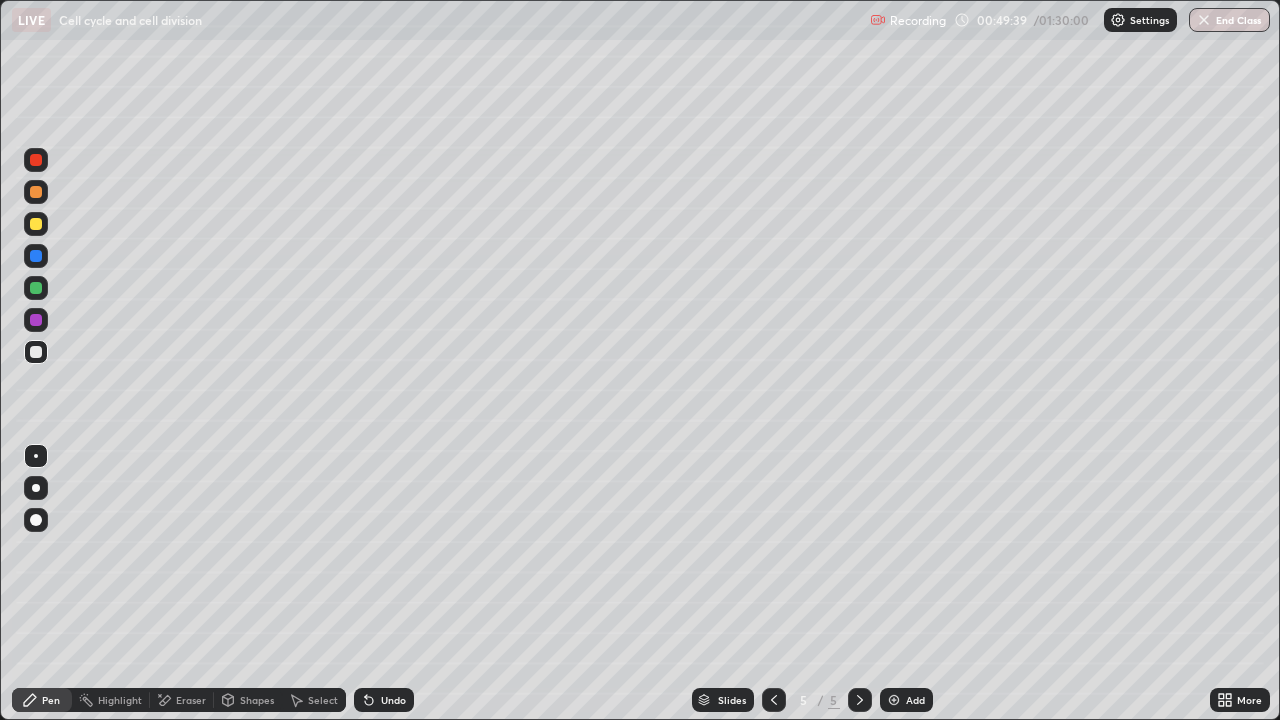 click on "Eraser" at bounding box center [191, 700] 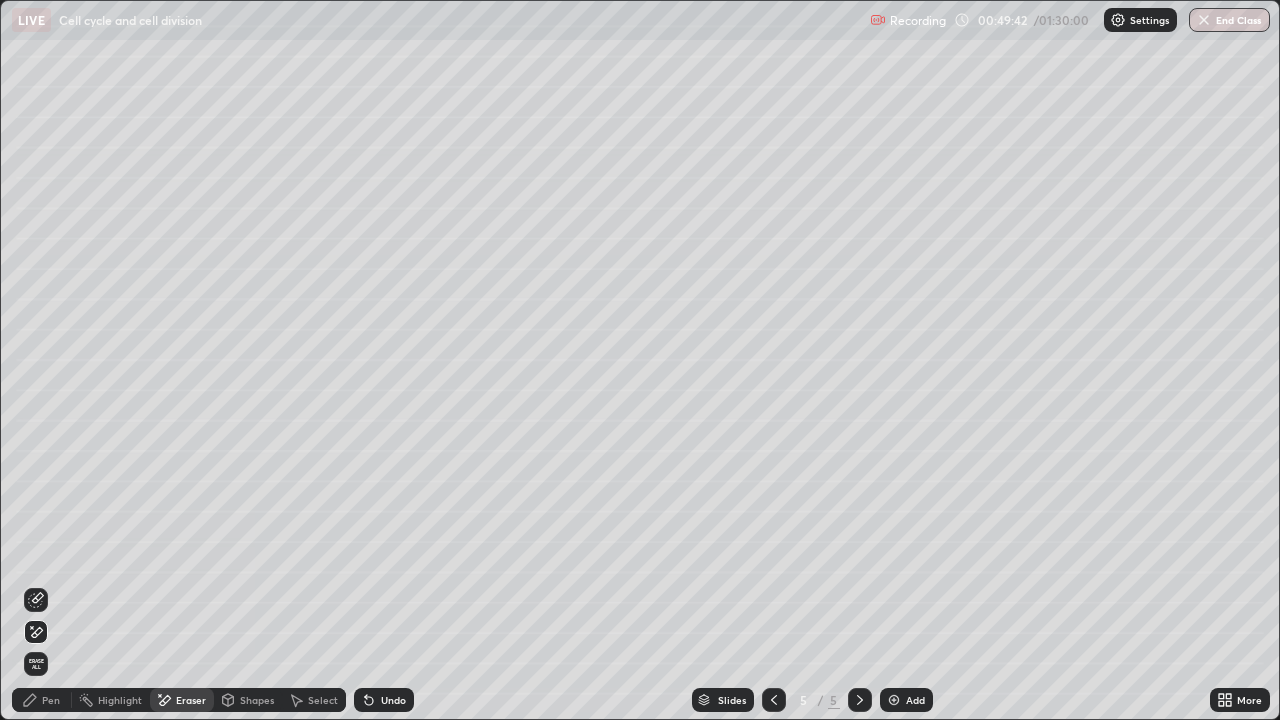 click on "Pen" at bounding box center [42, 700] 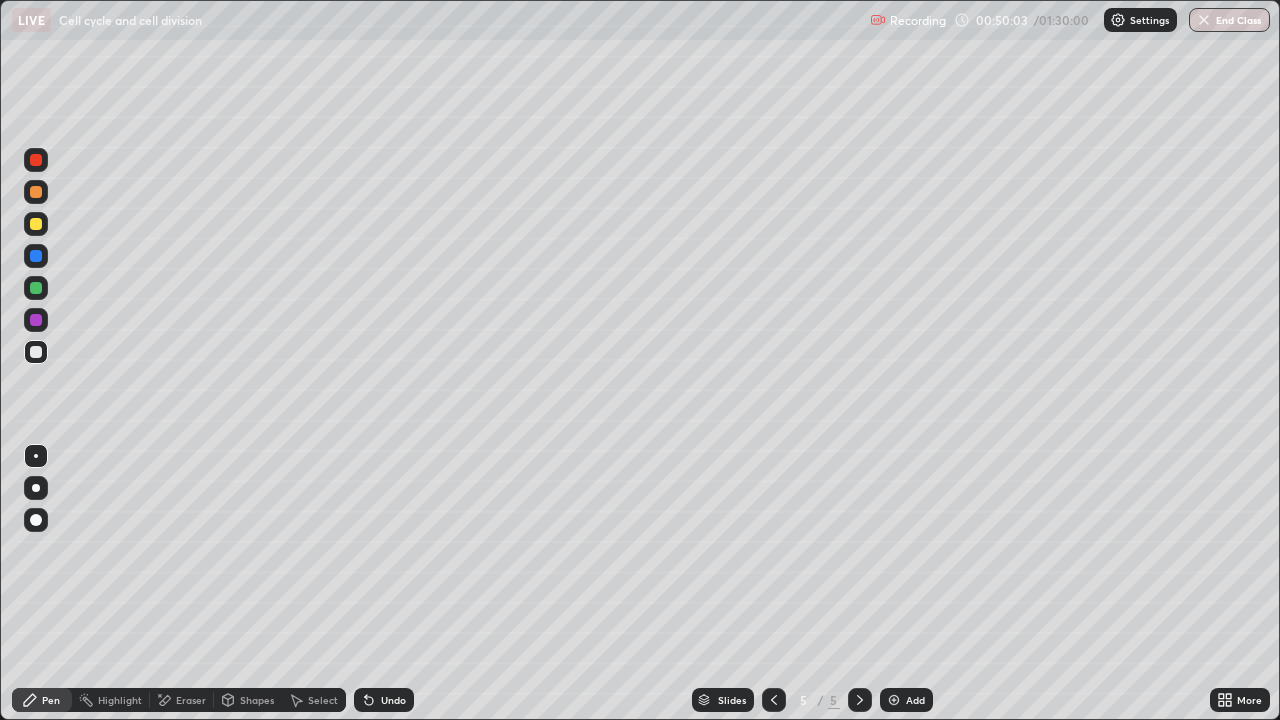 click on "Undo" at bounding box center (393, 700) 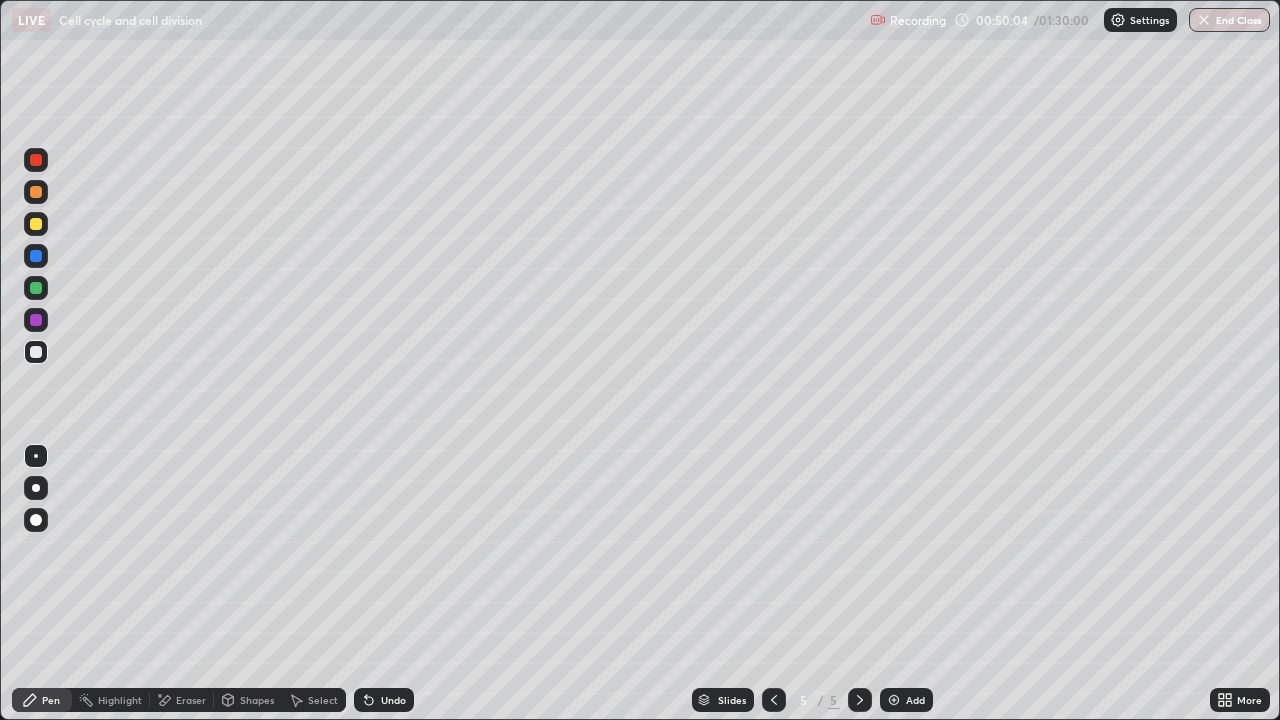click on "Undo" at bounding box center [393, 700] 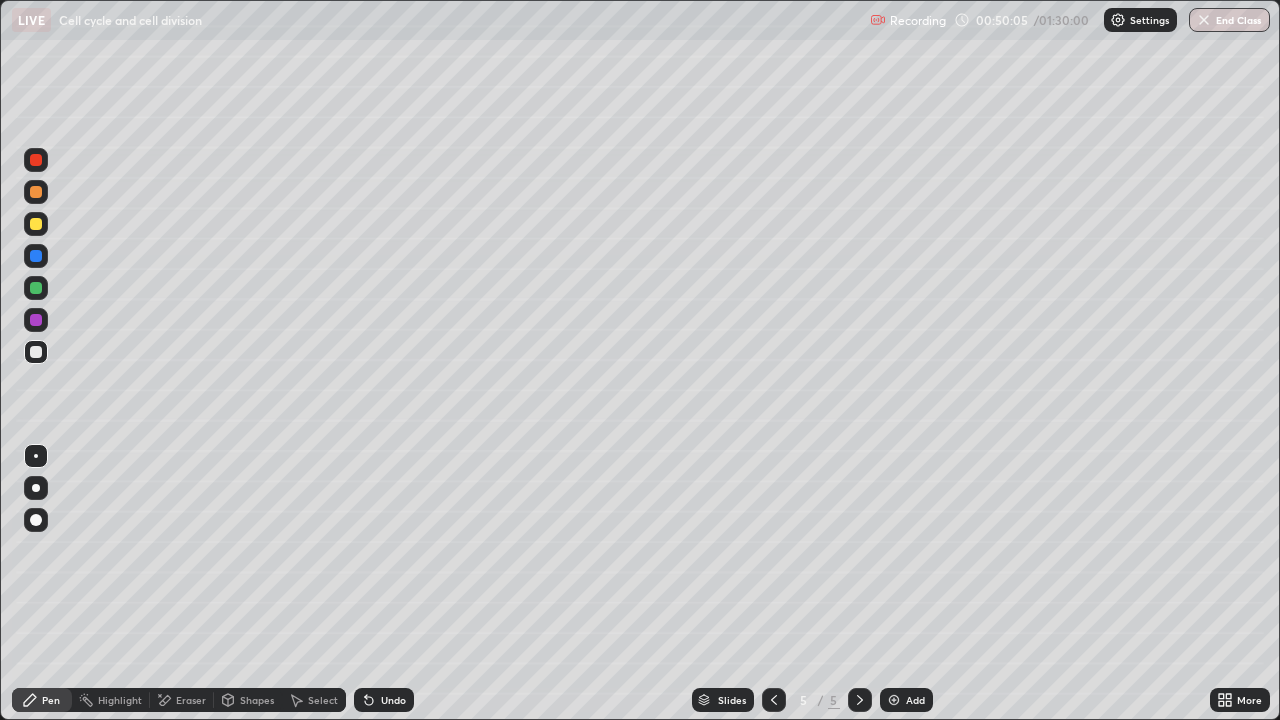 click on "Undo" at bounding box center (393, 700) 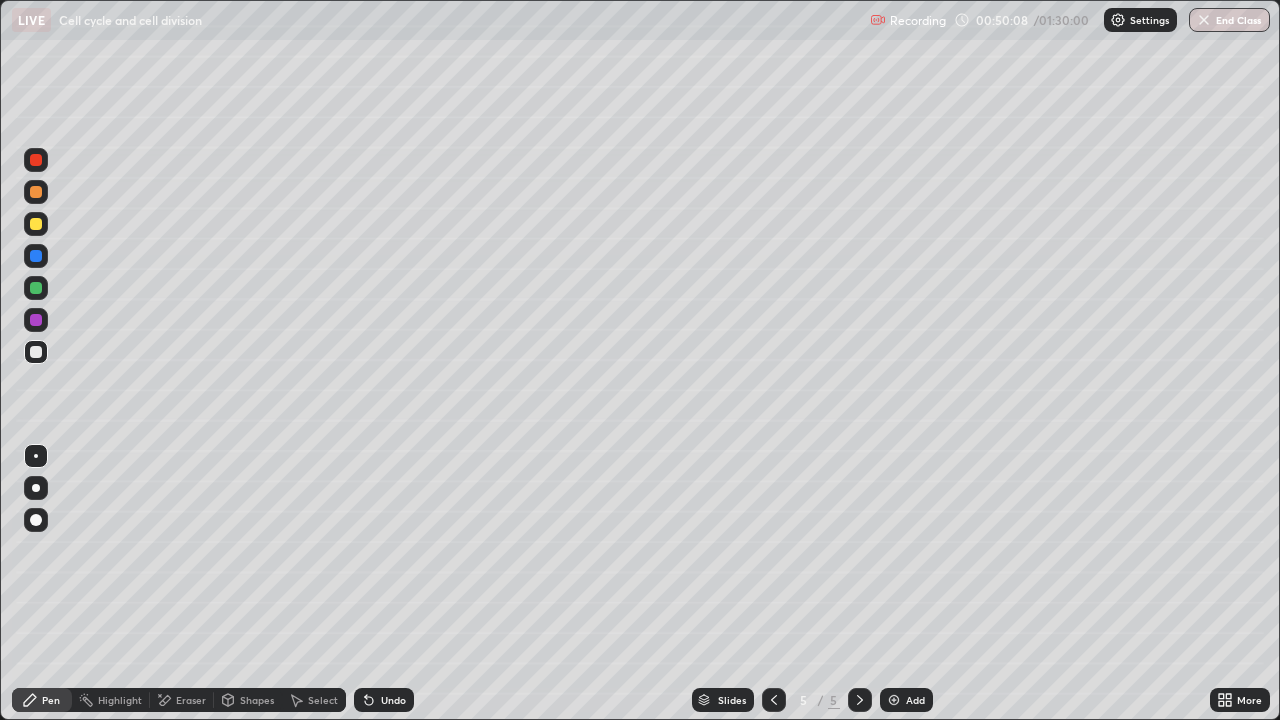 click on "Undo" at bounding box center [393, 700] 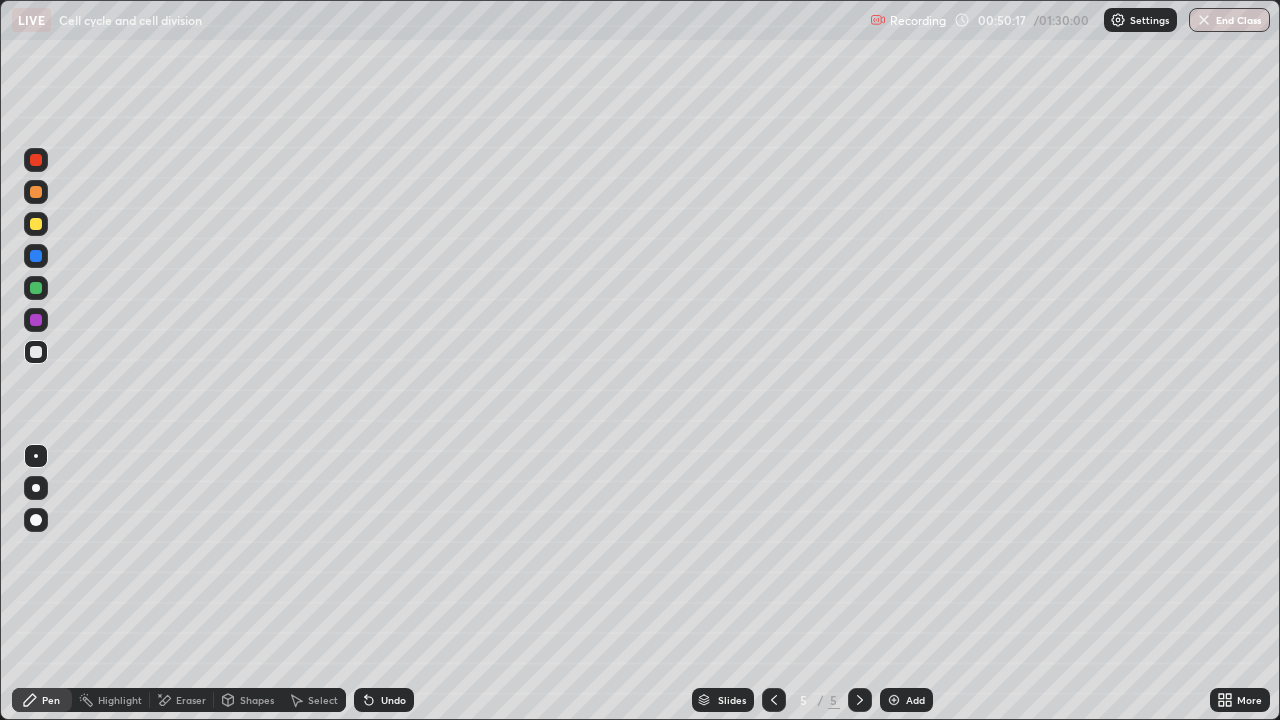 click at bounding box center (36, 288) 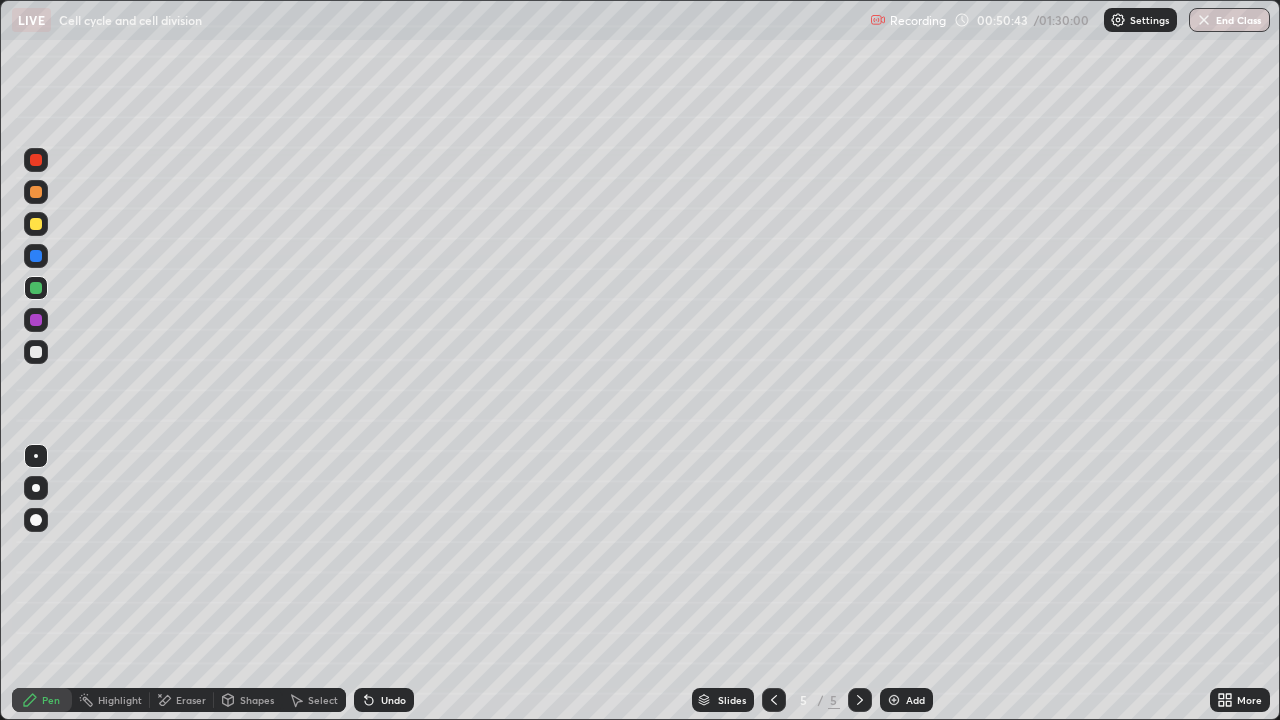 click on "Undo" at bounding box center (384, 700) 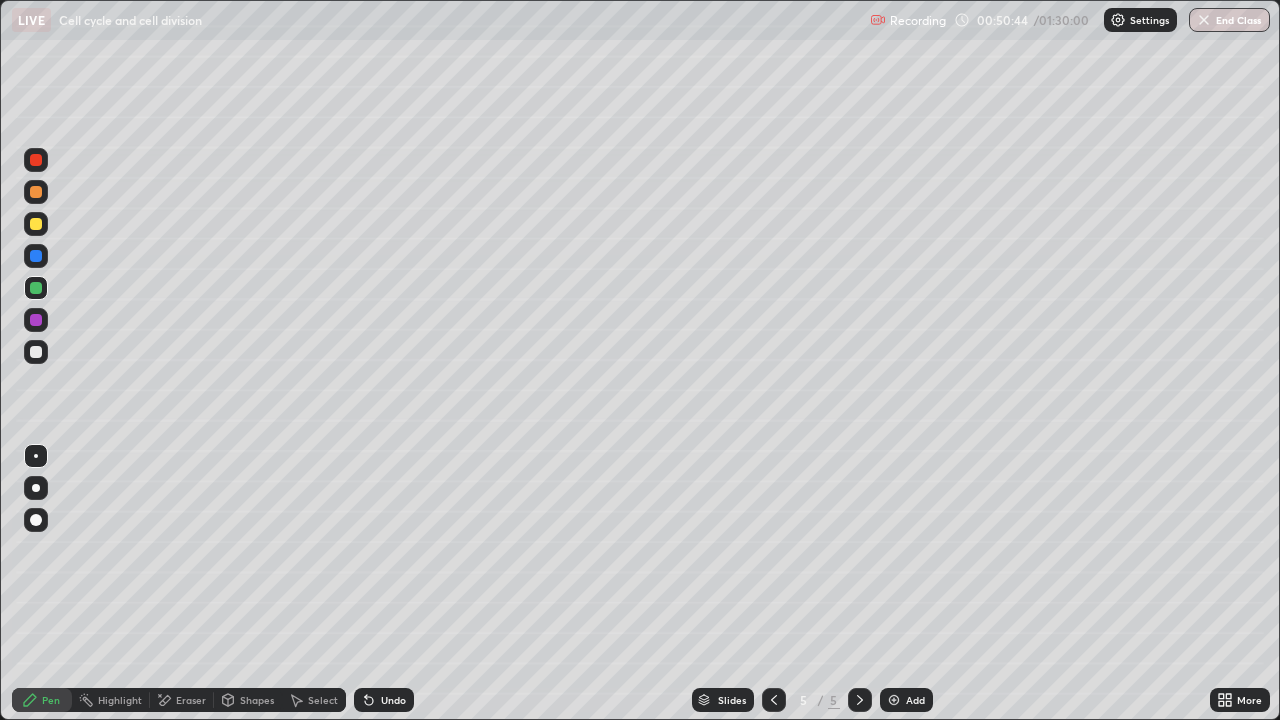 click on "Undo" at bounding box center (393, 700) 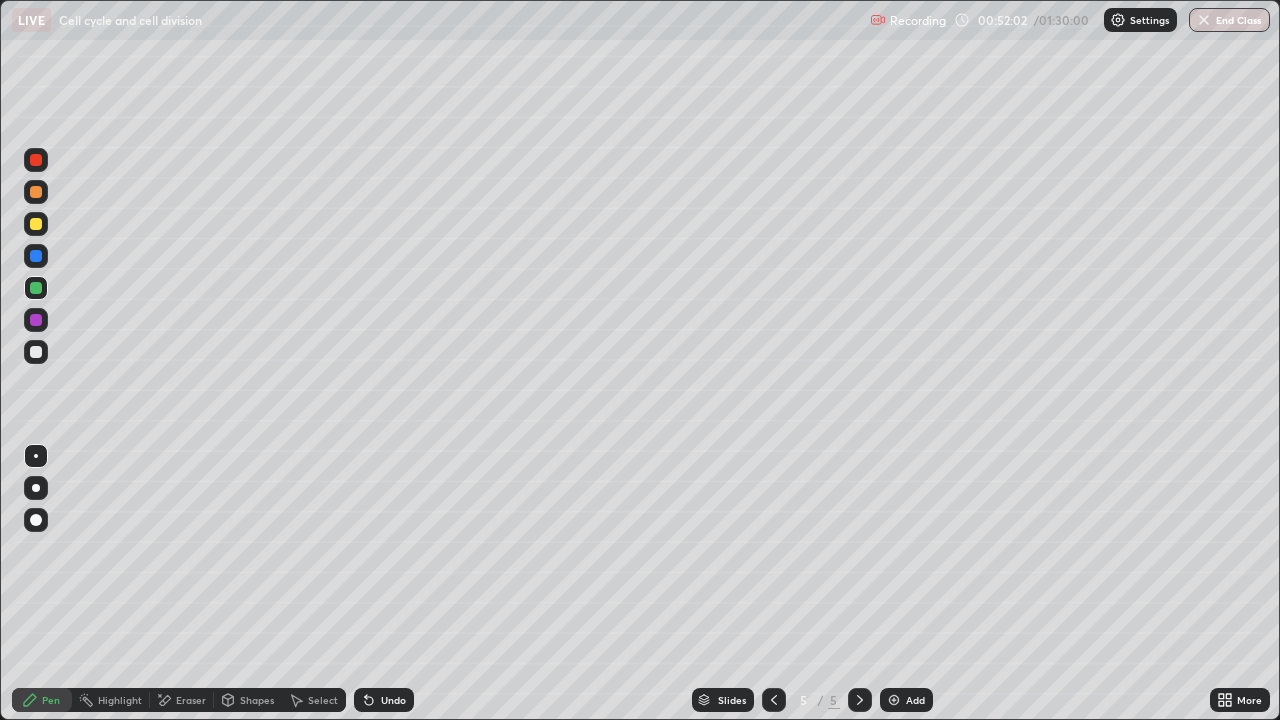 click on "Undo" at bounding box center (393, 700) 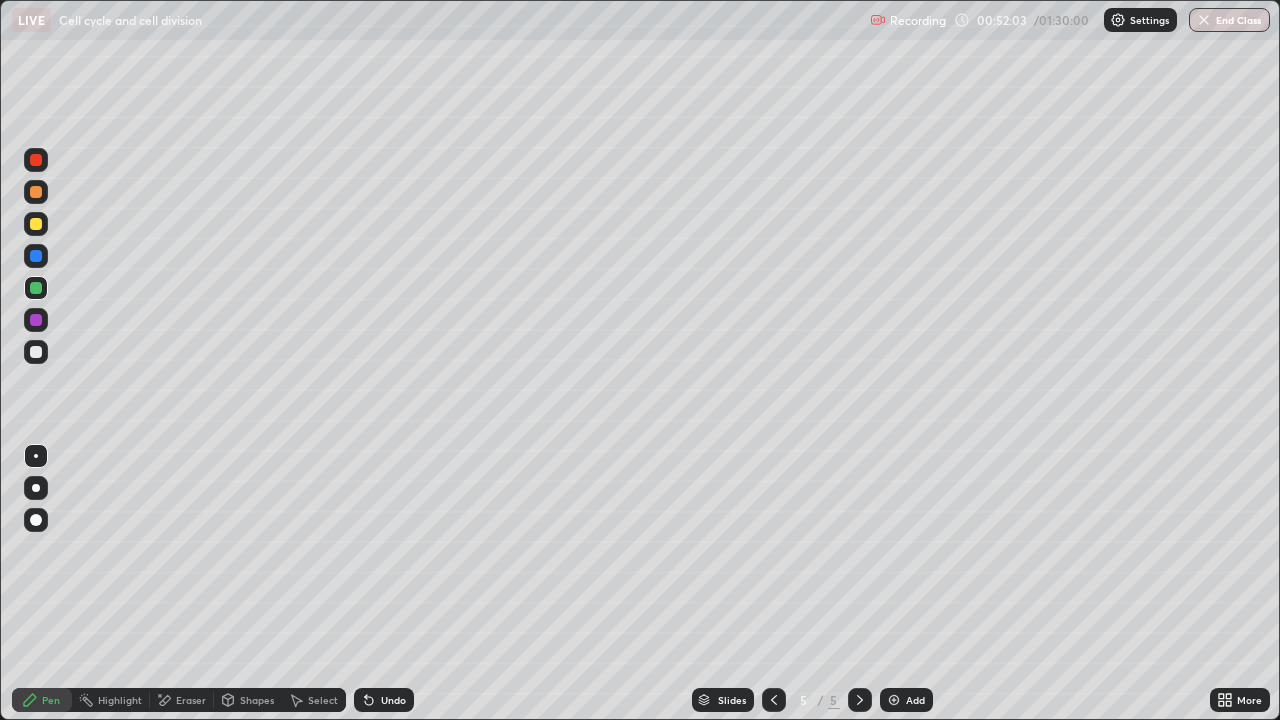 click on "Undo" at bounding box center [384, 700] 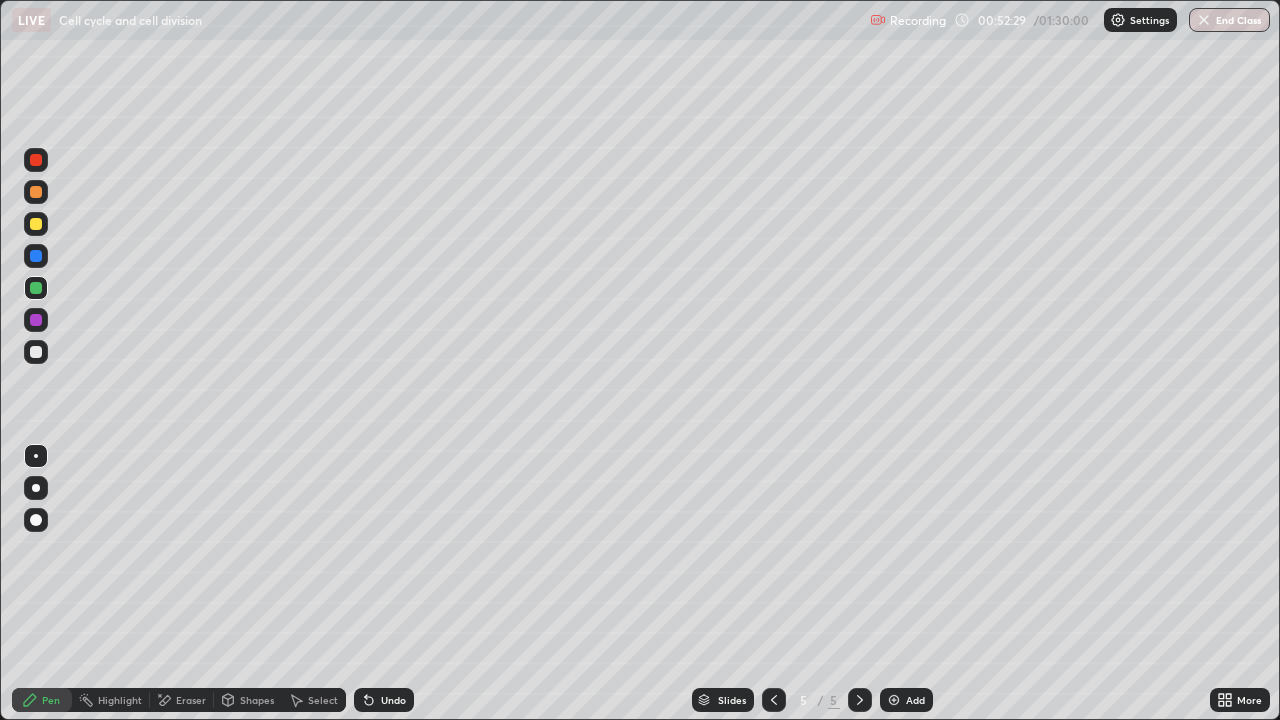 click on "Eraser" at bounding box center (191, 700) 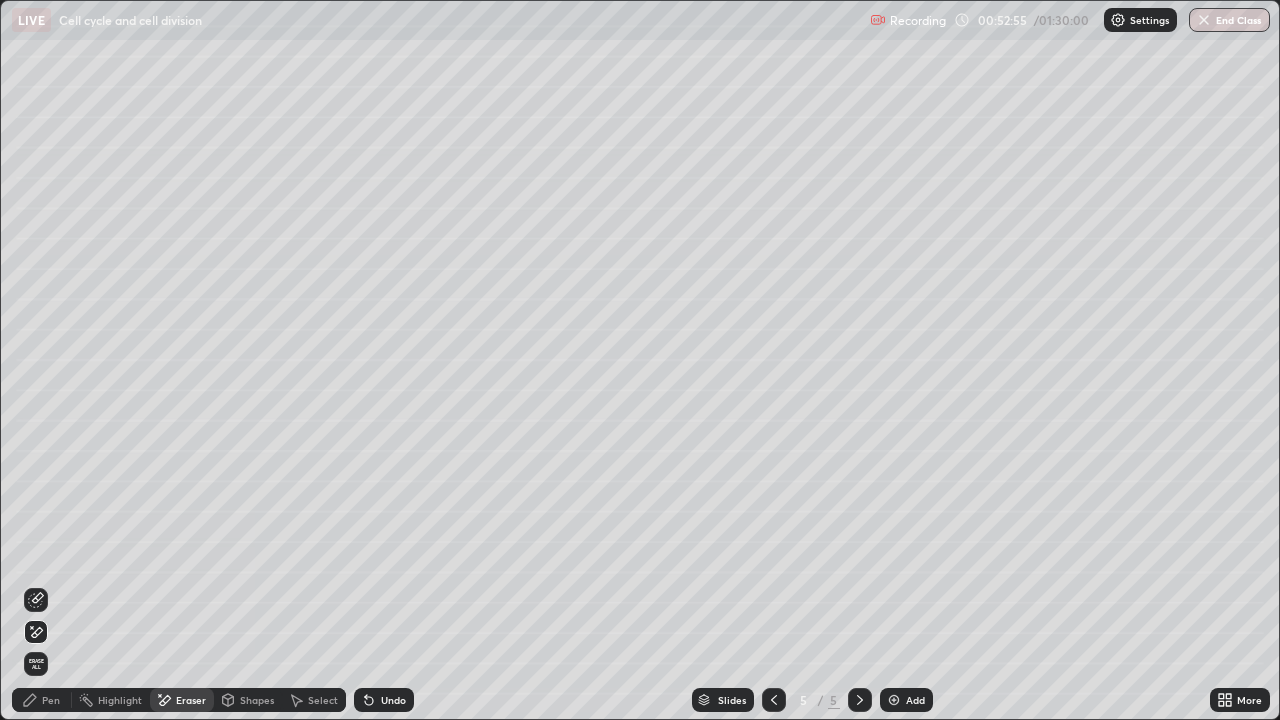 click on "Pen" at bounding box center (42, 700) 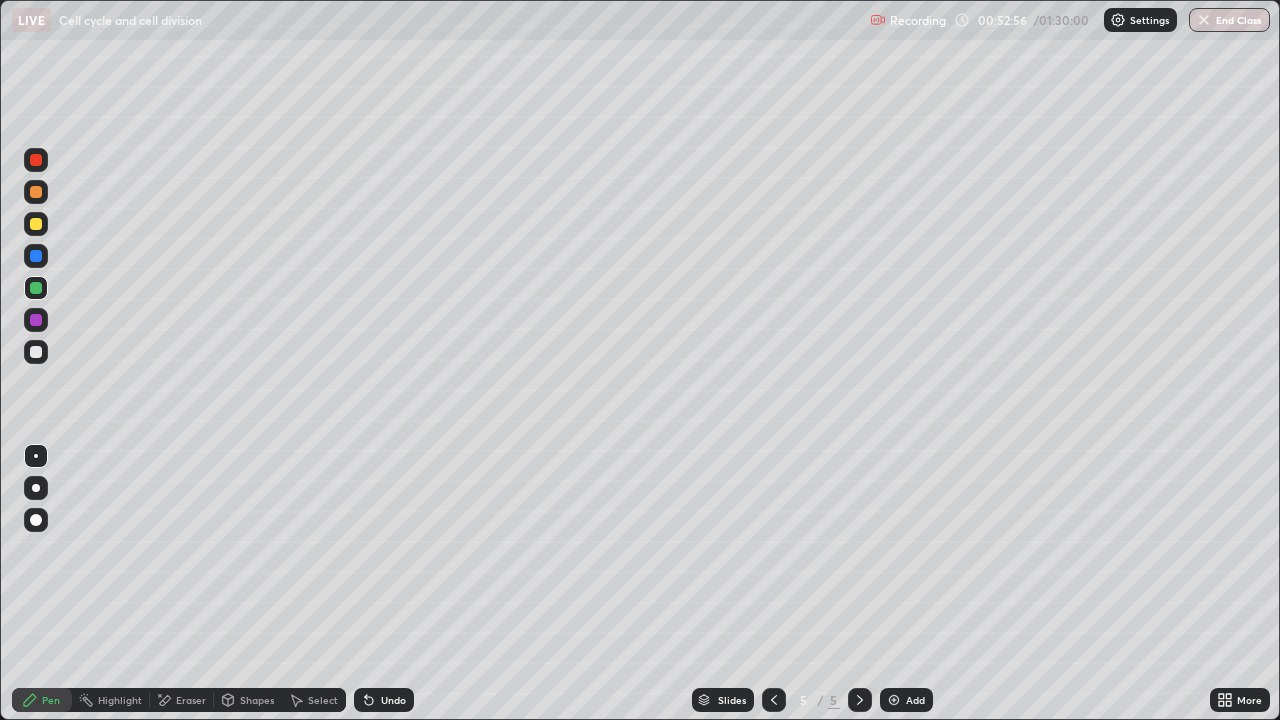 click at bounding box center [36, 192] 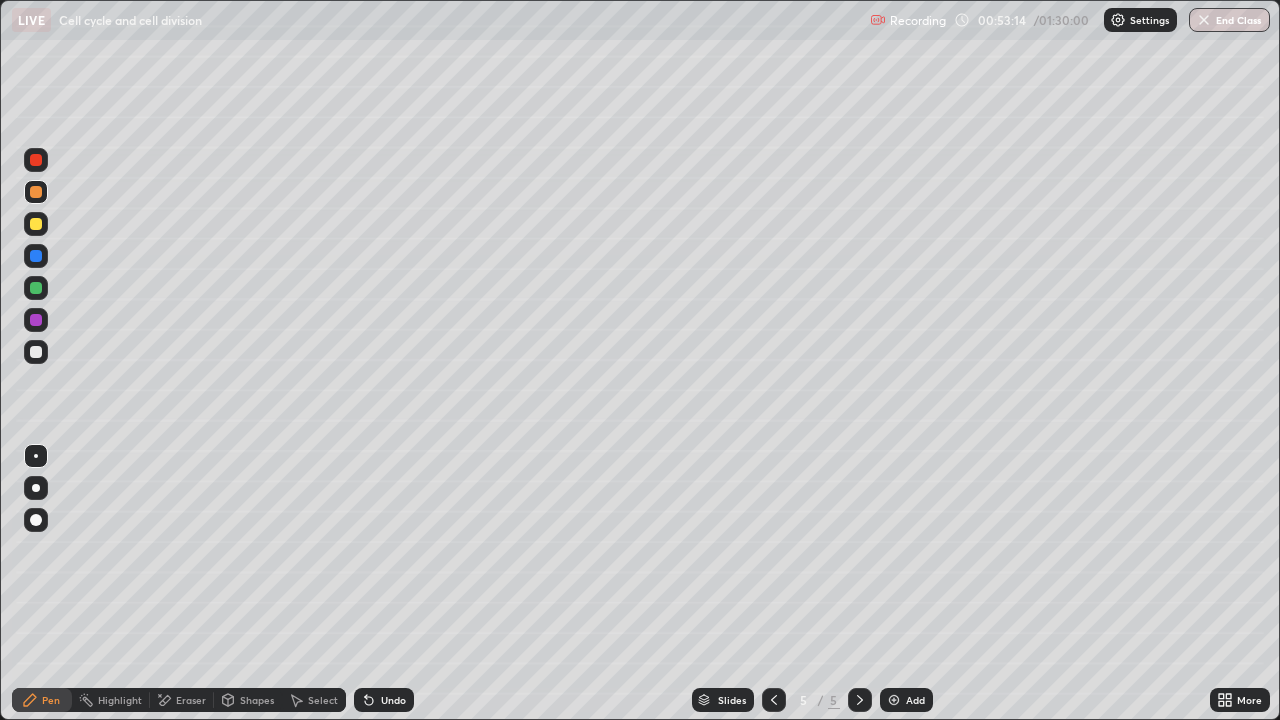 click on "Eraser" at bounding box center [191, 700] 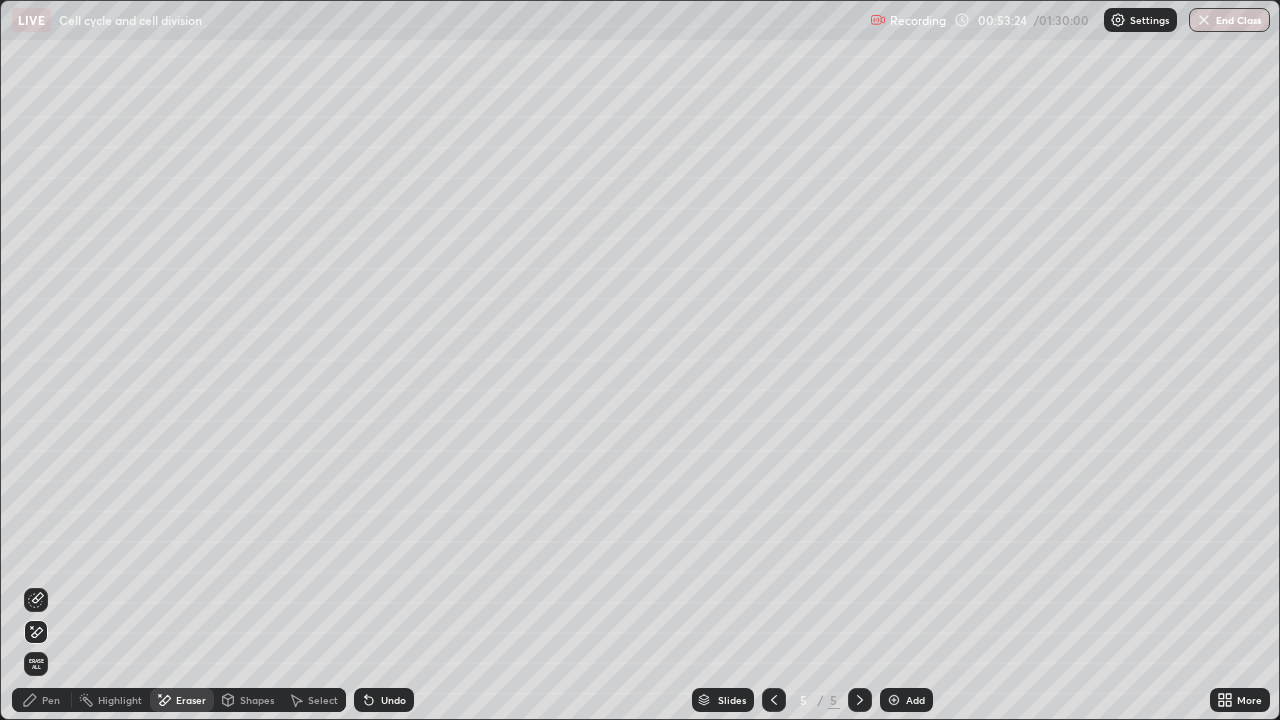 click 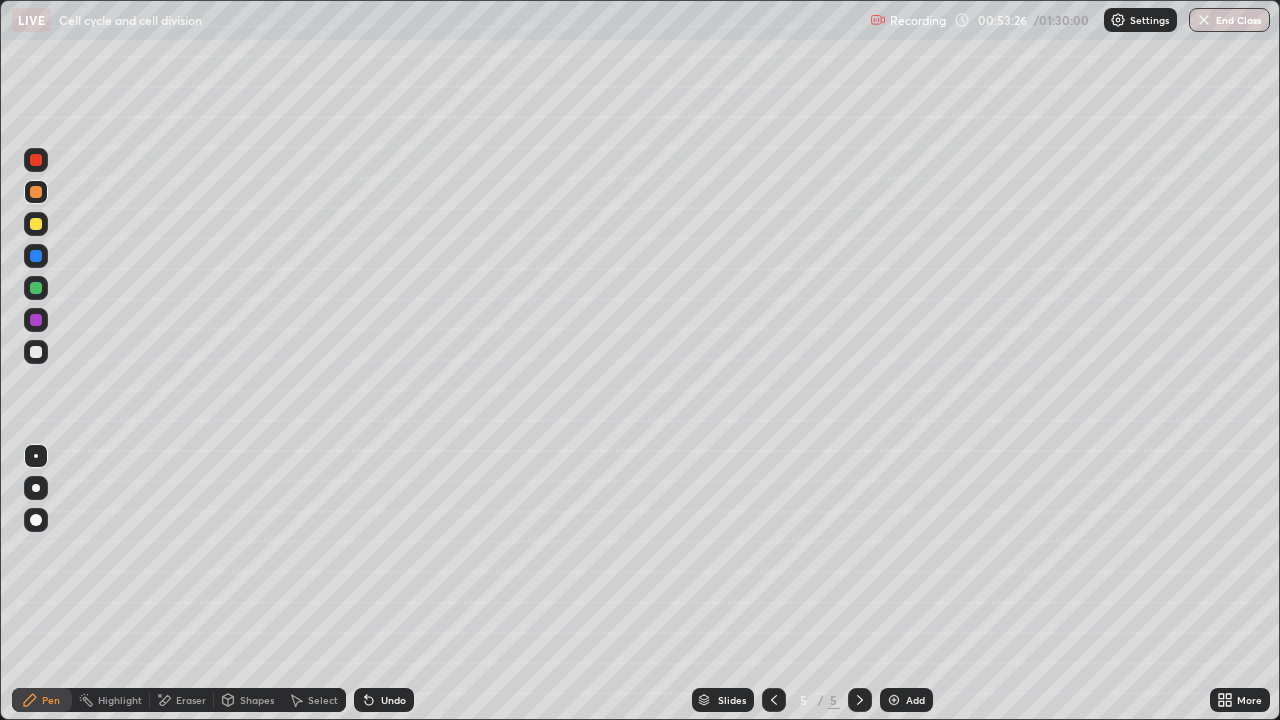click at bounding box center (36, 288) 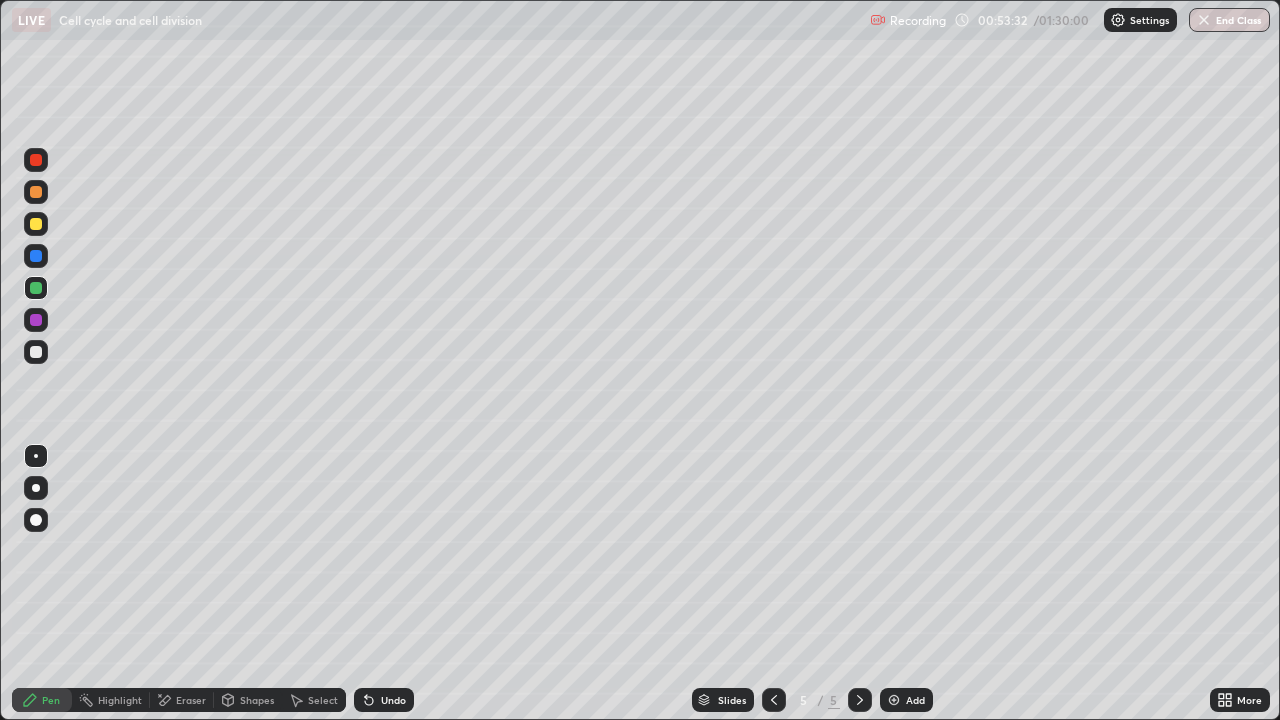 click on "Undo" at bounding box center (393, 700) 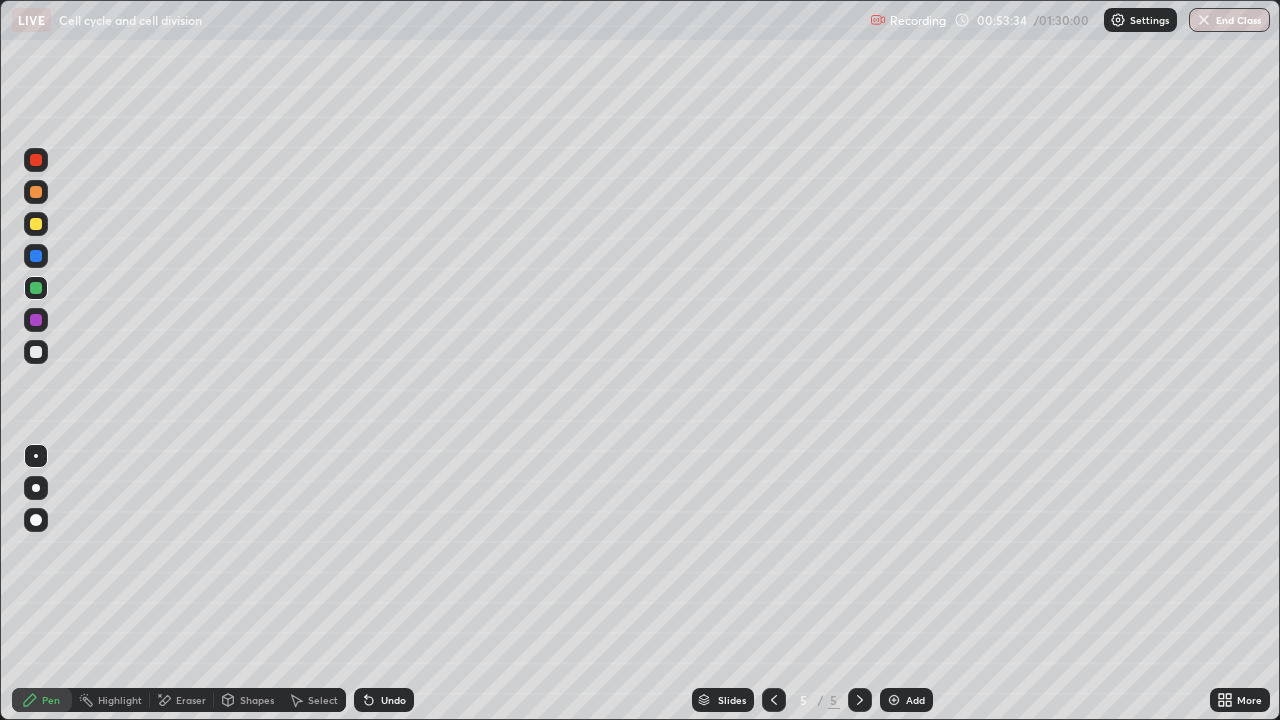 click on "Undo" at bounding box center (384, 700) 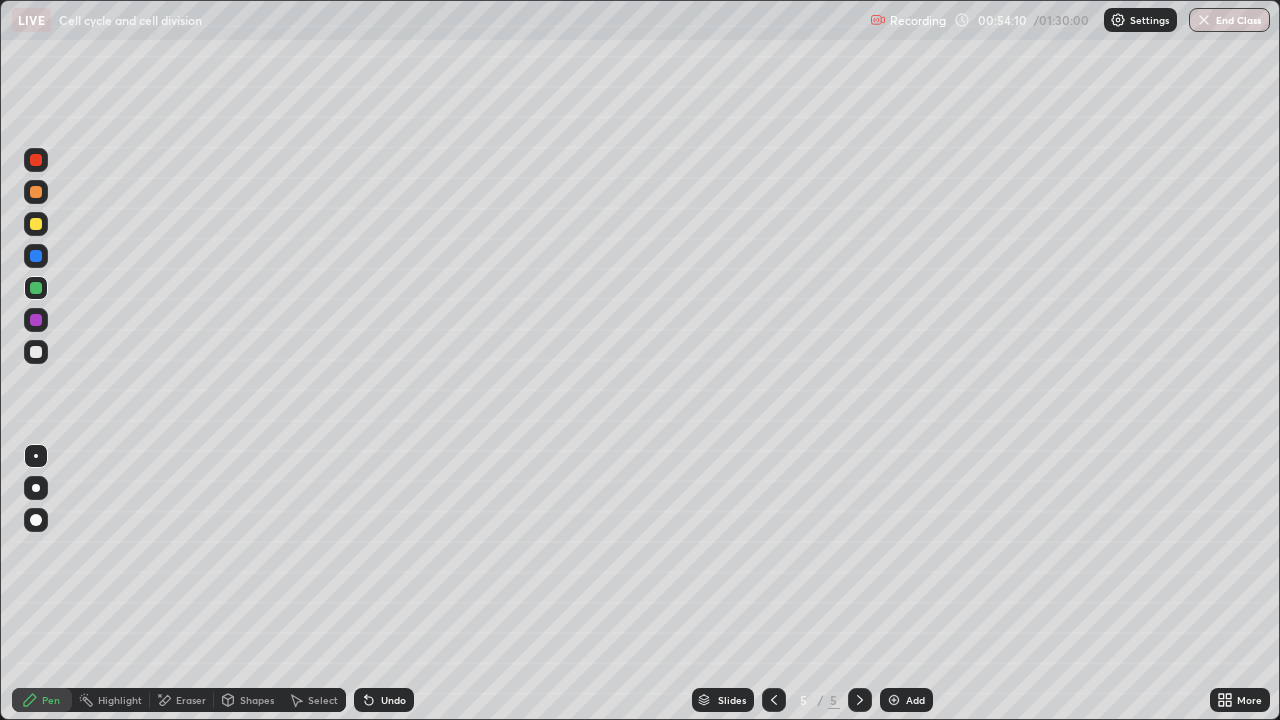 click on "Undo" at bounding box center (393, 700) 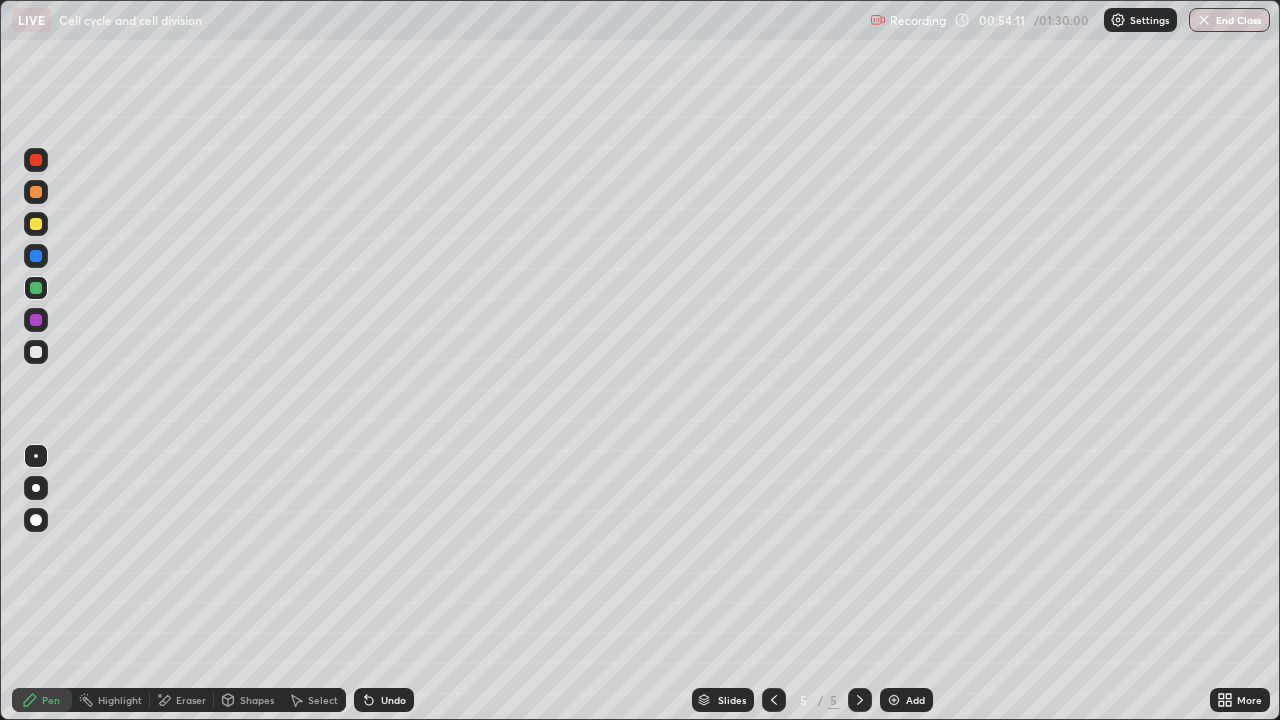 click on "Undo" at bounding box center (393, 700) 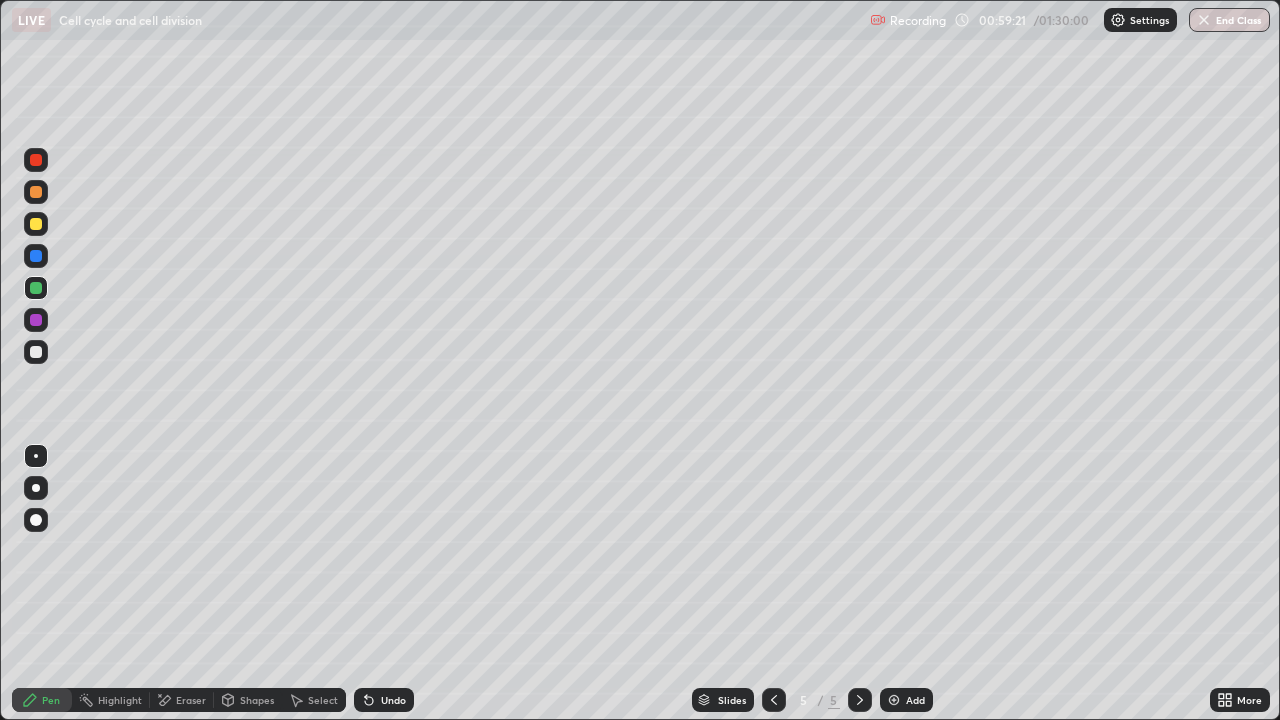 click at bounding box center [36, 352] 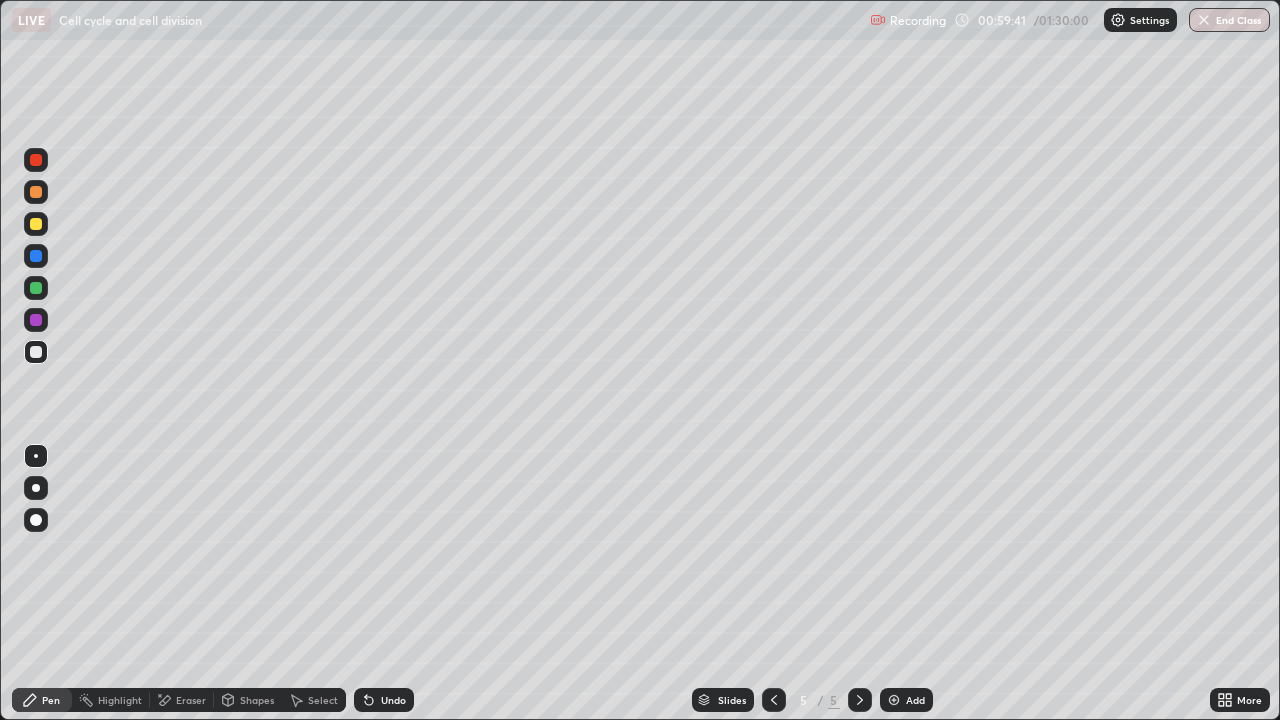 click on "Undo" at bounding box center [393, 700] 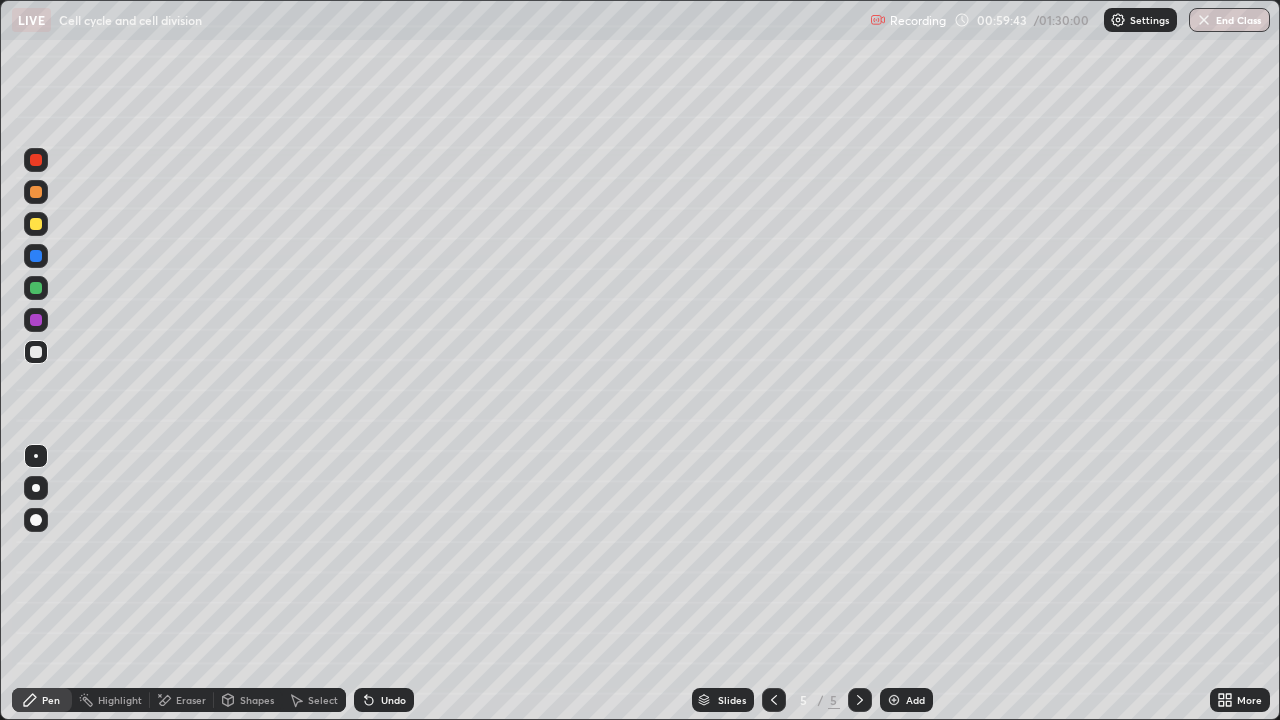 click on "Undo" at bounding box center [393, 700] 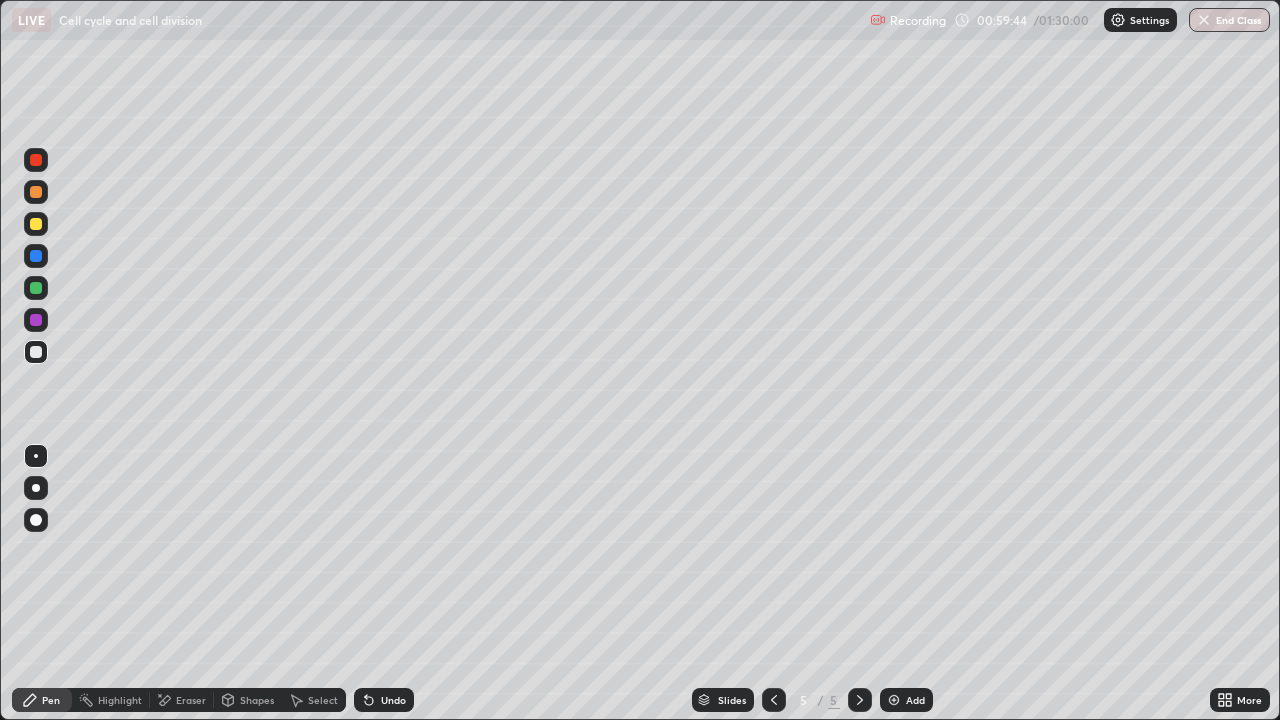 click on "Undo" at bounding box center (384, 700) 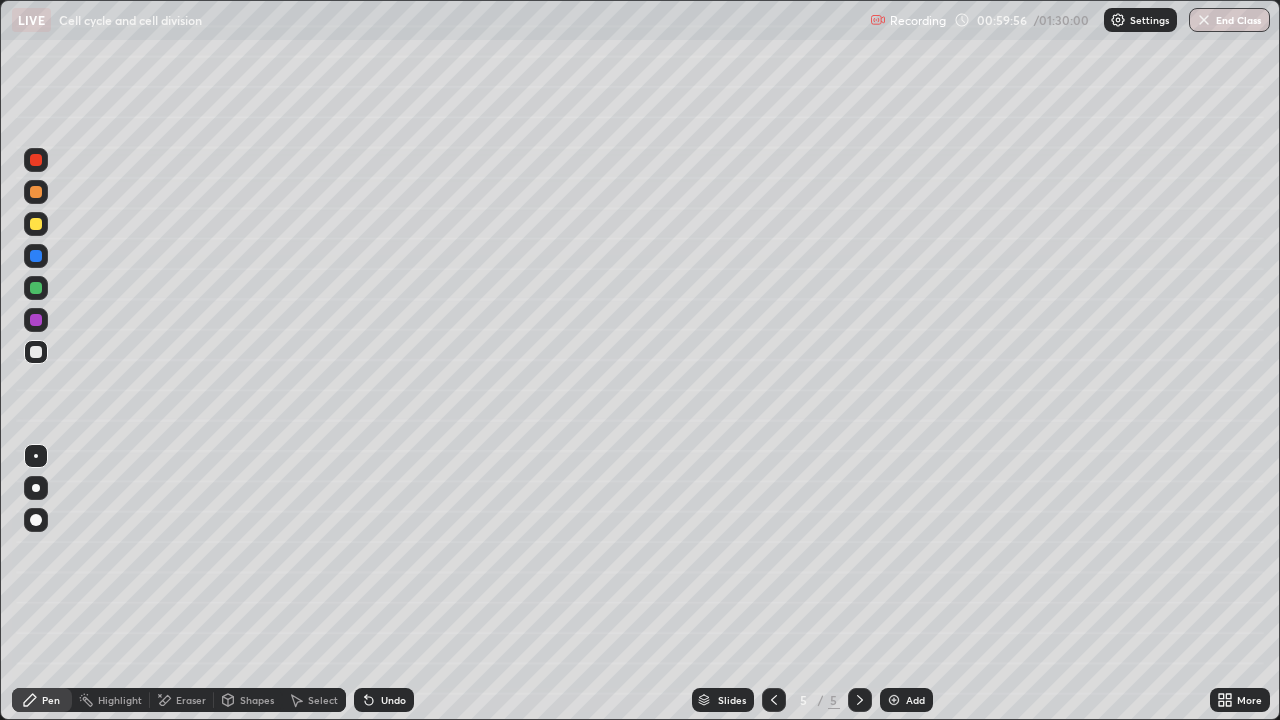 click on "Undo" at bounding box center [393, 700] 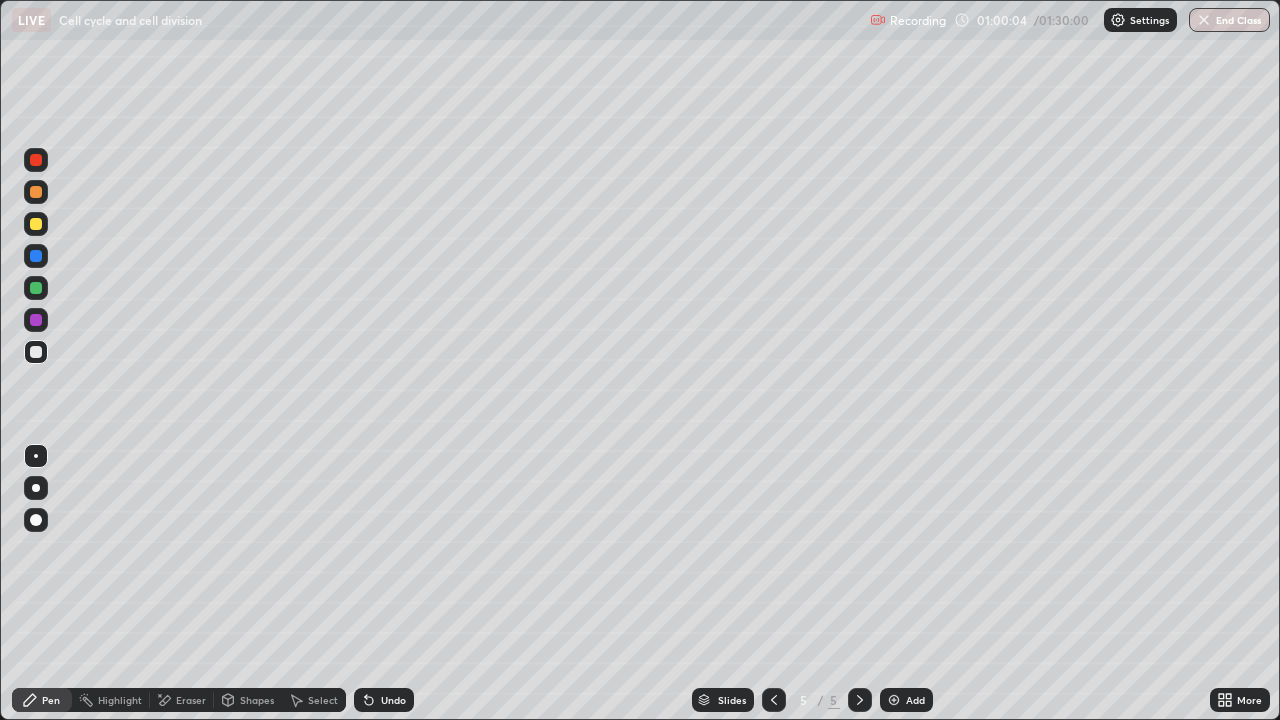 click on "Undo" at bounding box center [384, 700] 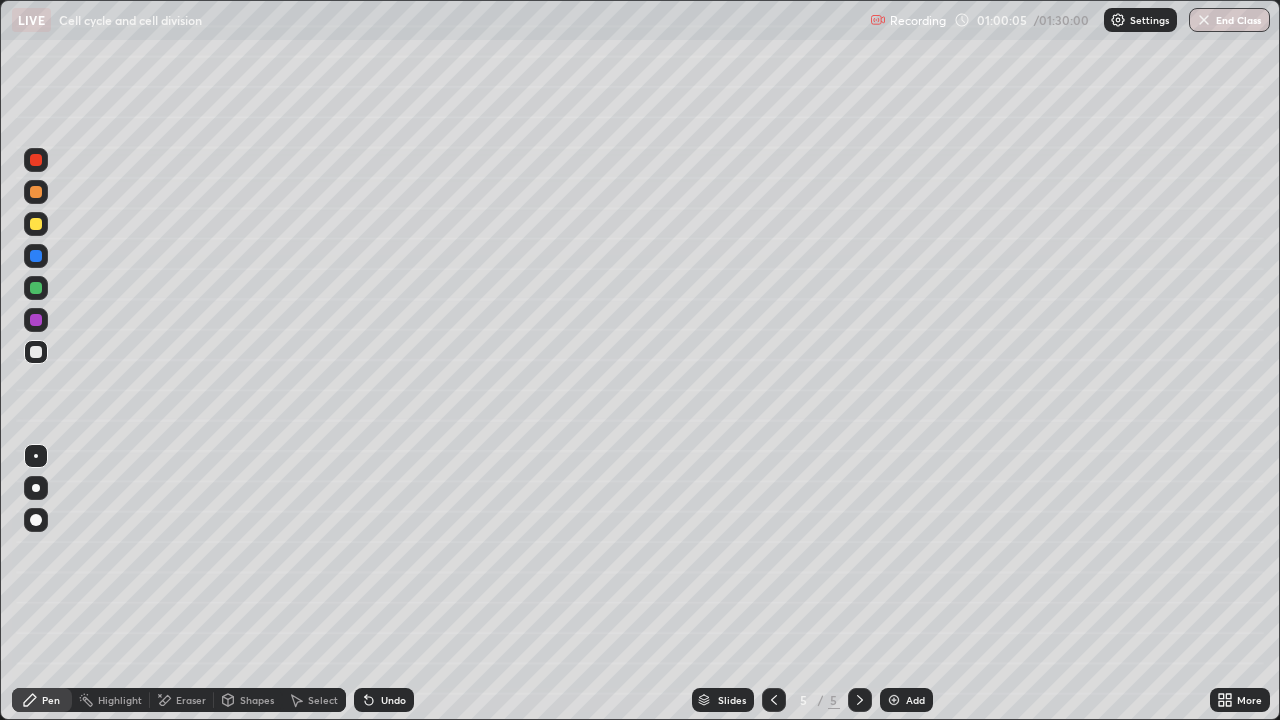 click on "Undo" at bounding box center [393, 700] 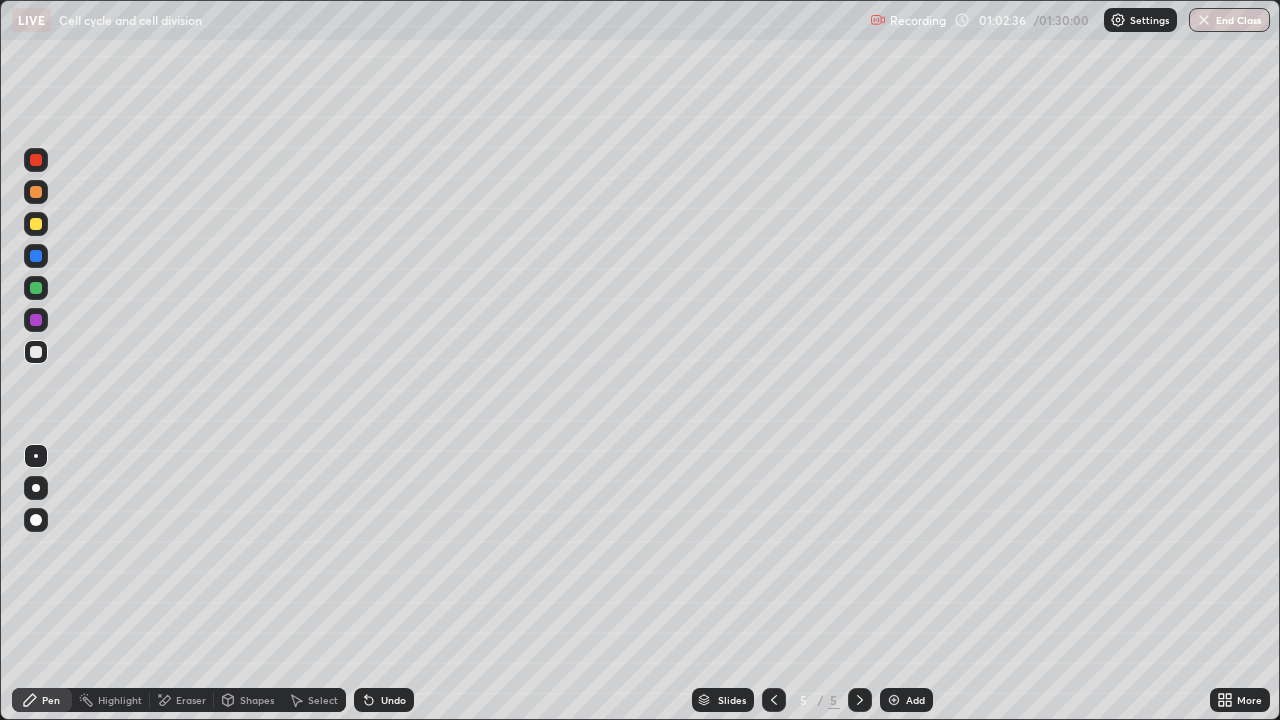 click on "Add" at bounding box center (906, 700) 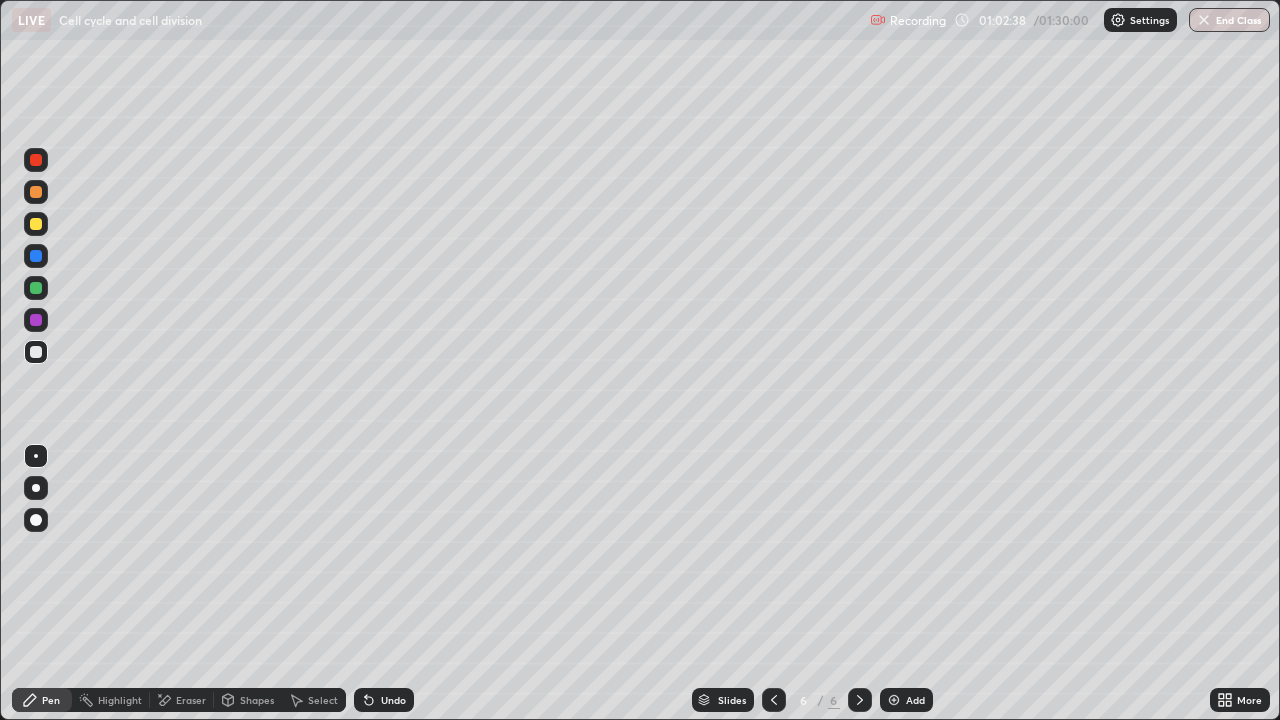 click at bounding box center (36, 224) 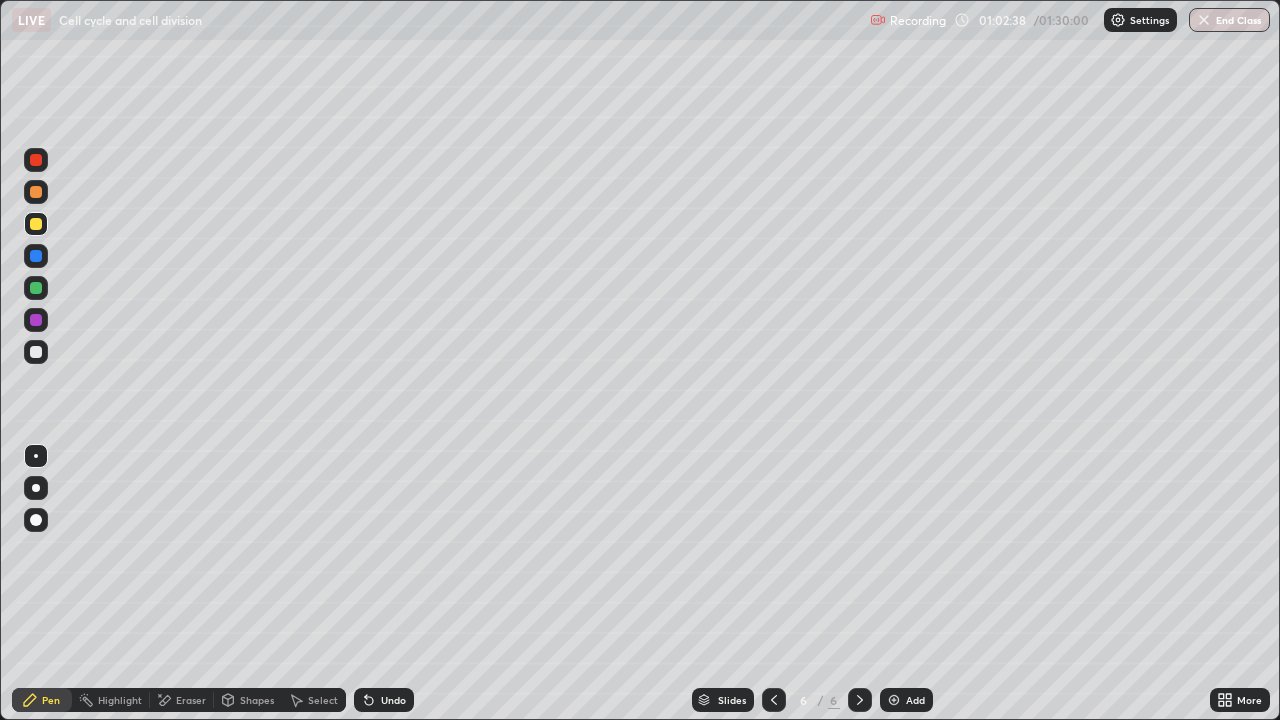 click at bounding box center (36, 352) 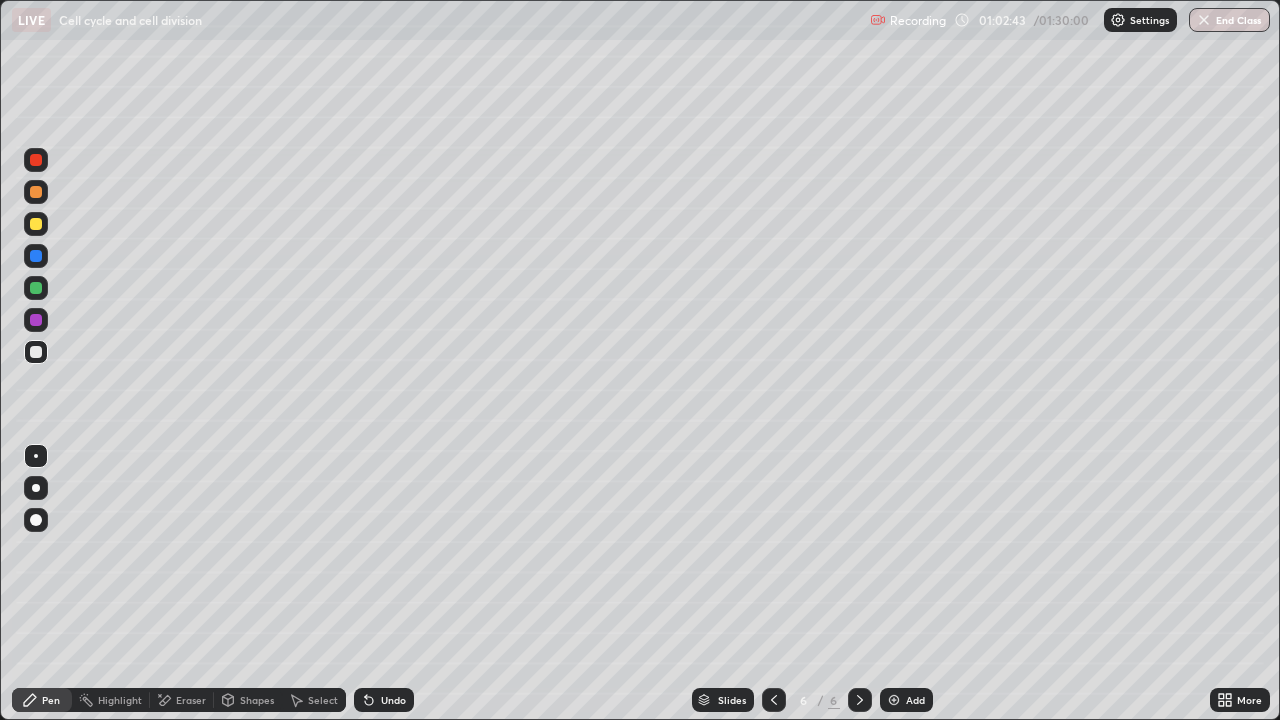 click on "Eraser" at bounding box center (191, 700) 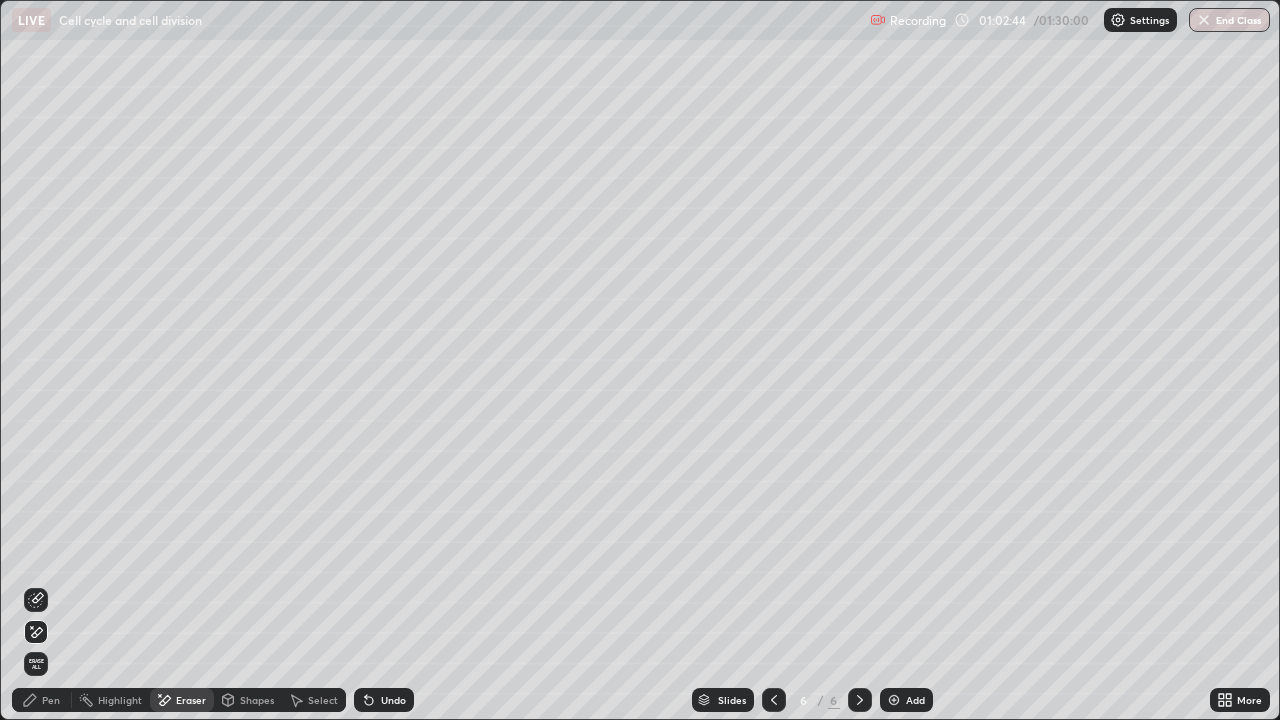 click on "Shapes" at bounding box center (248, 700) 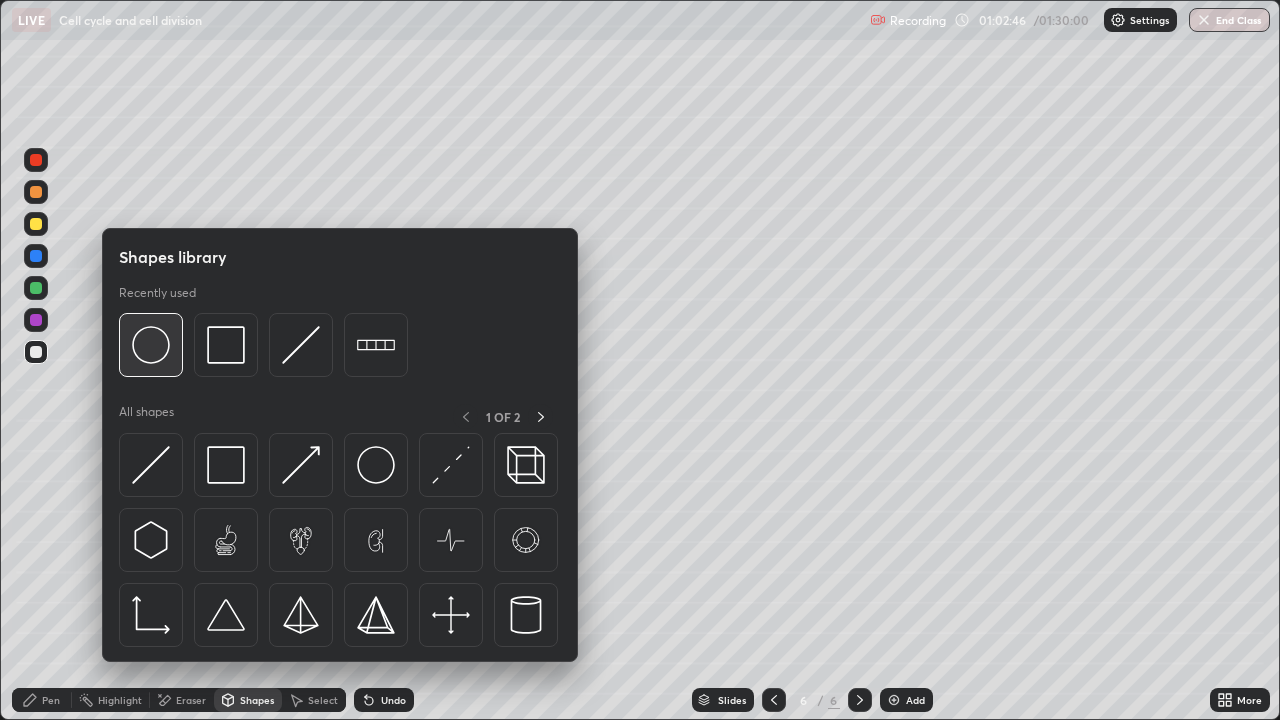 click at bounding box center [151, 345] 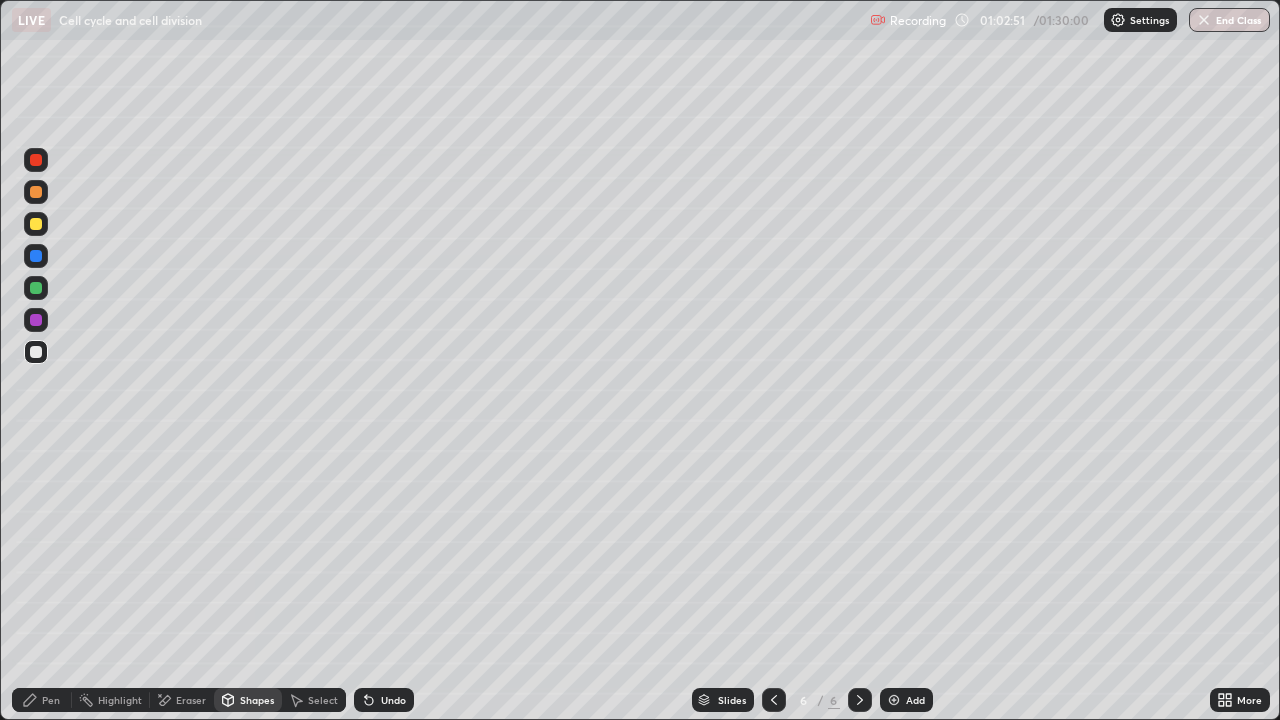 click on "Eraser" at bounding box center [182, 700] 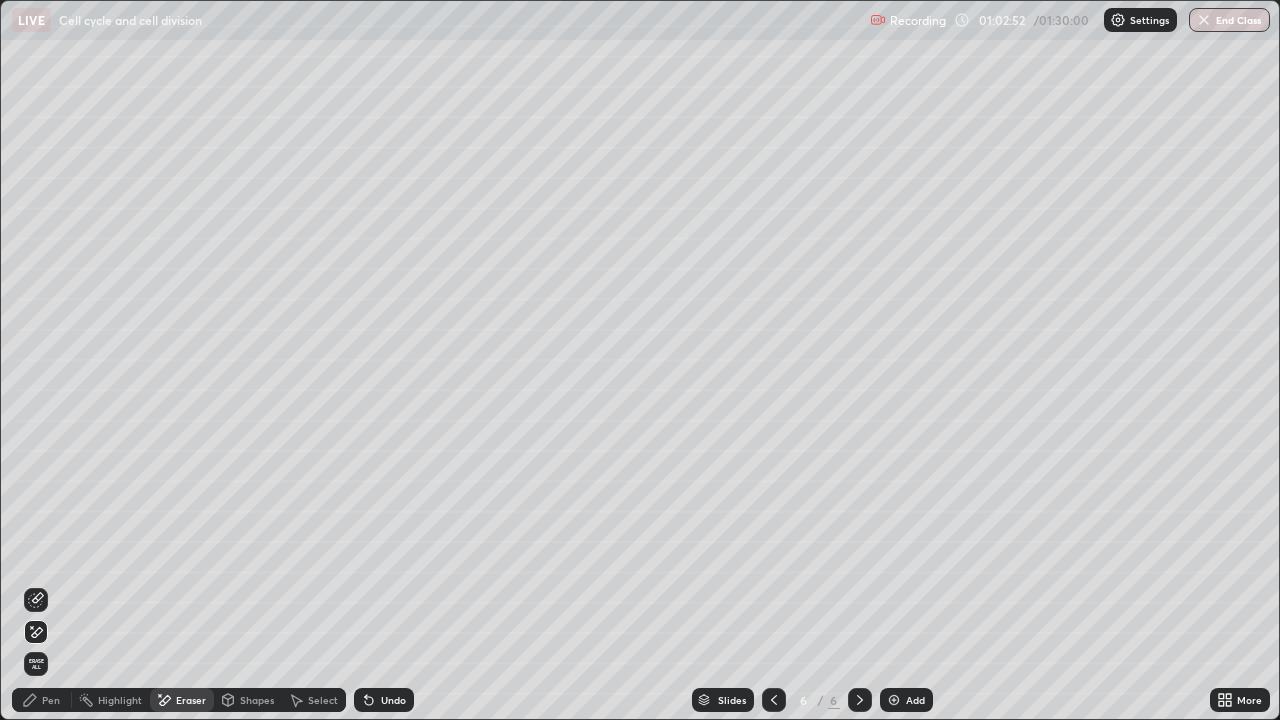 click 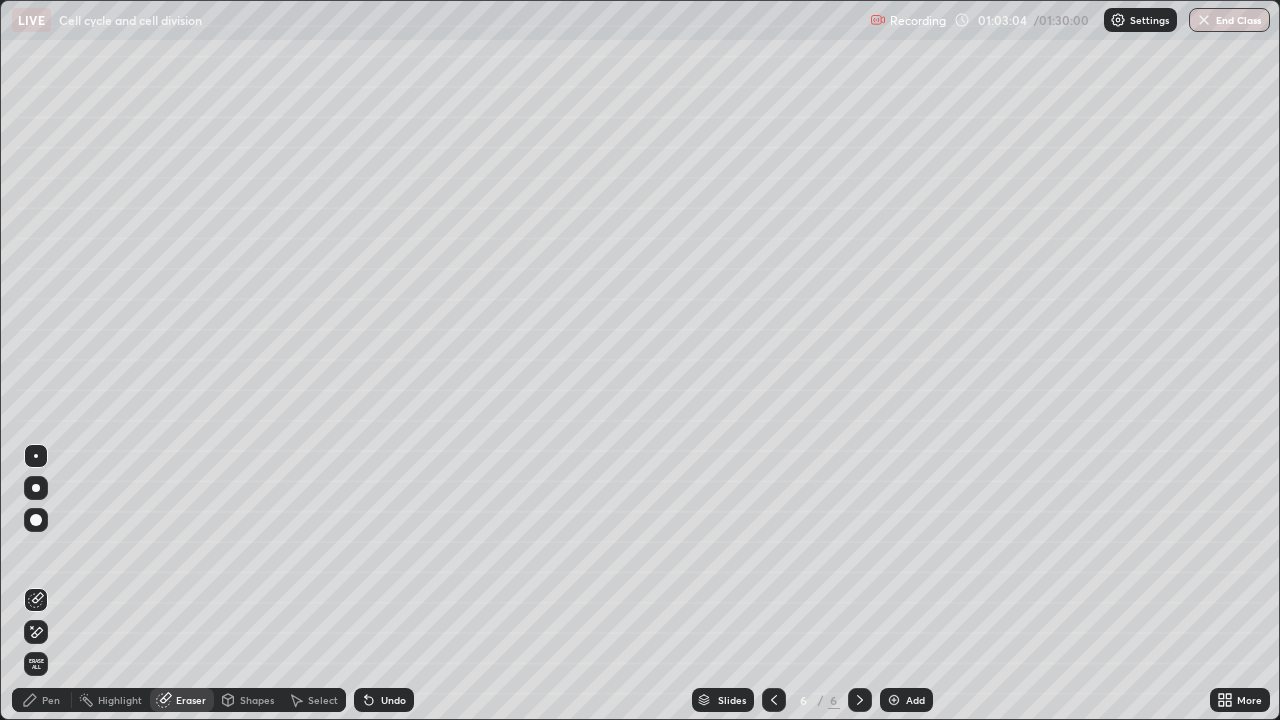 click 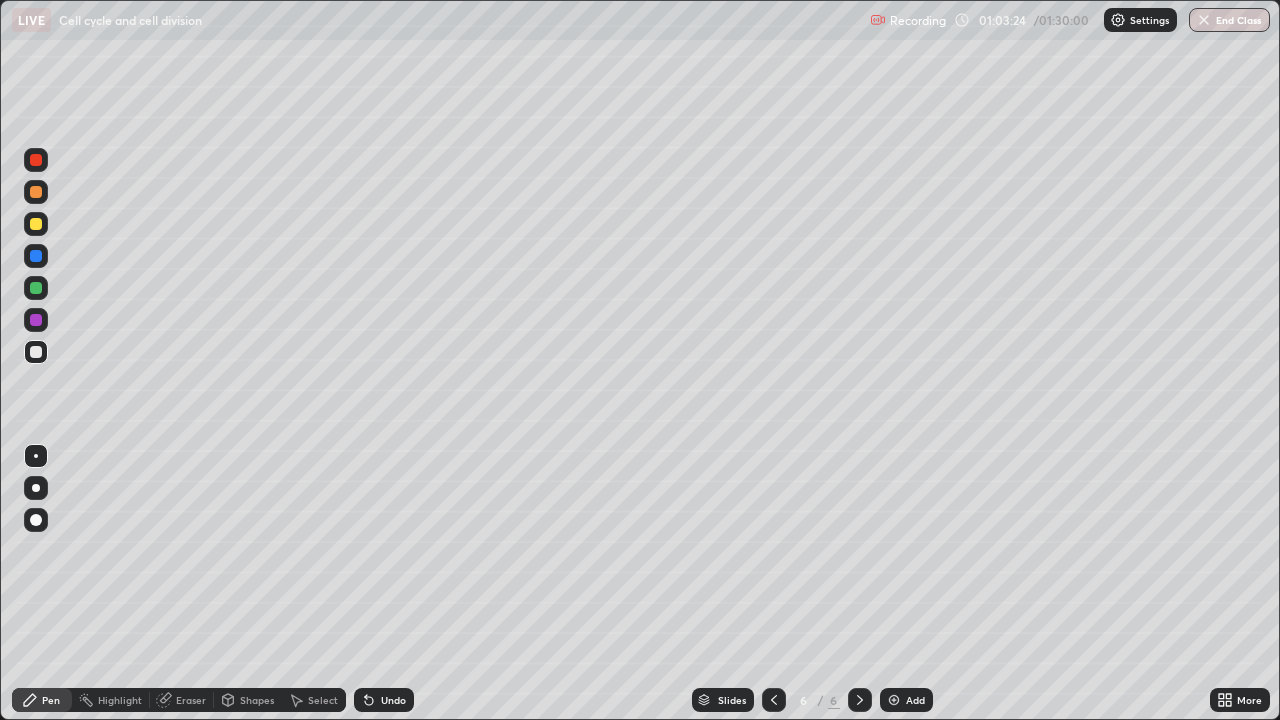 click at bounding box center [36, 160] 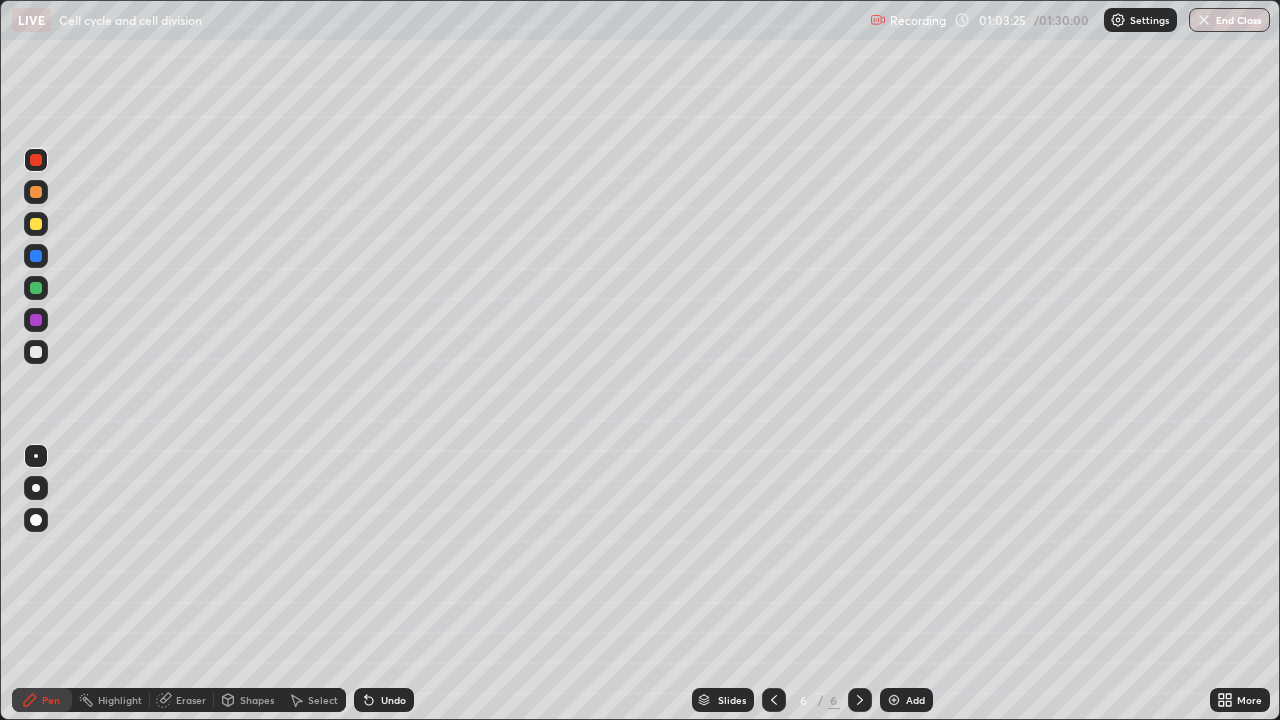 click at bounding box center [36, 352] 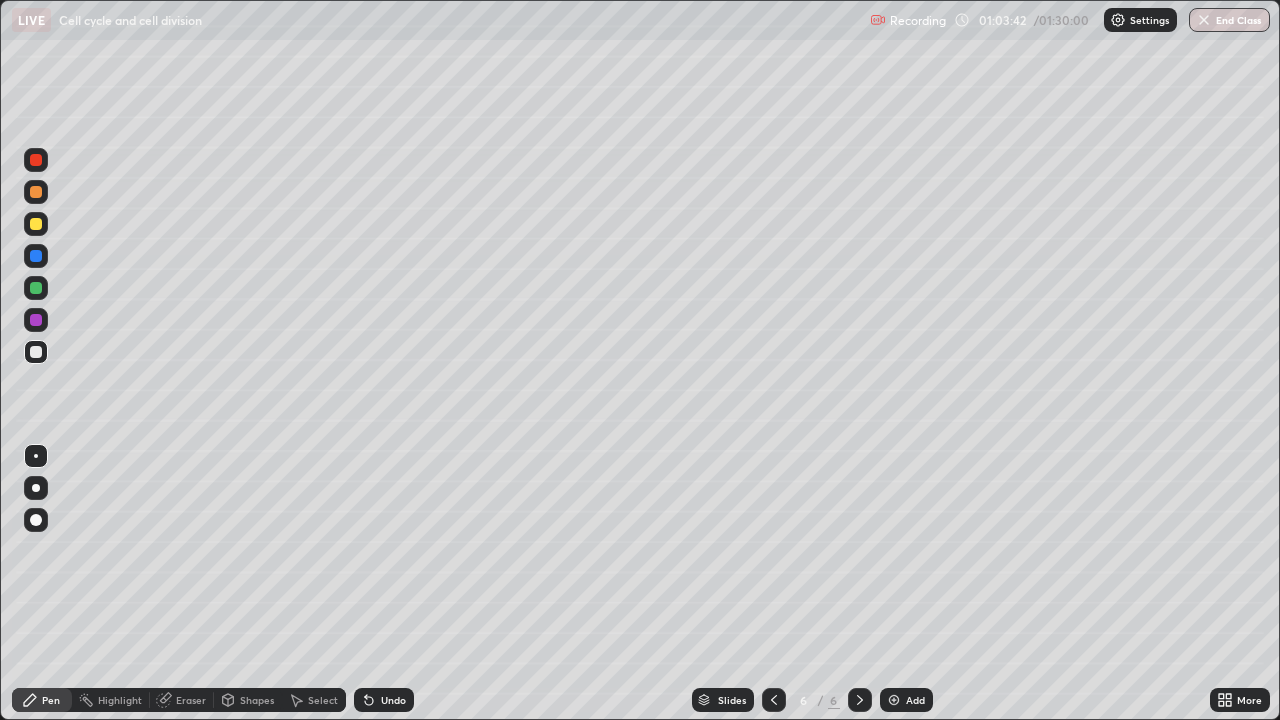 click at bounding box center (36, 288) 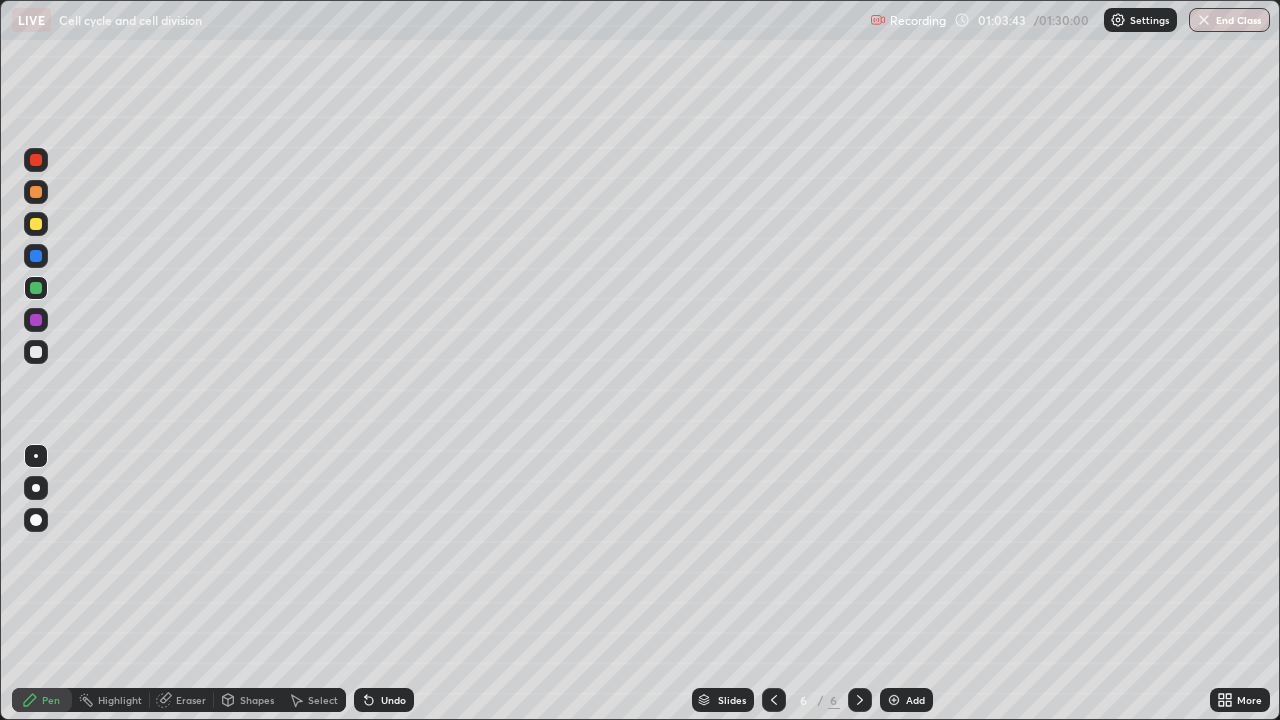 click at bounding box center (36, 520) 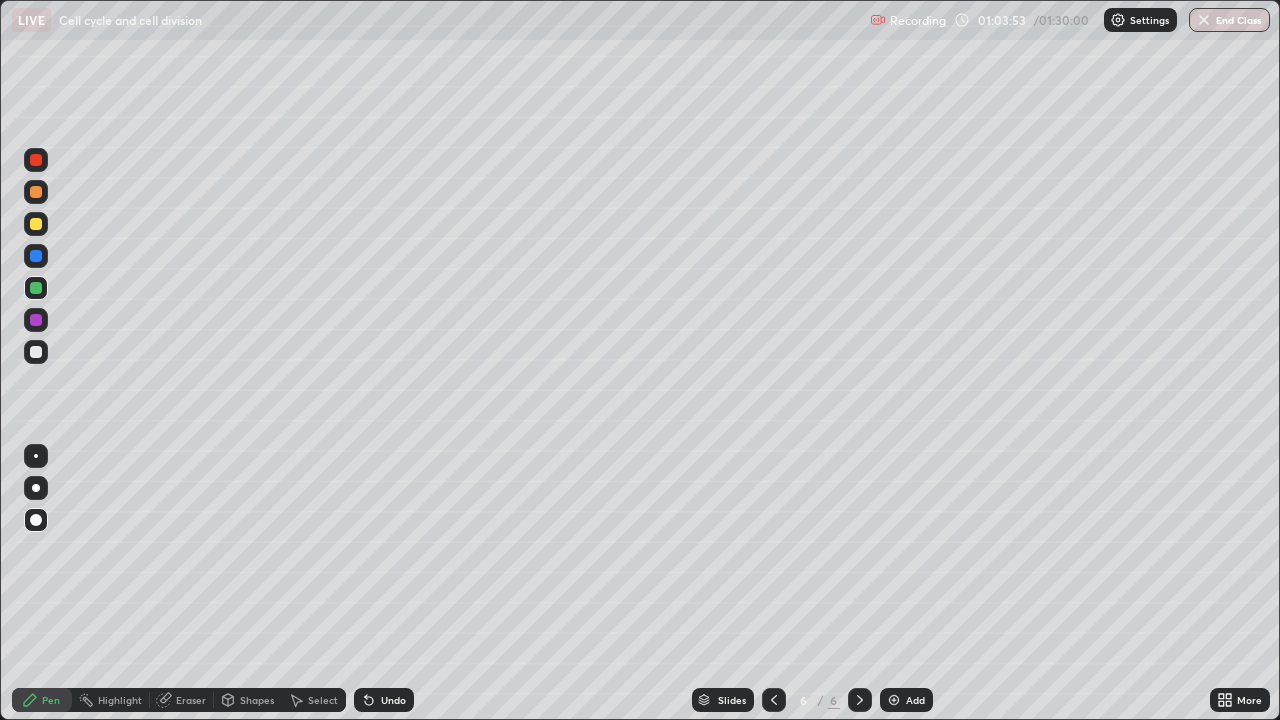 click at bounding box center (36, 160) 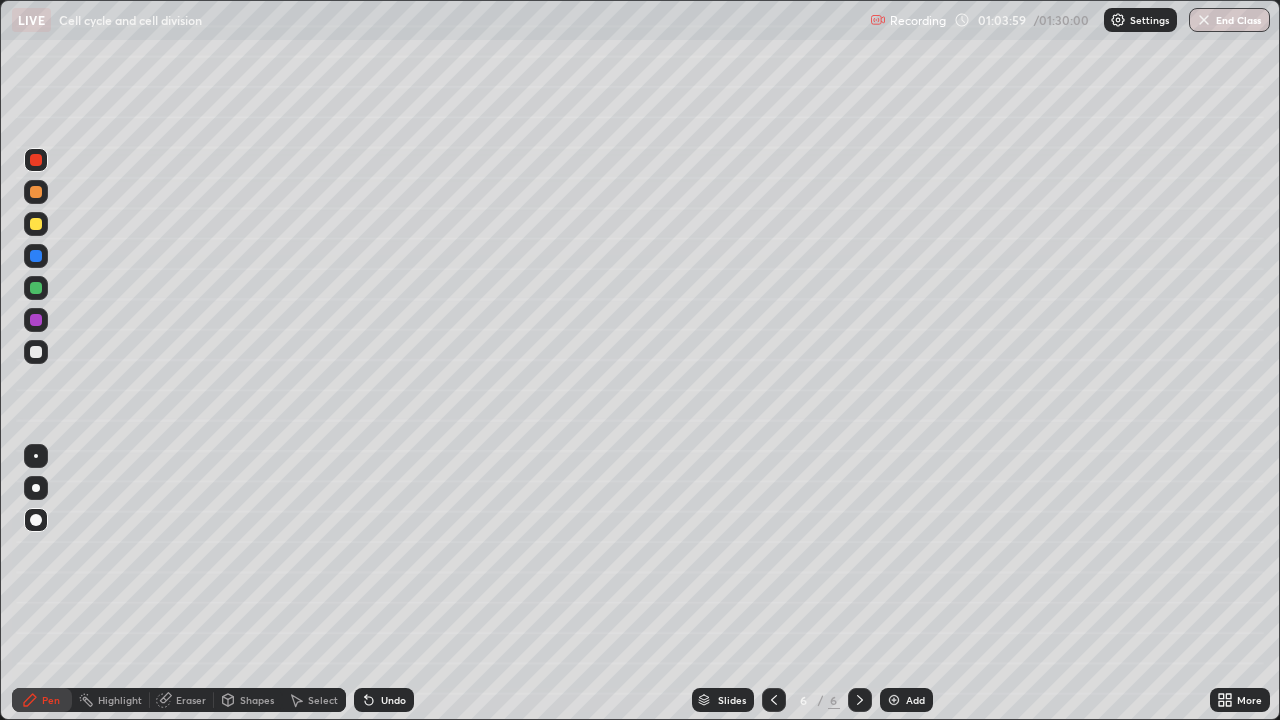 click on "Undo" at bounding box center [393, 700] 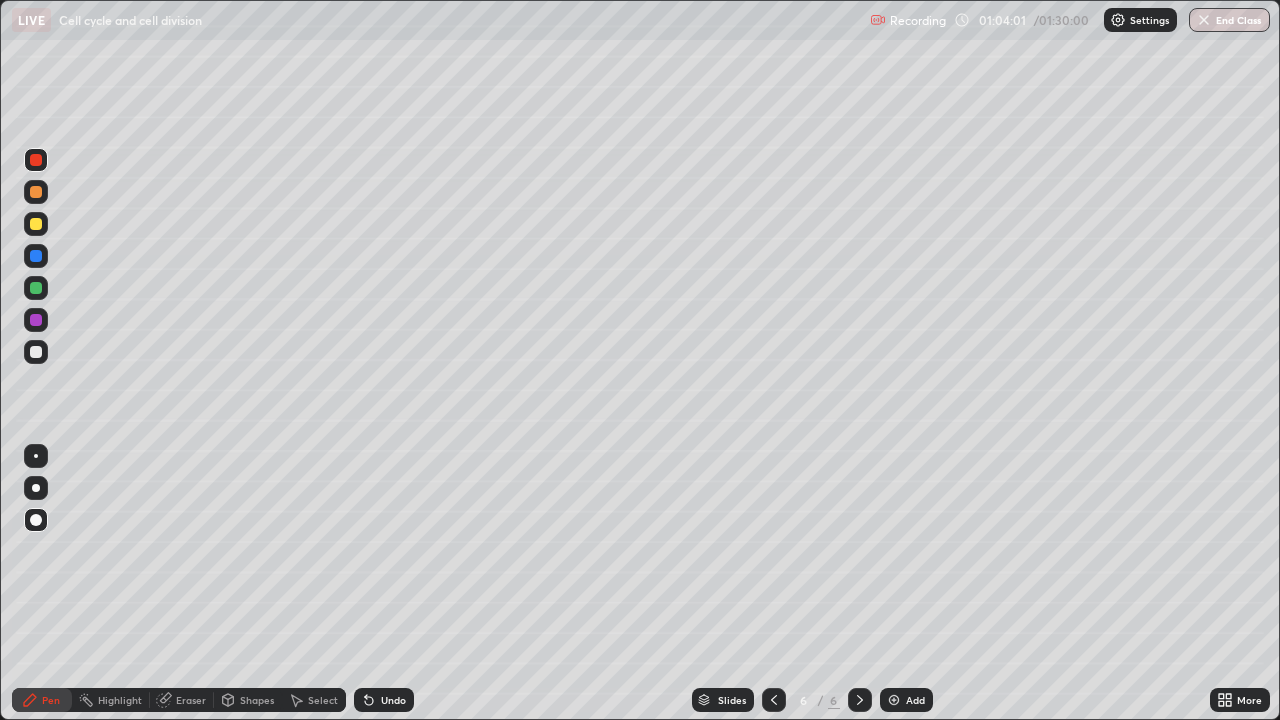 click at bounding box center (36, 456) 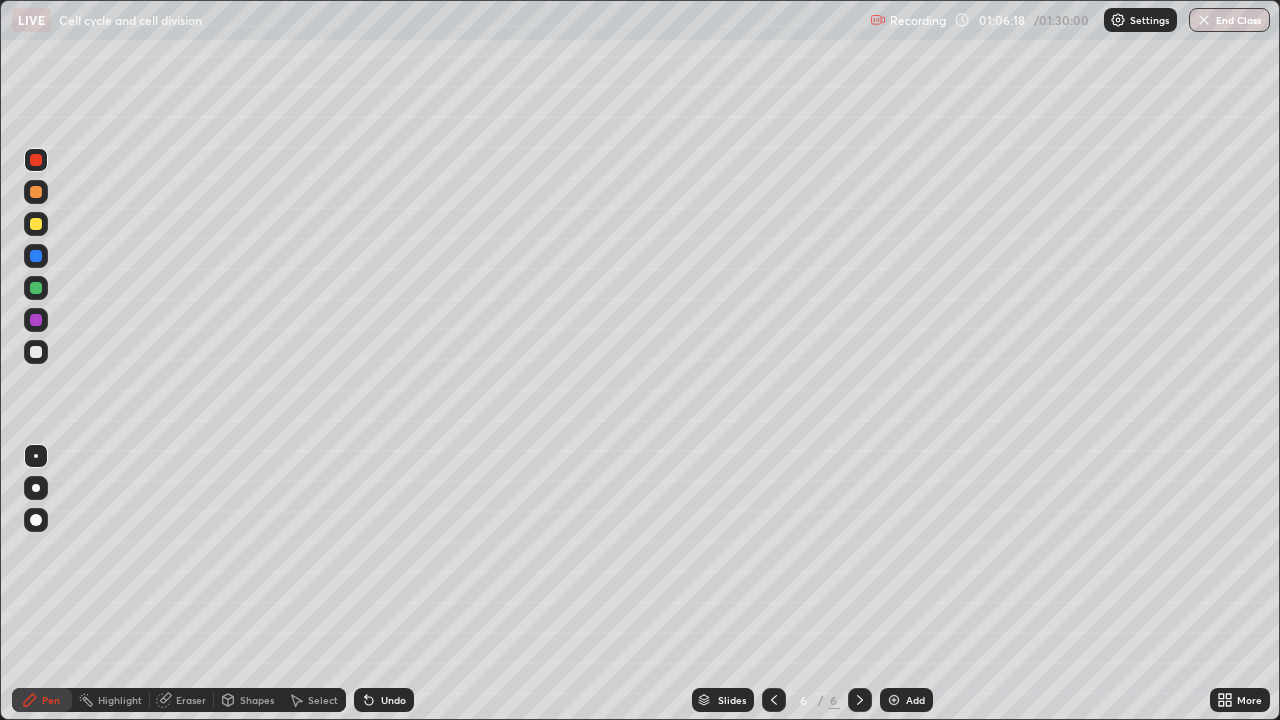 click 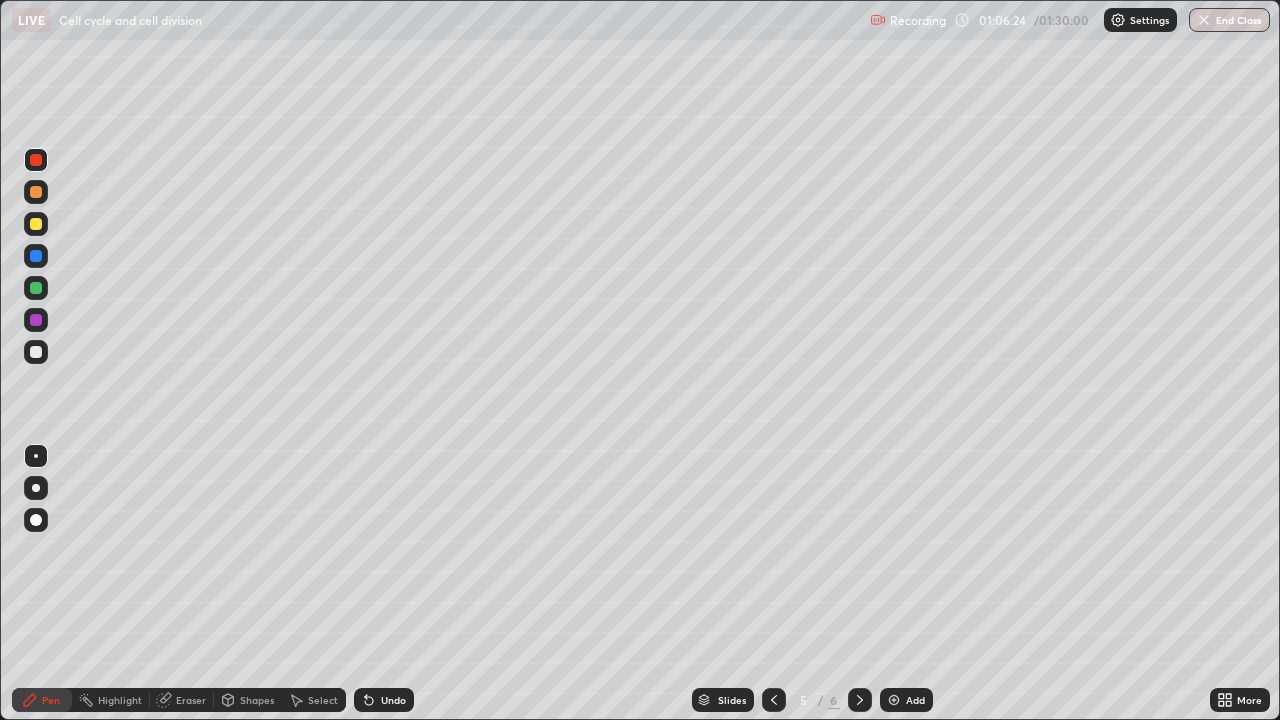 click 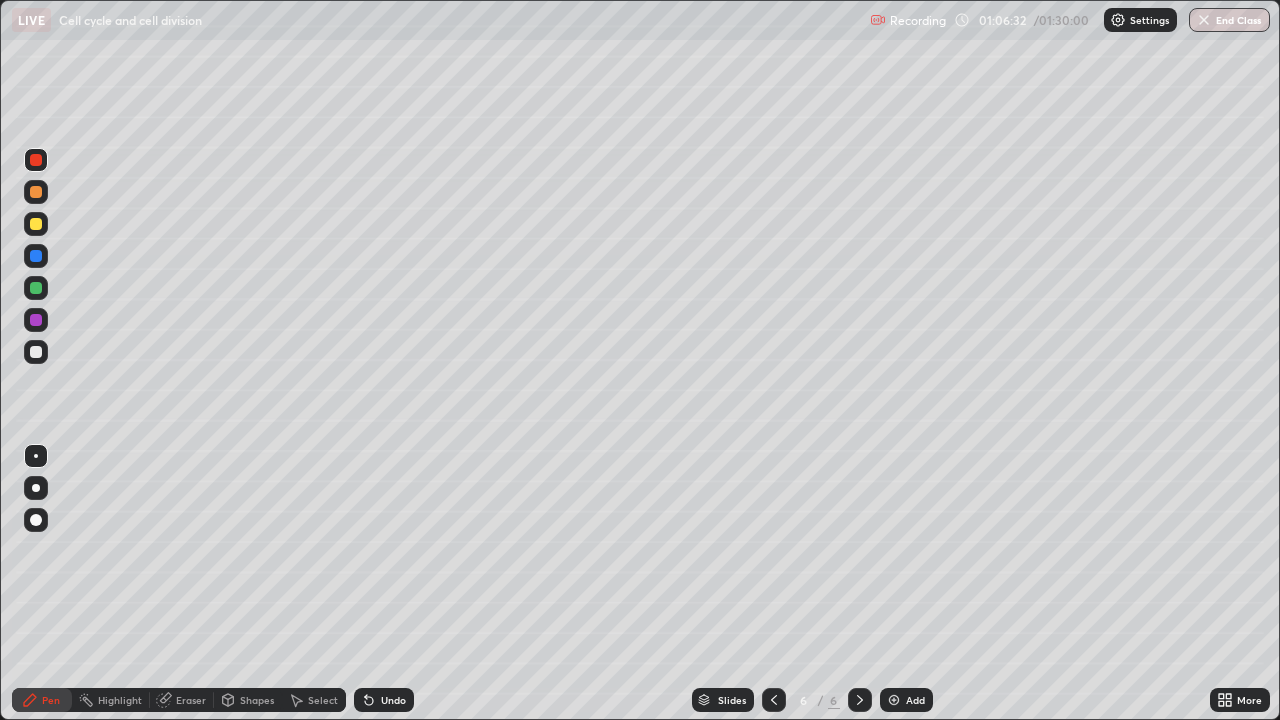 click at bounding box center (36, 352) 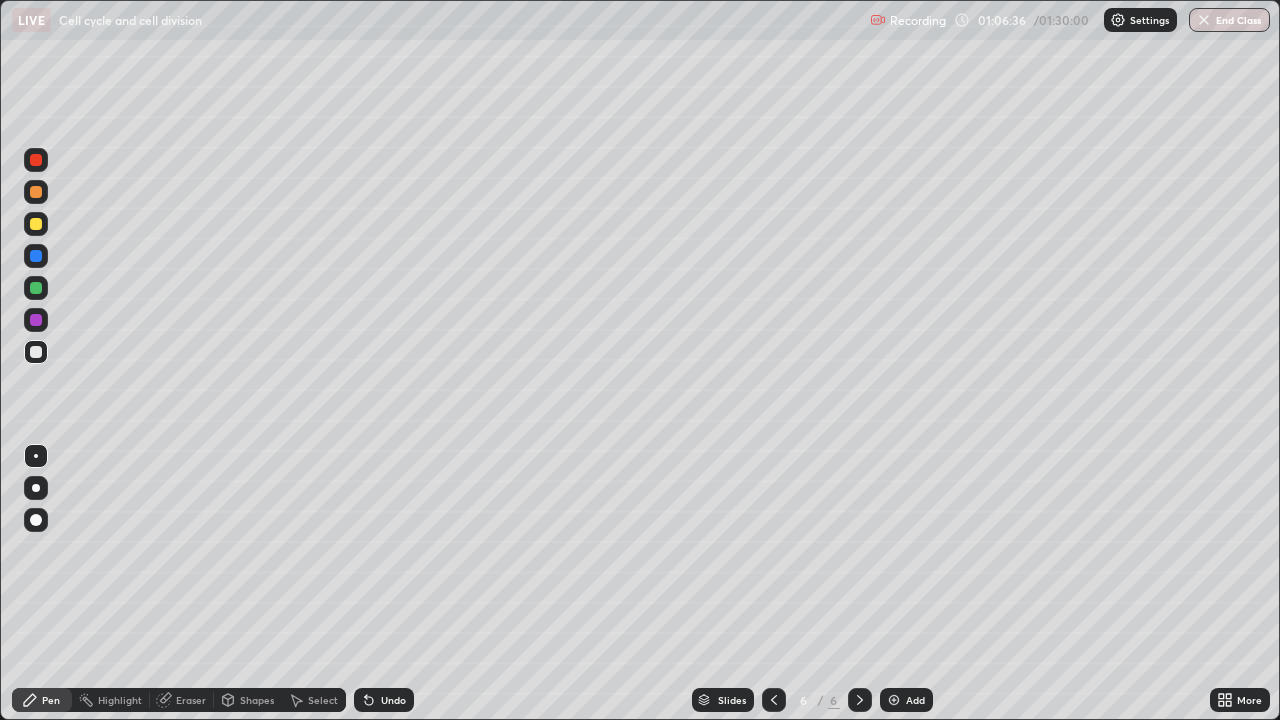 click on "Undo" at bounding box center (384, 700) 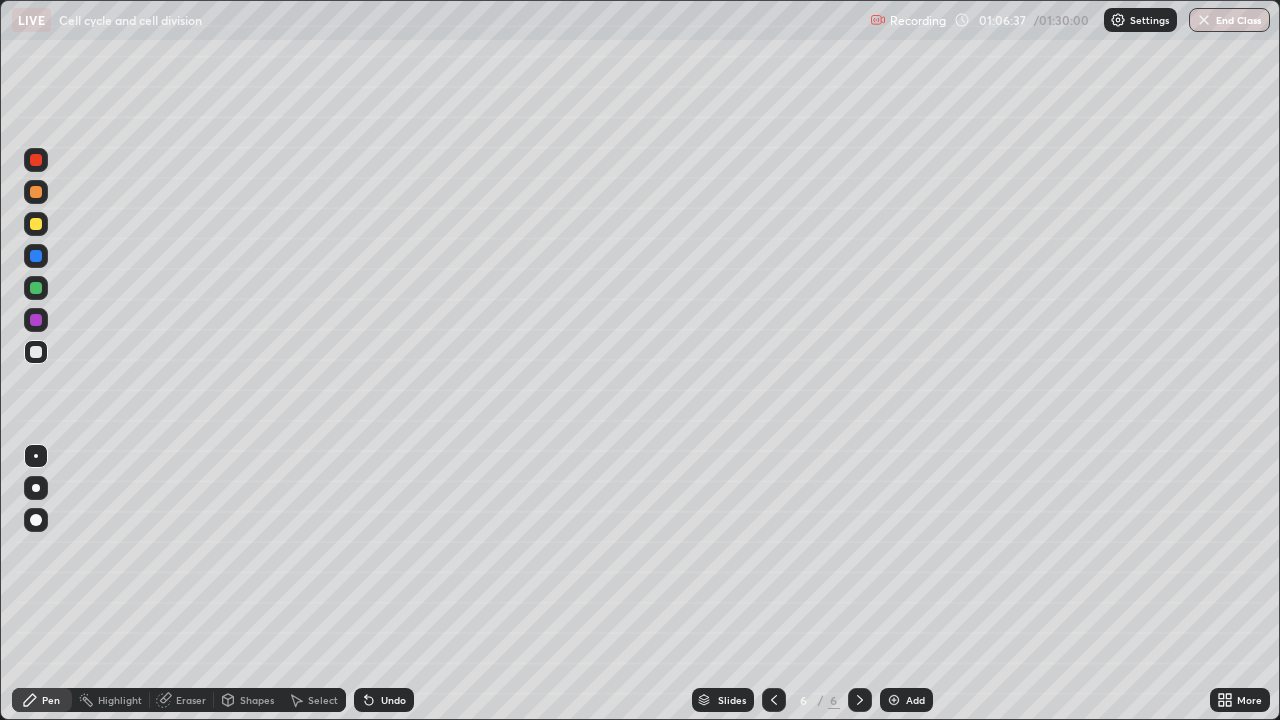 click on "Undo" at bounding box center [393, 700] 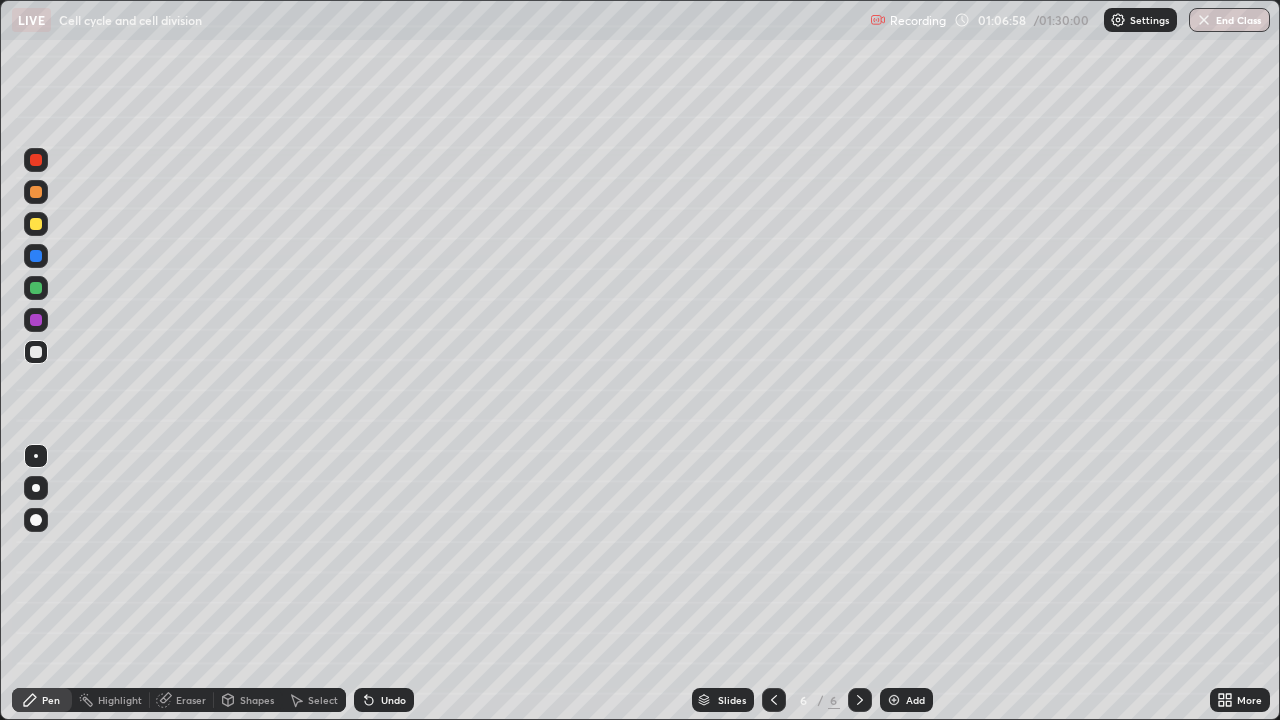click at bounding box center [36, 288] 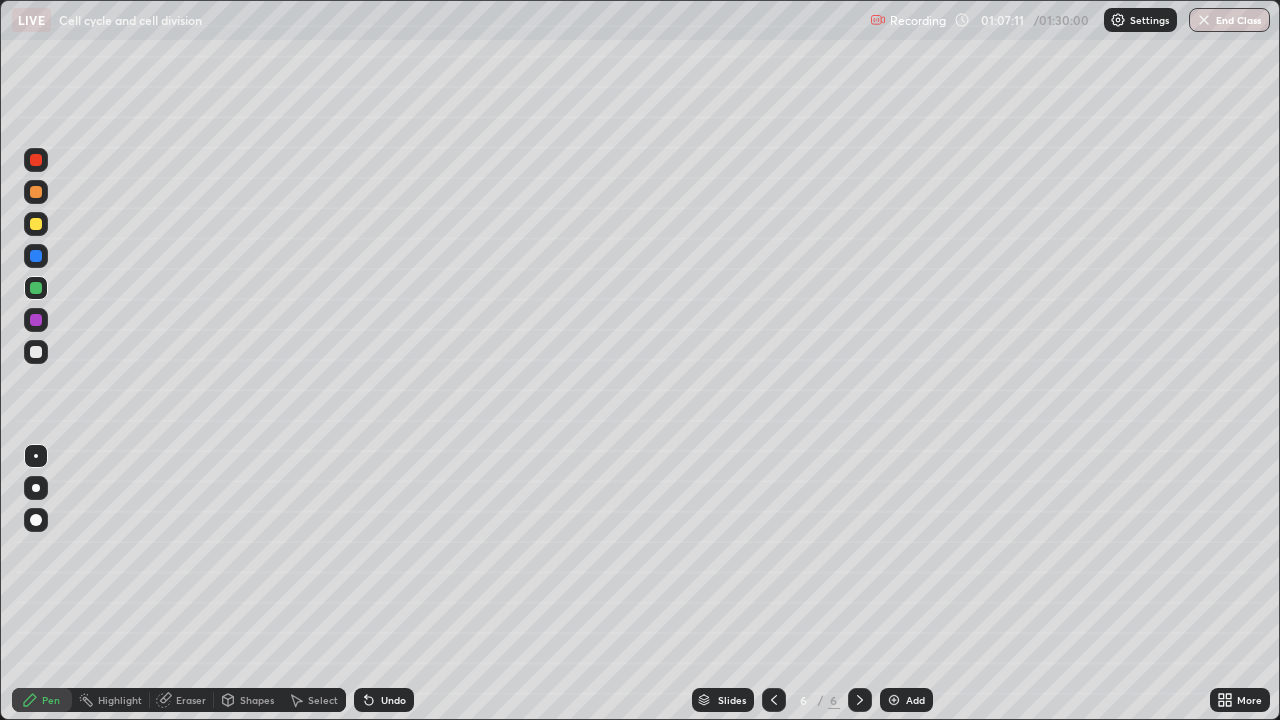 click at bounding box center [36, 160] 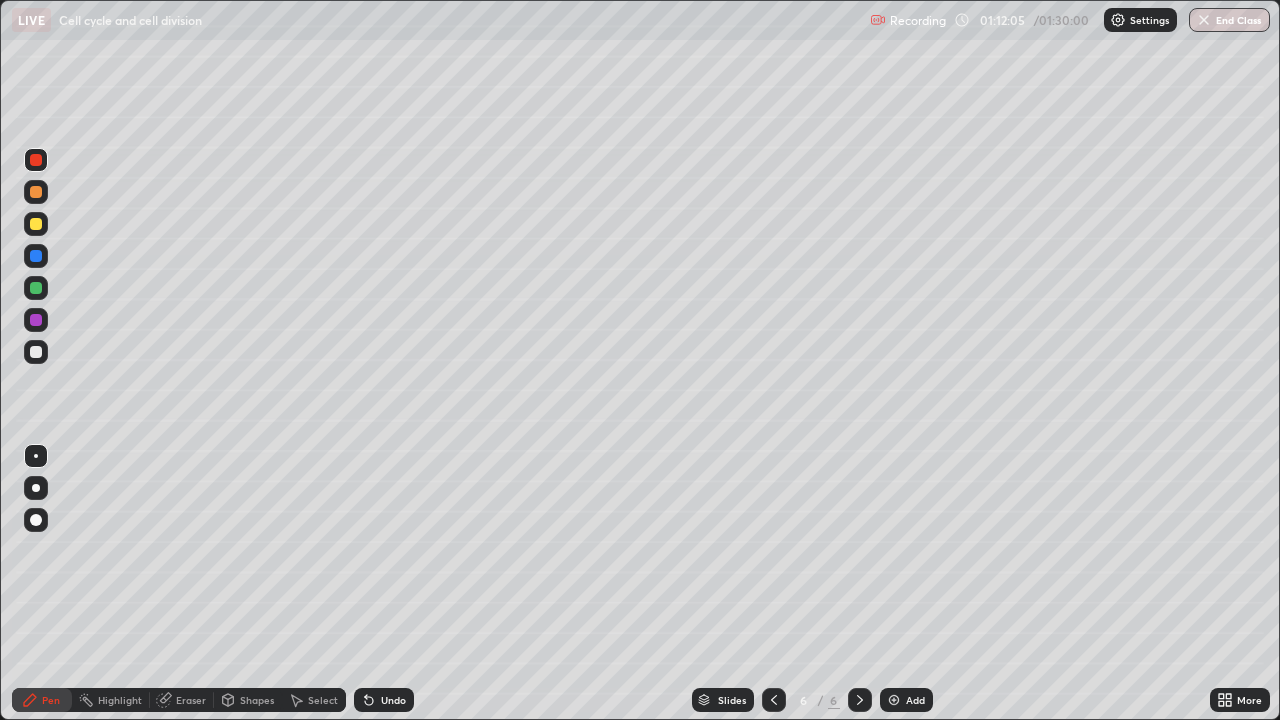 click at bounding box center (894, 700) 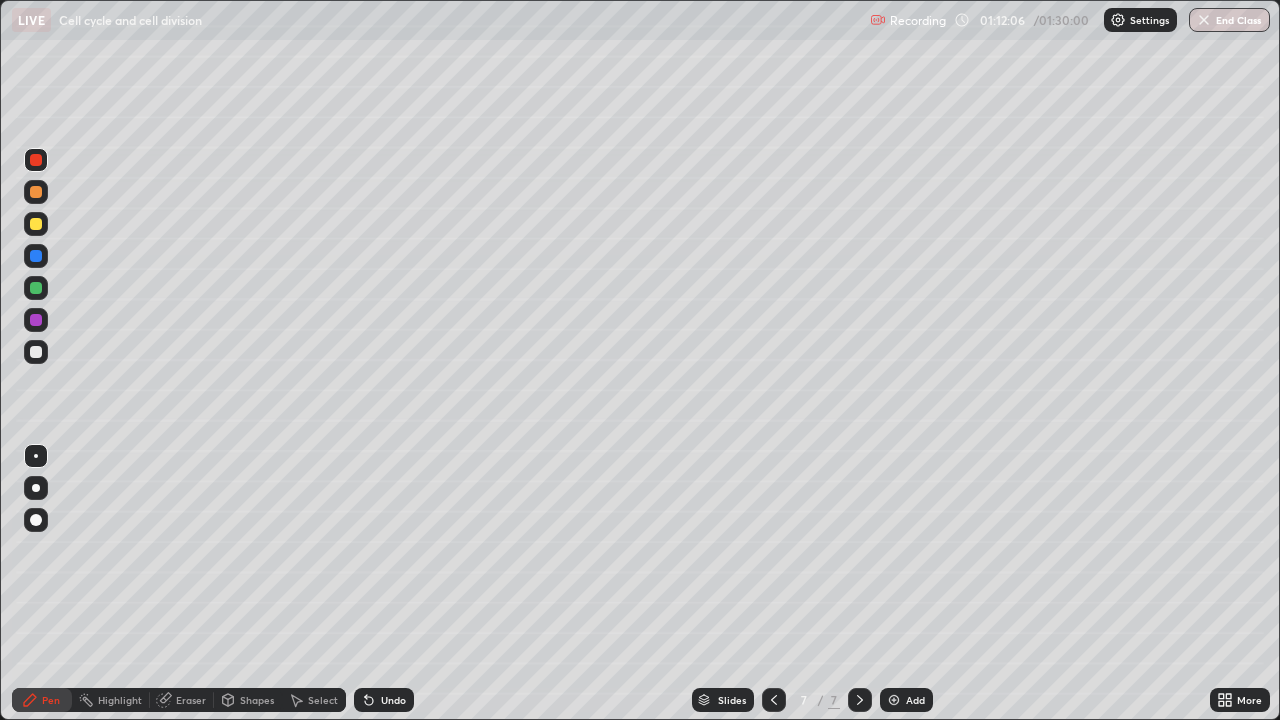 click at bounding box center [36, 352] 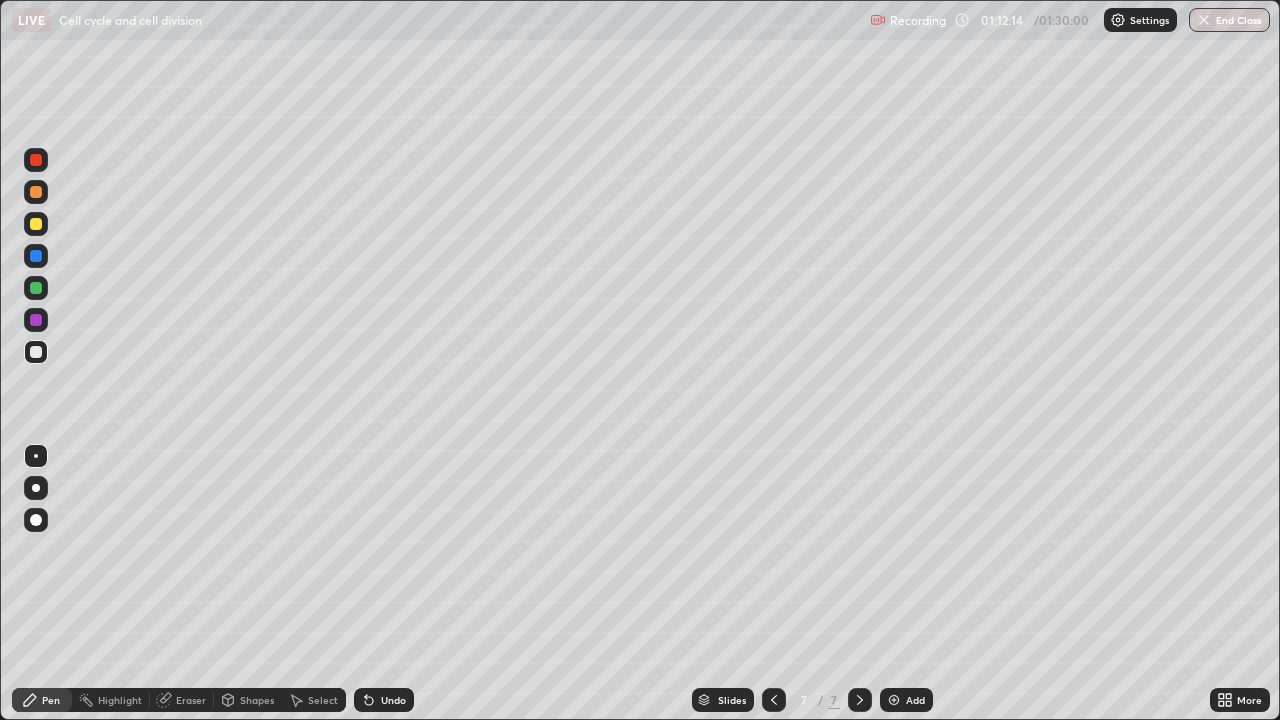 click on "Shapes" at bounding box center [248, 700] 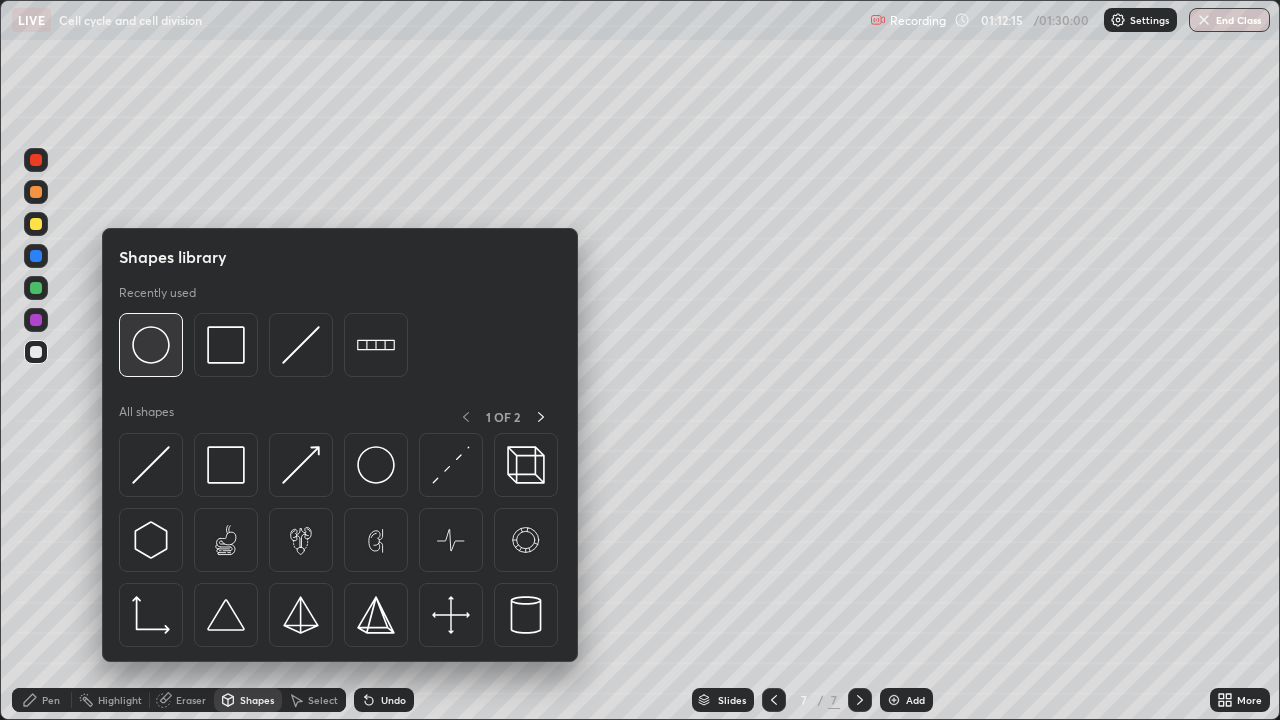 click at bounding box center [151, 345] 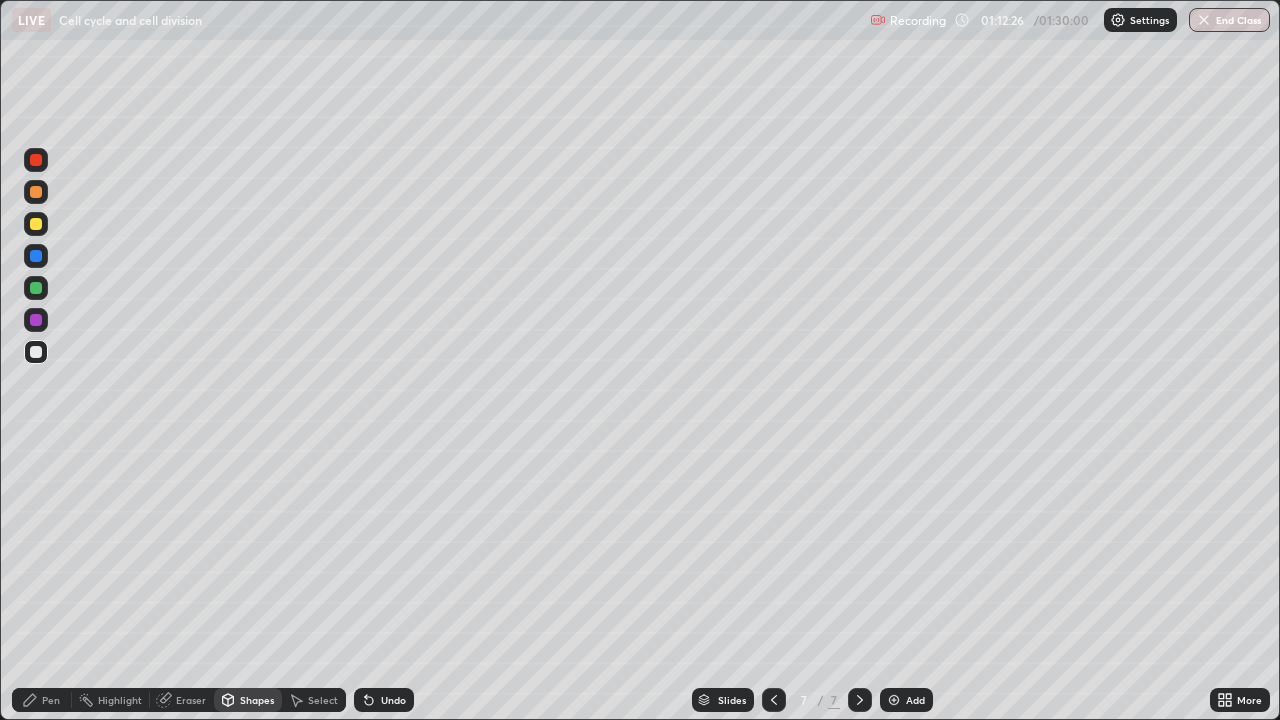 click 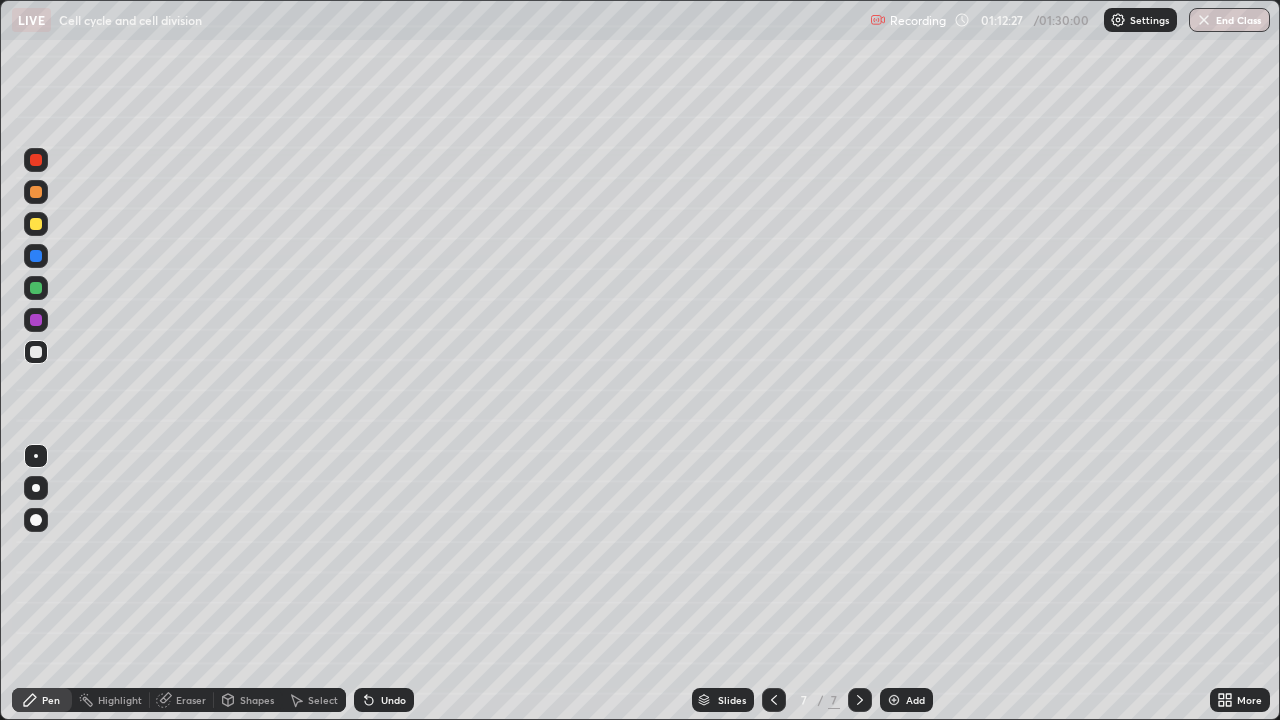 click at bounding box center (36, 520) 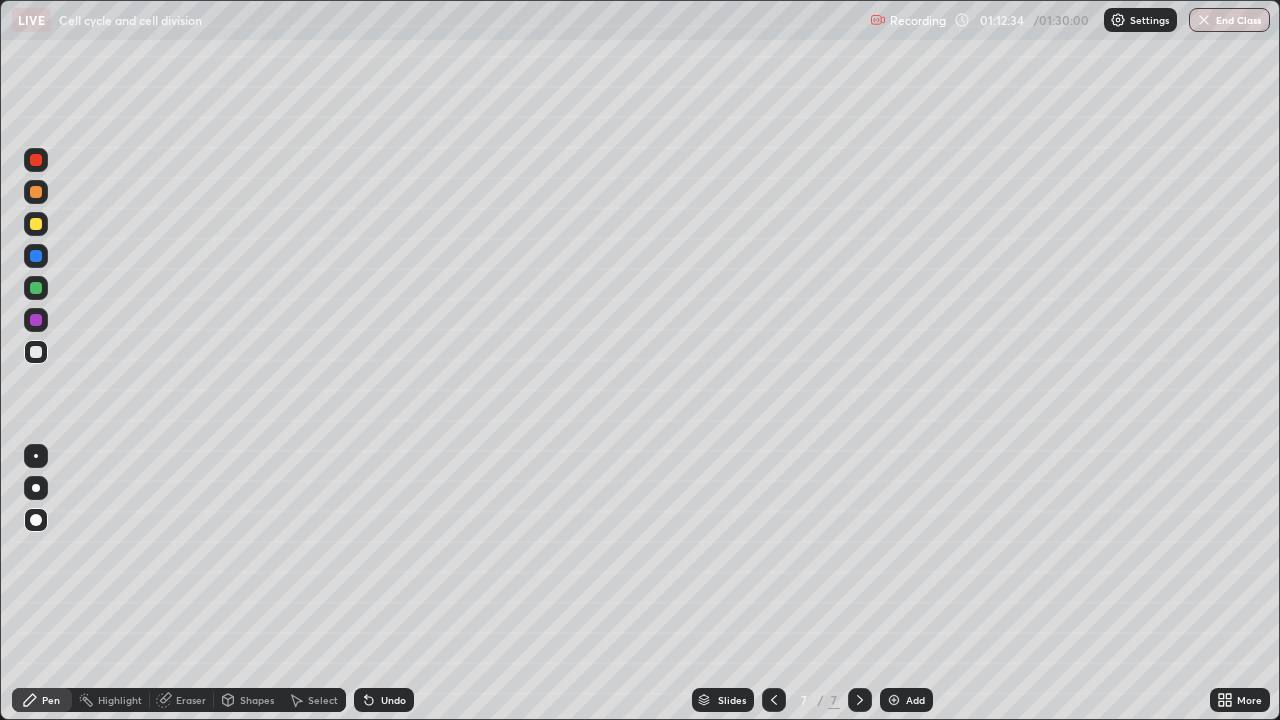 click on "Undo" at bounding box center [393, 700] 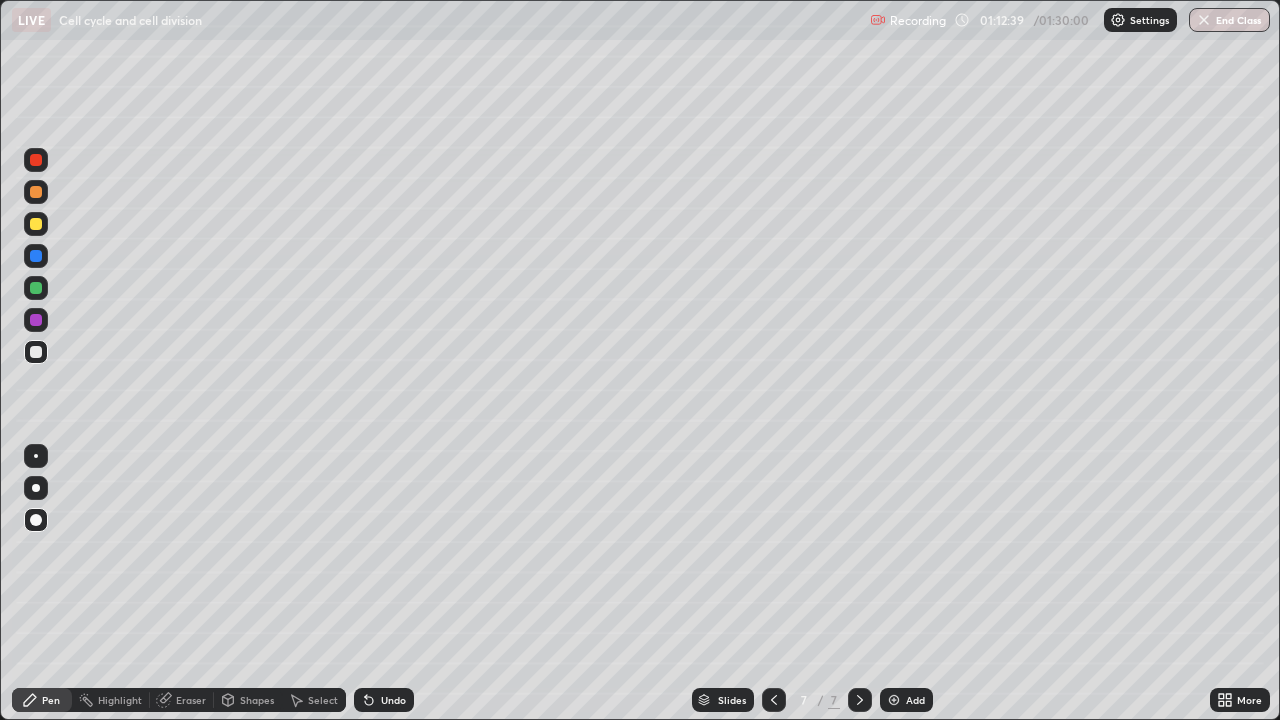 click on "Undo" at bounding box center [393, 700] 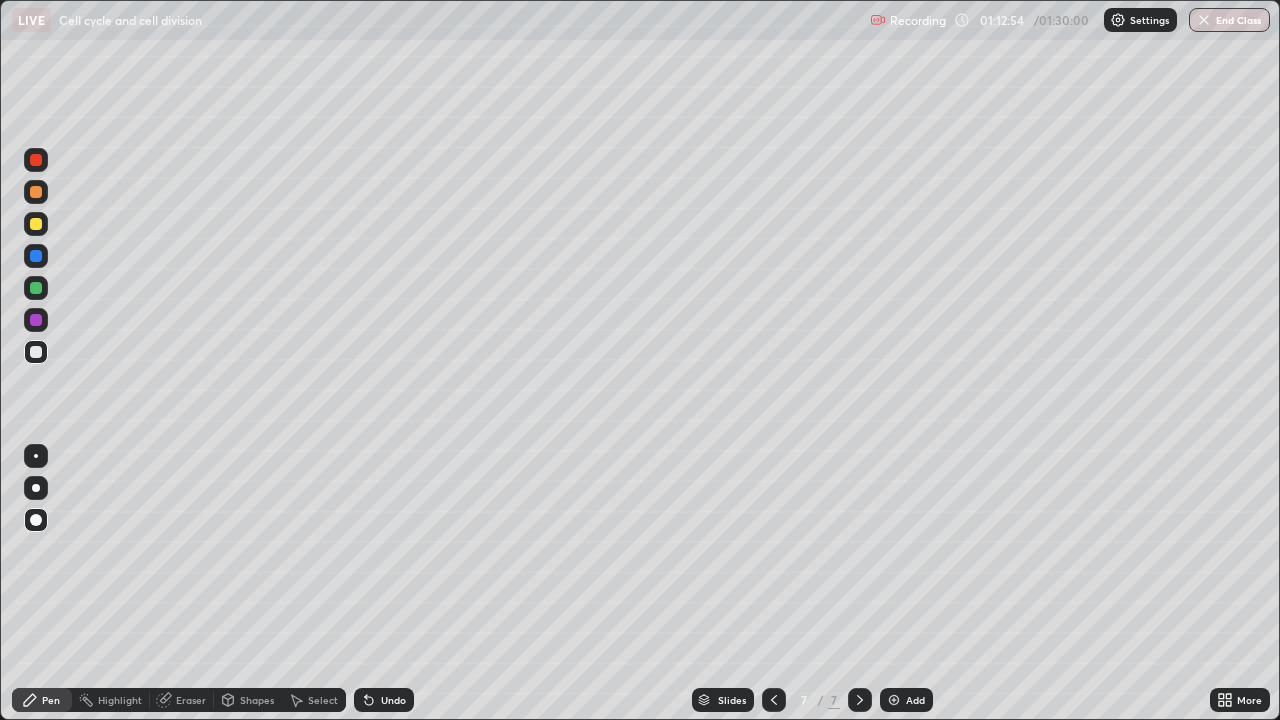 click on "Undo" at bounding box center (393, 700) 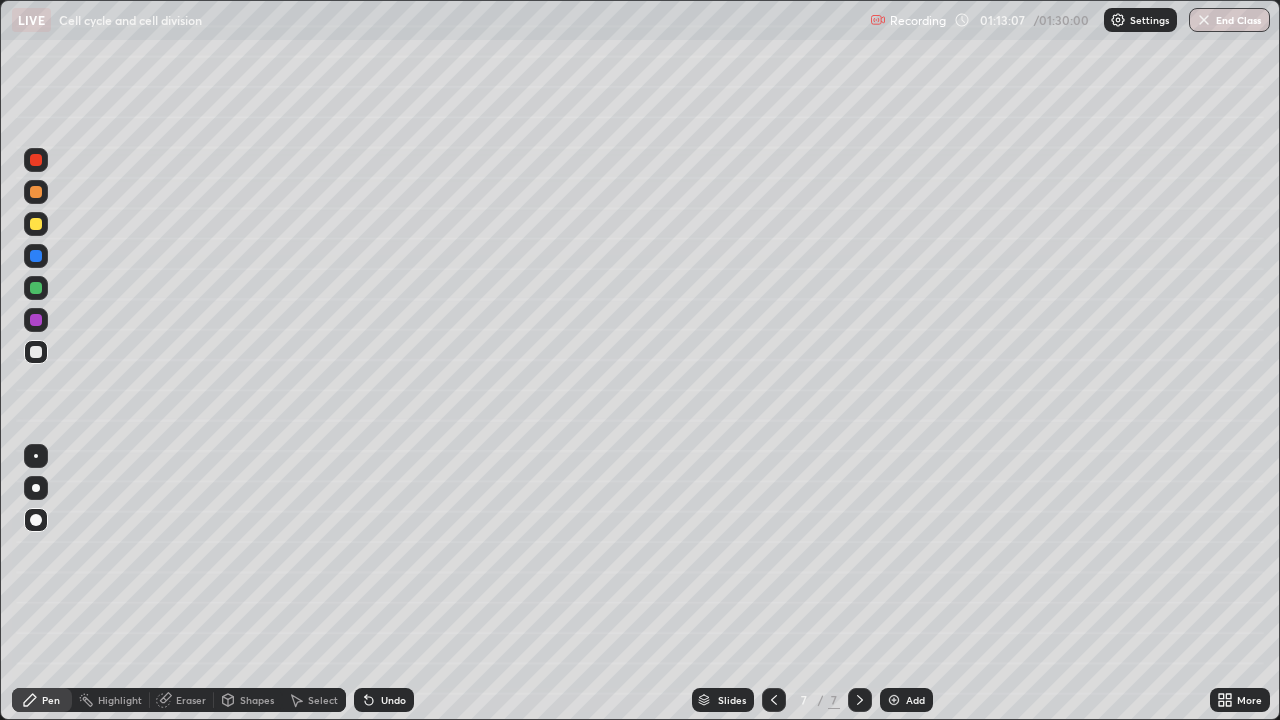 click at bounding box center [36, 456] 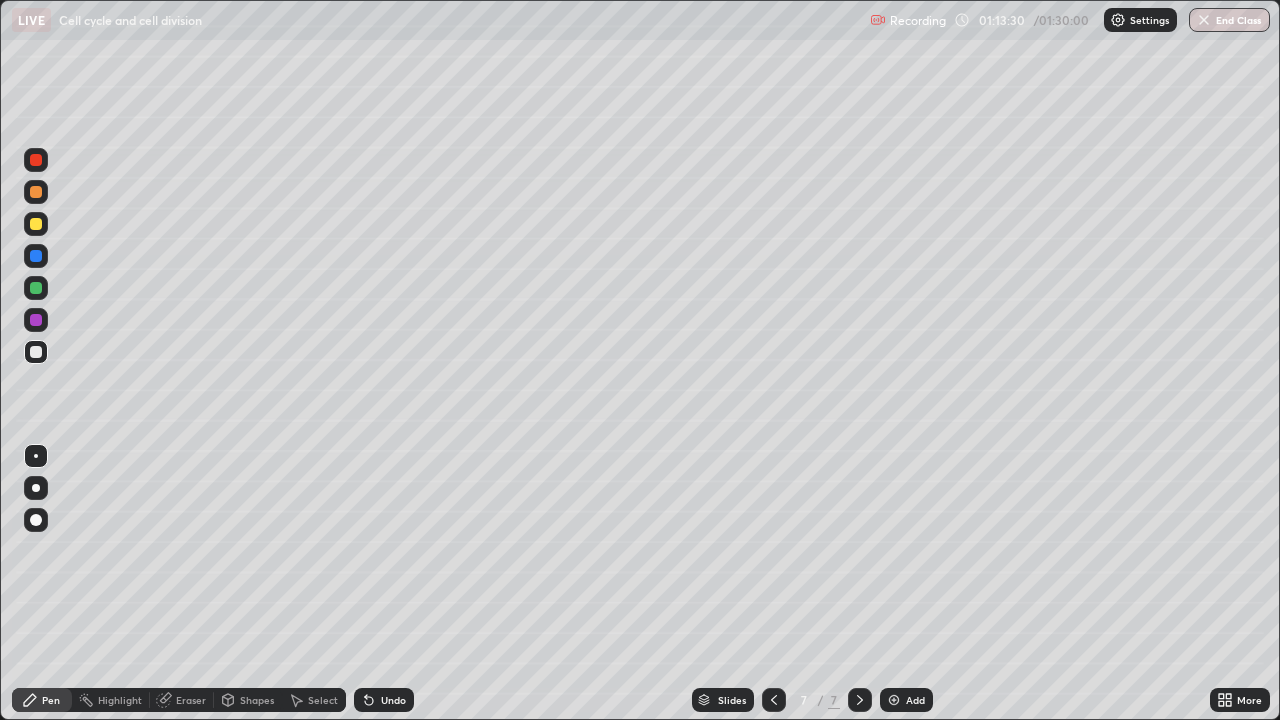 click at bounding box center [36, 288] 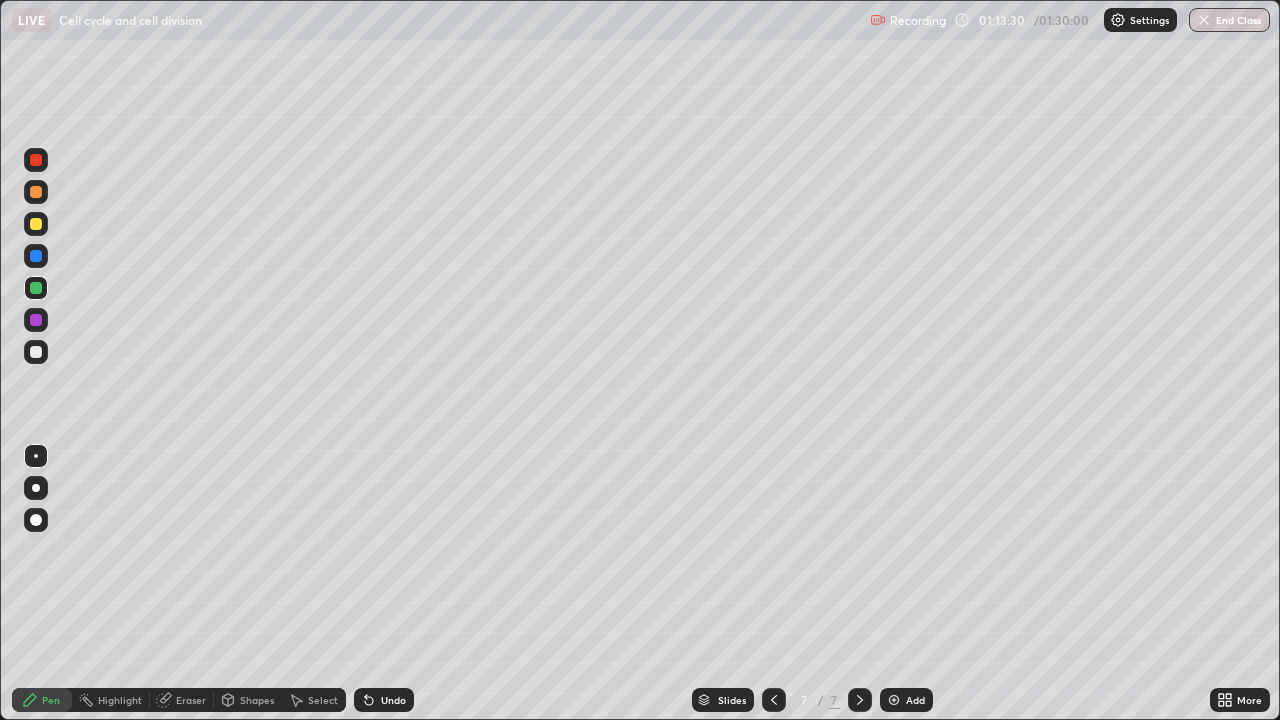 click at bounding box center [36, 520] 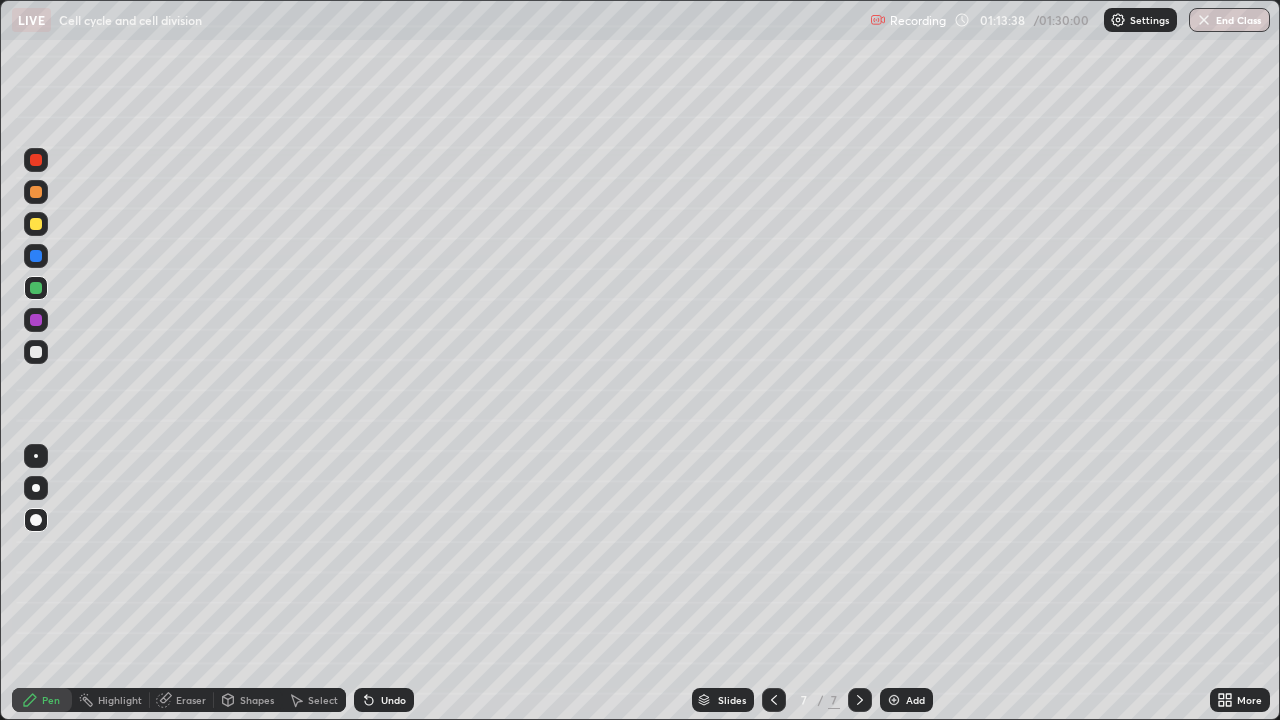 click at bounding box center [36, 160] 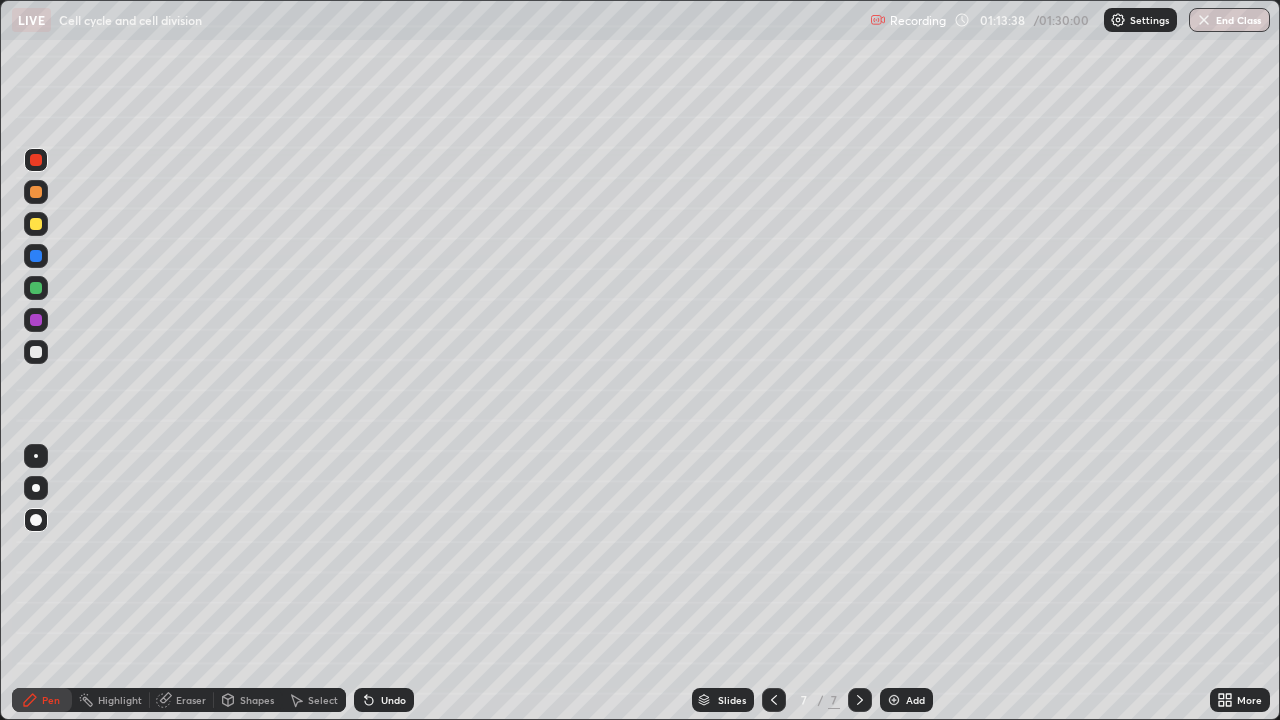 click at bounding box center (36, 456) 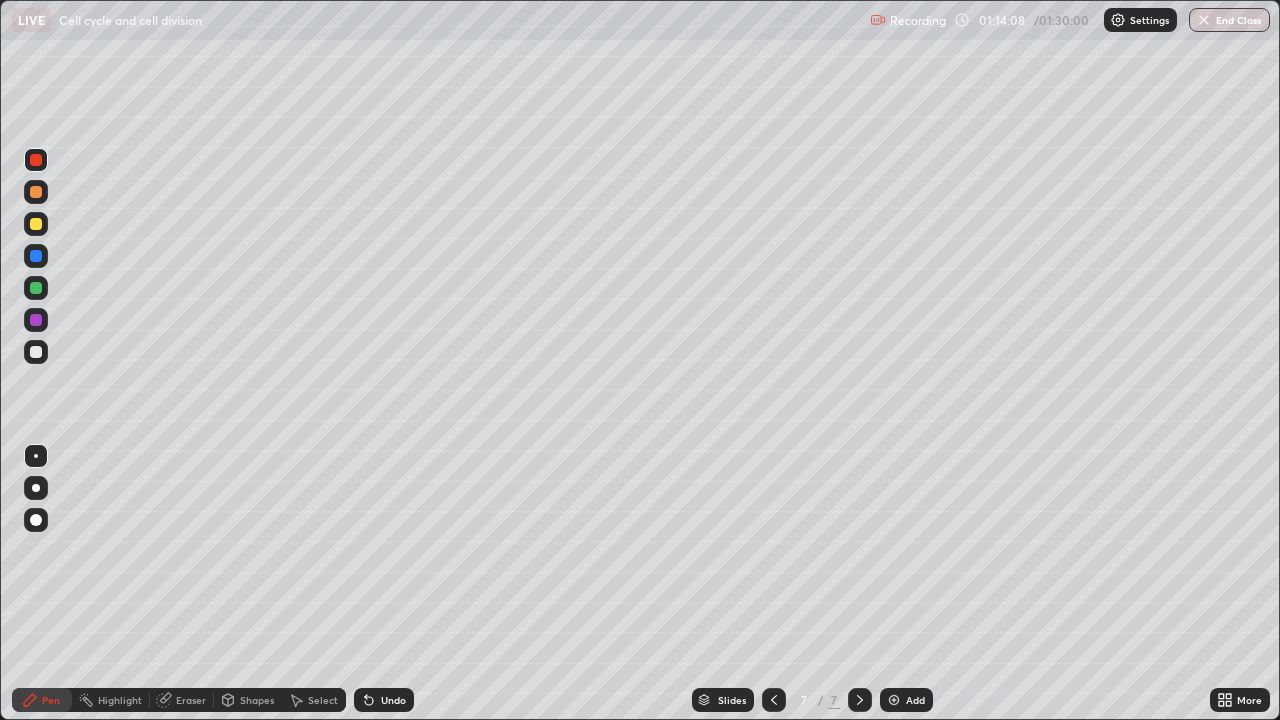 click at bounding box center (36, 288) 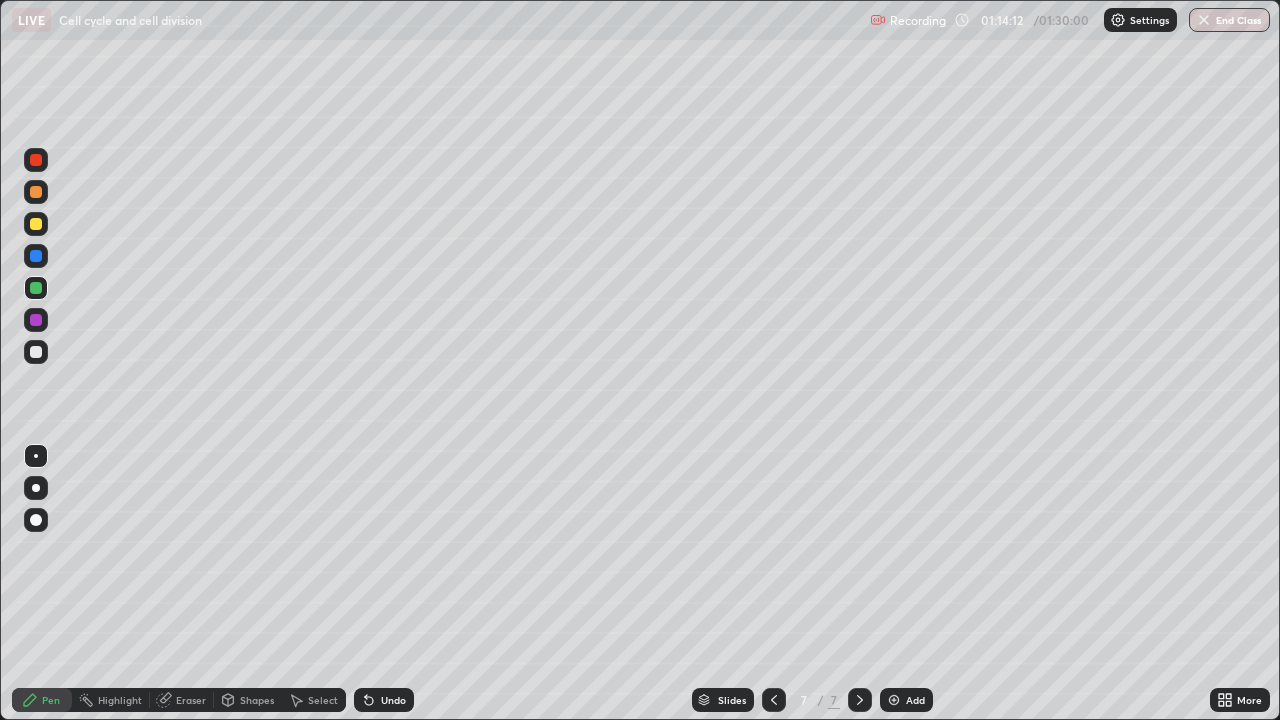 click on "Undo" at bounding box center [393, 700] 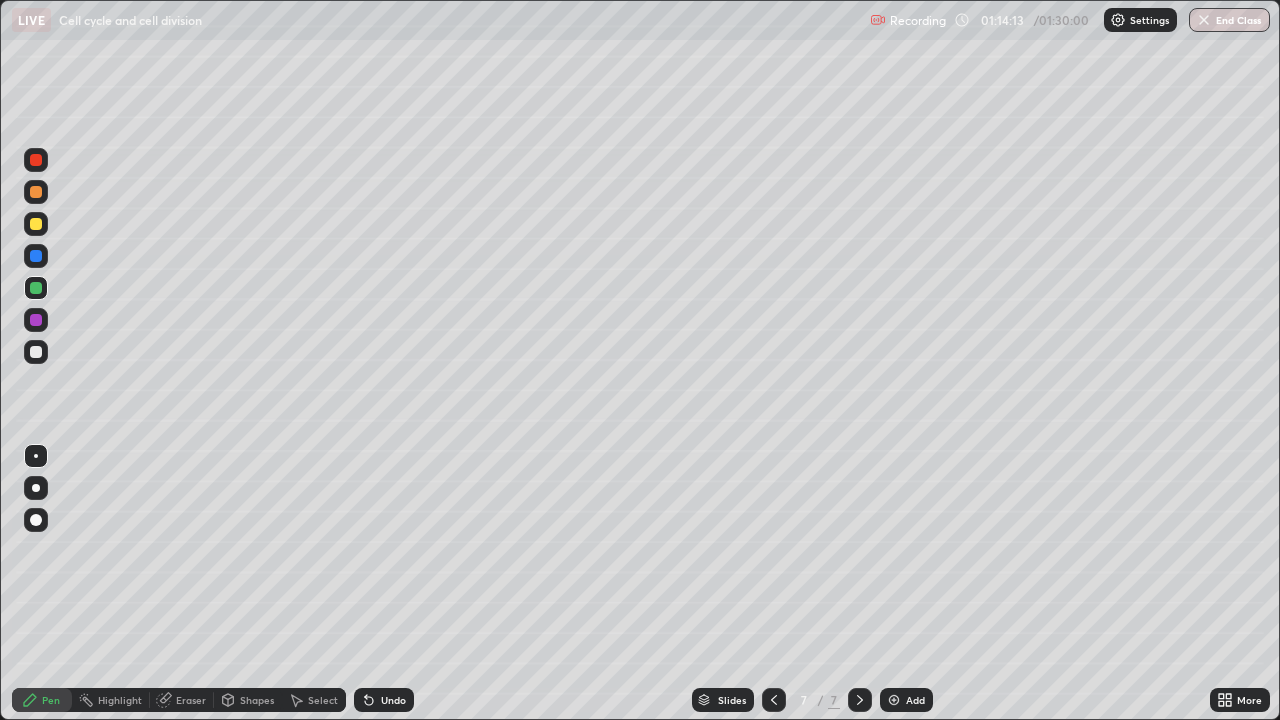 click on "Undo" at bounding box center (393, 700) 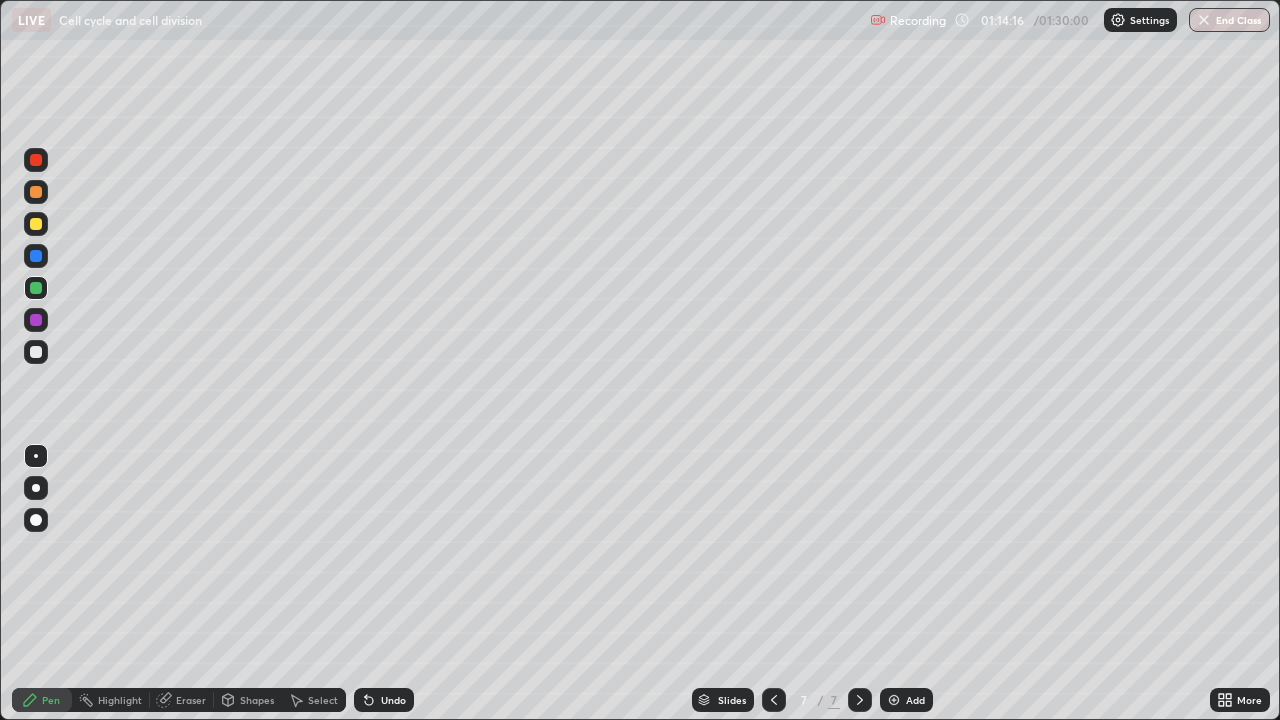click at bounding box center (36, 192) 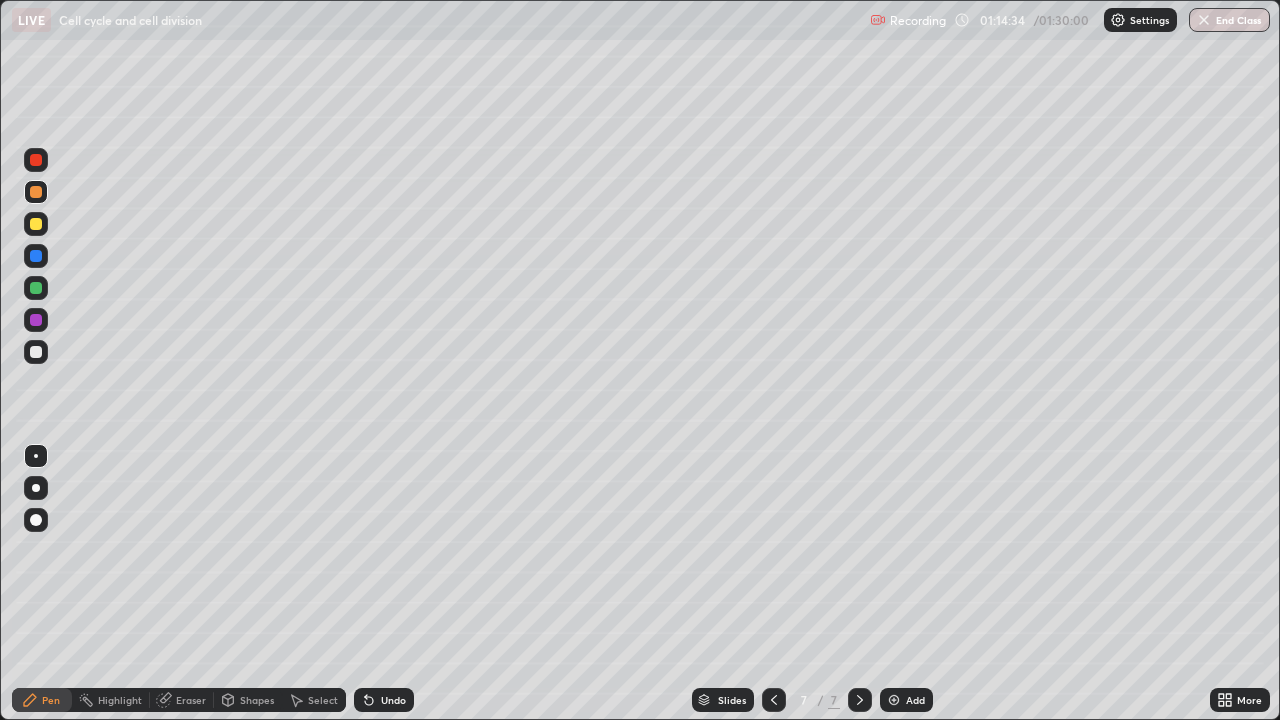 click at bounding box center [36, 288] 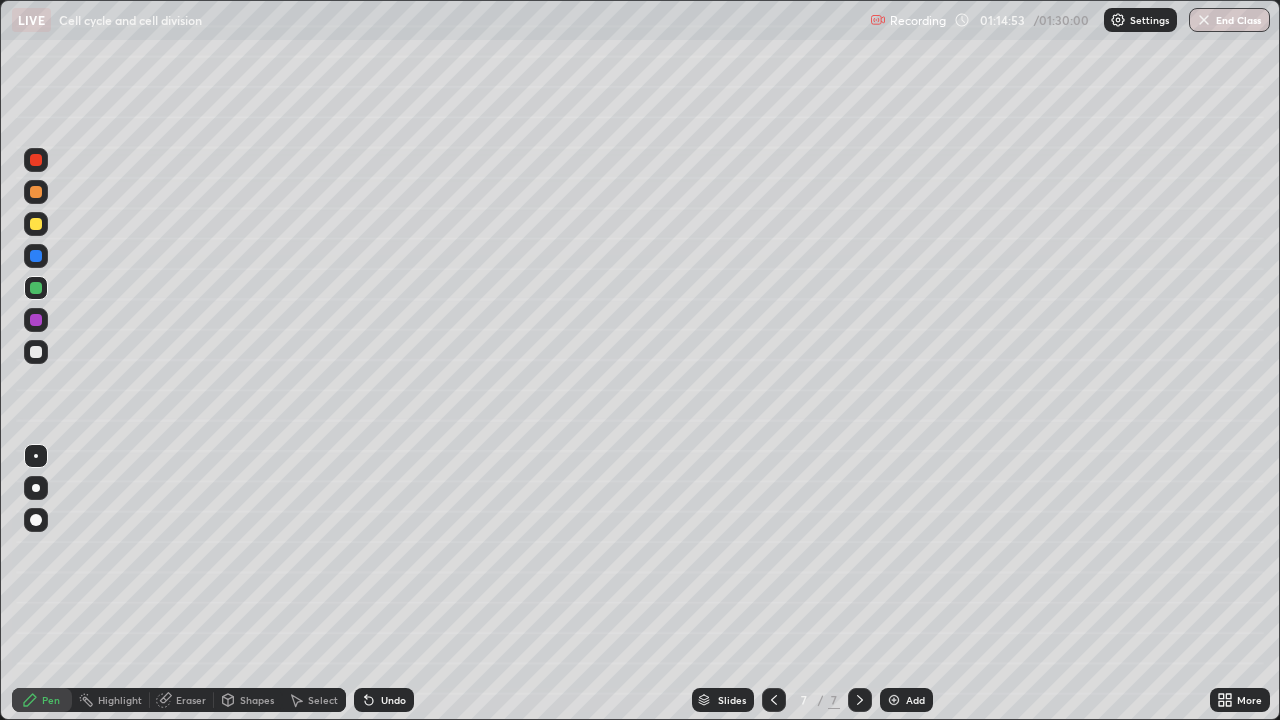click at bounding box center [36, 352] 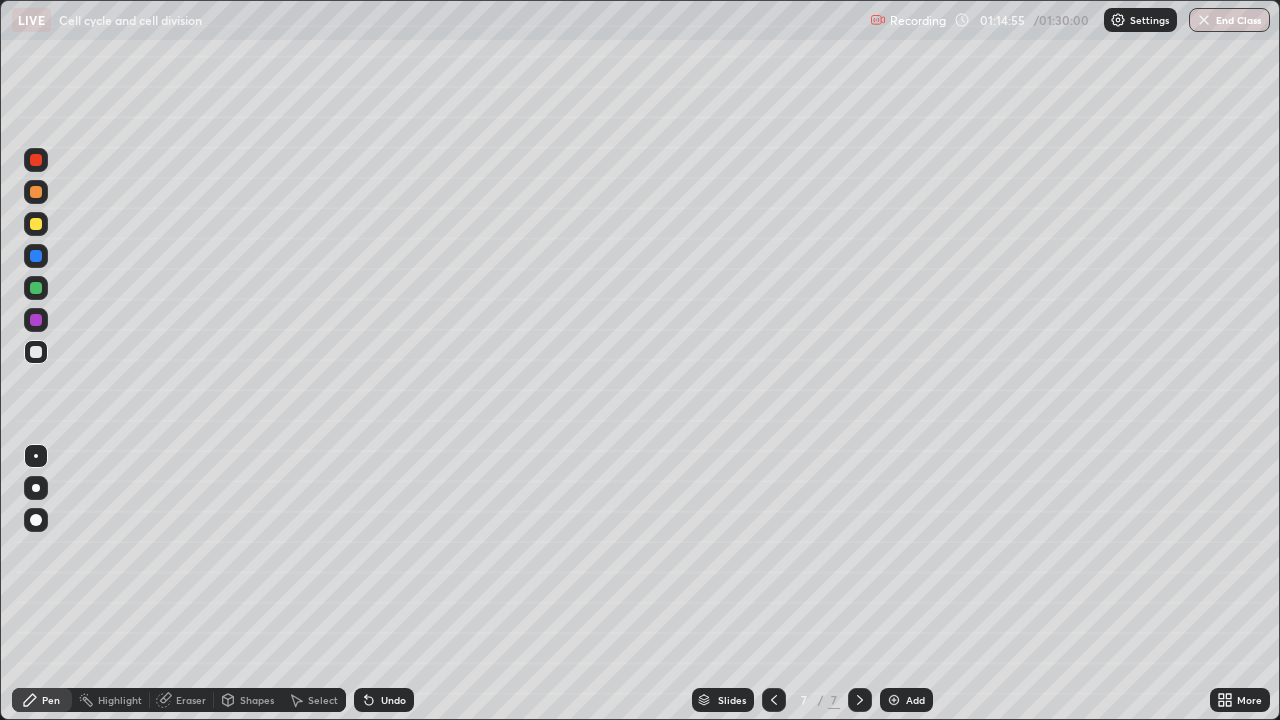 click on "Shapes" at bounding box center (248, 700) 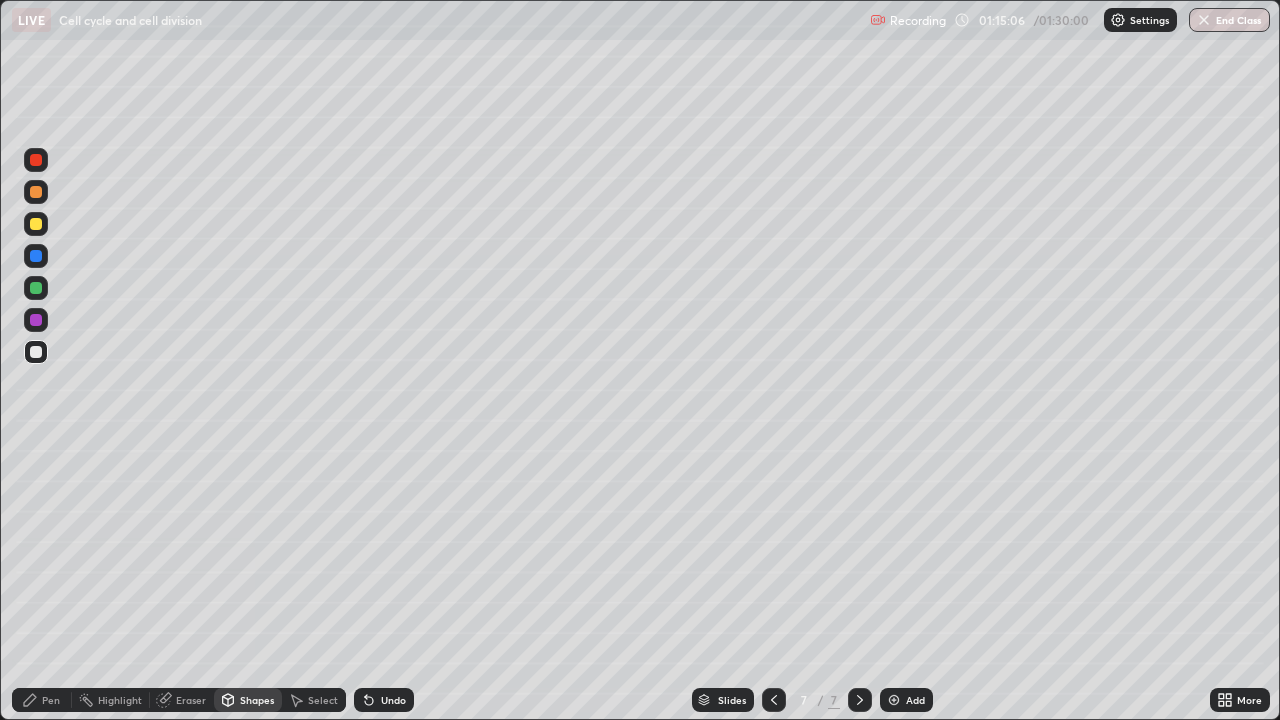 click on "Pen" at bounding box center [51, 700] 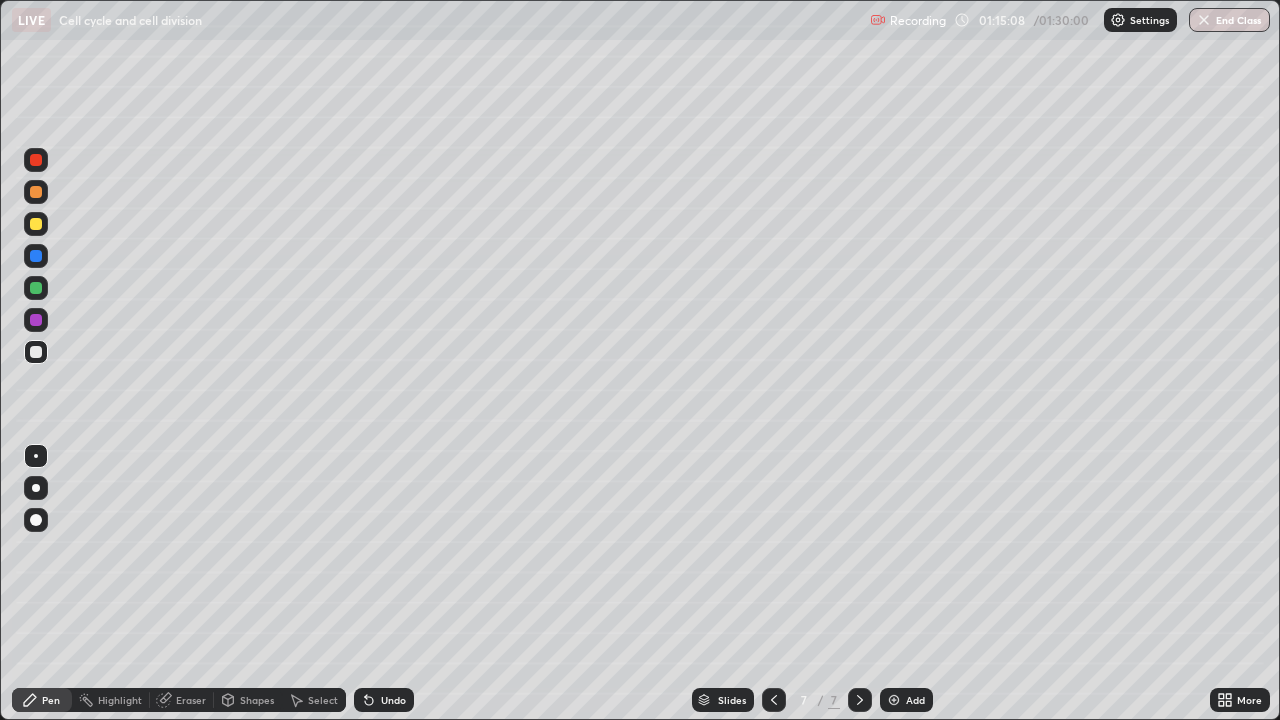 click 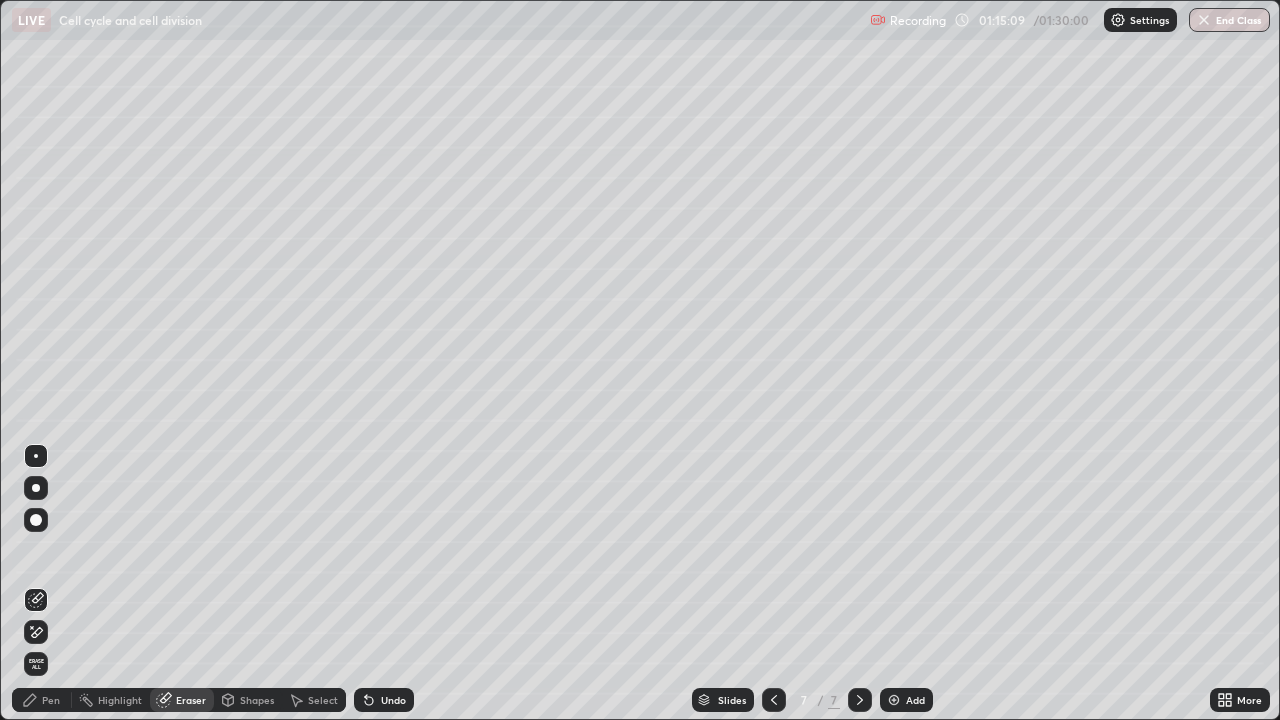click 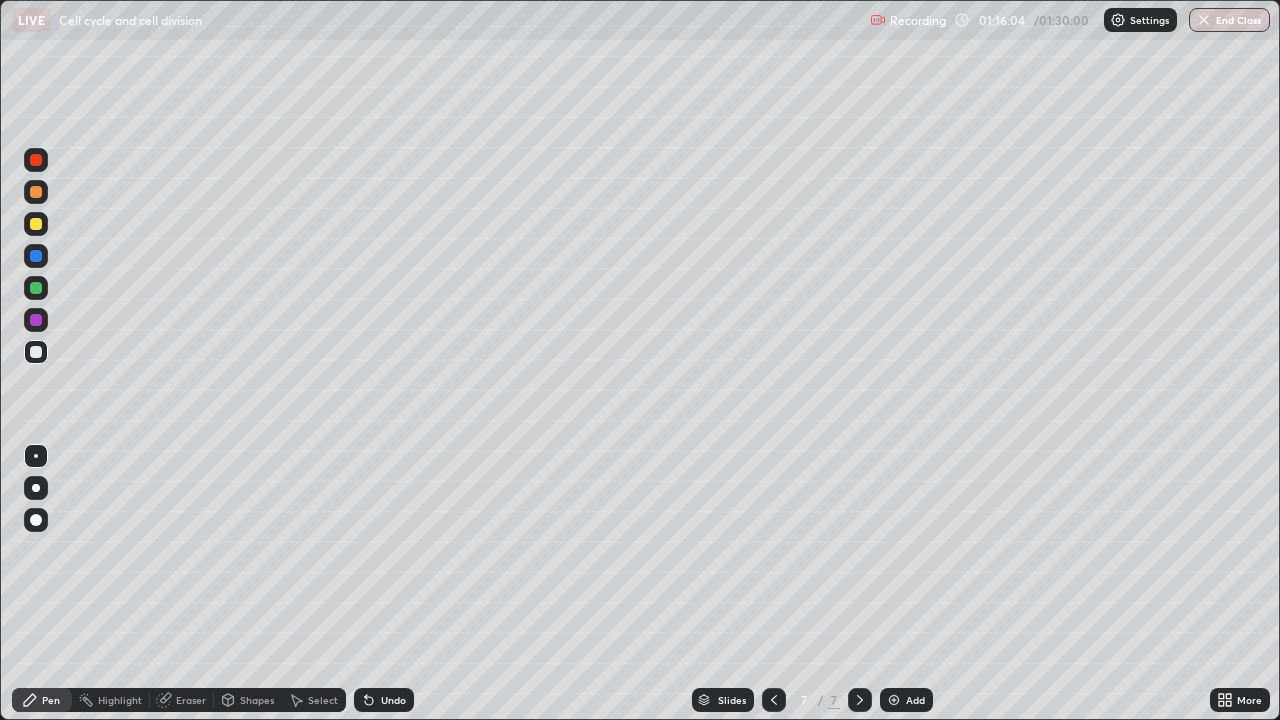 click on "Undo" at bounding box center (393, 700) 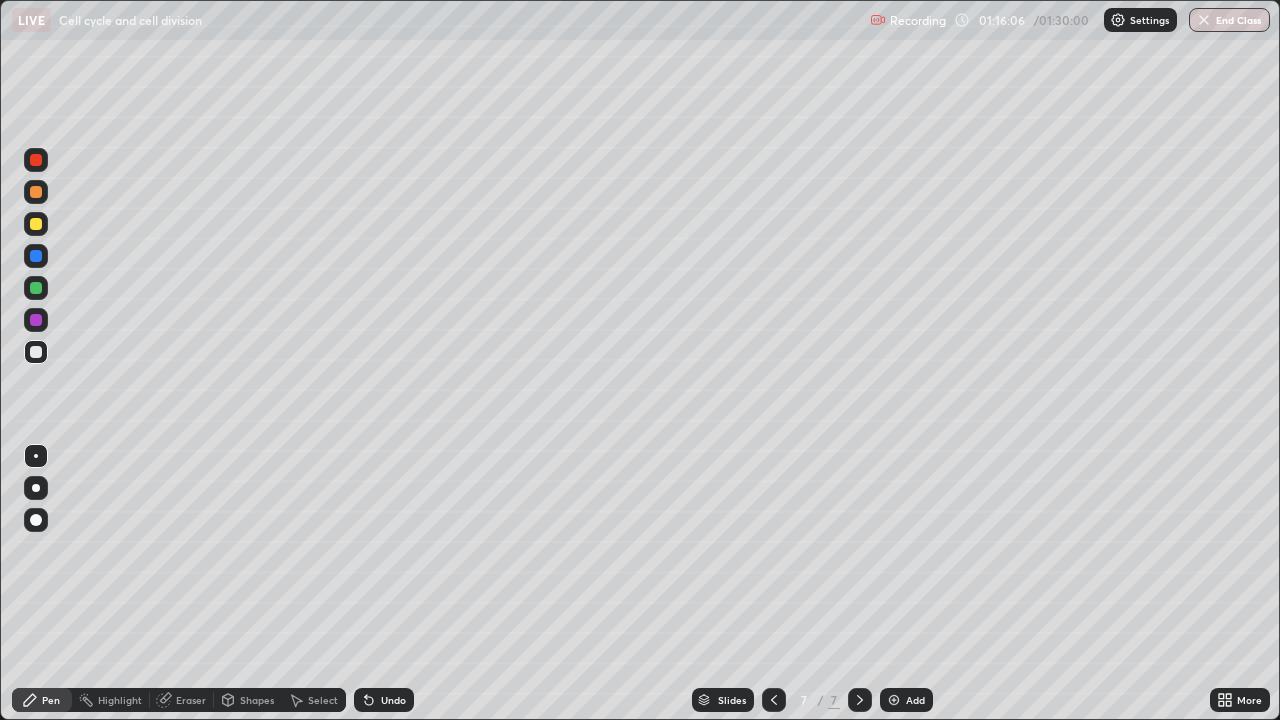 click 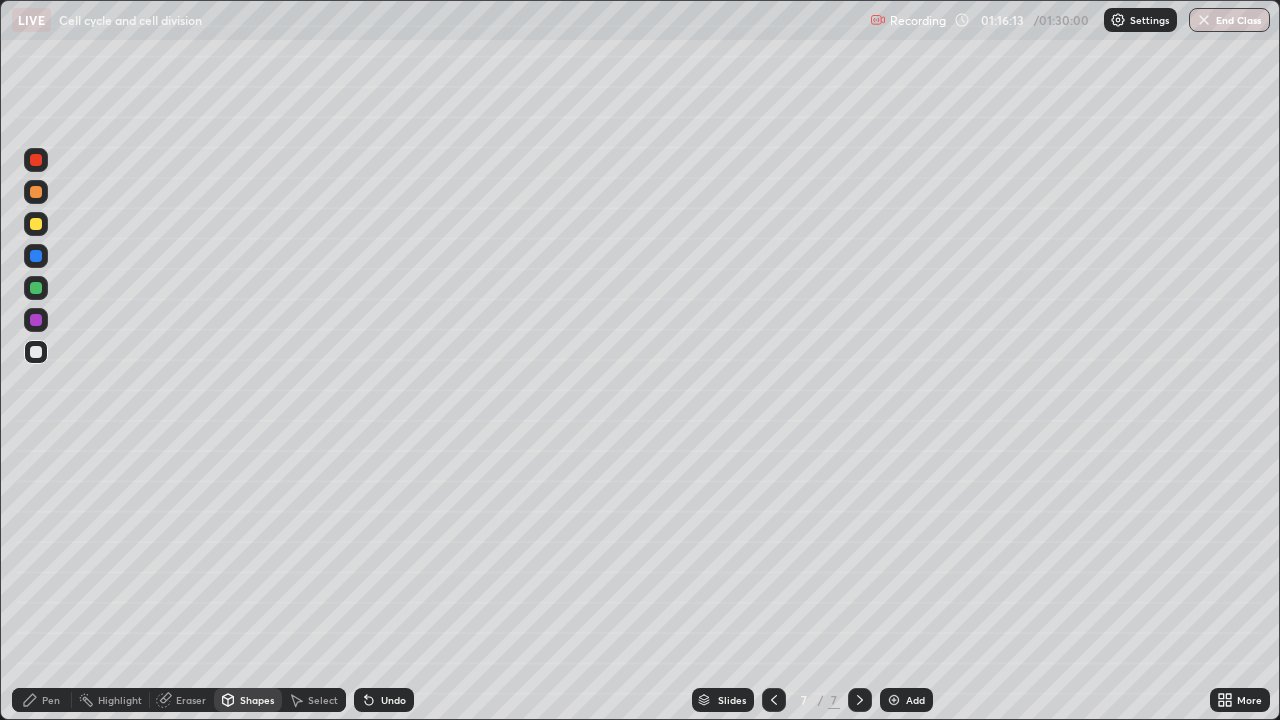 click on "Eraser" at bounding box center (182, 700) 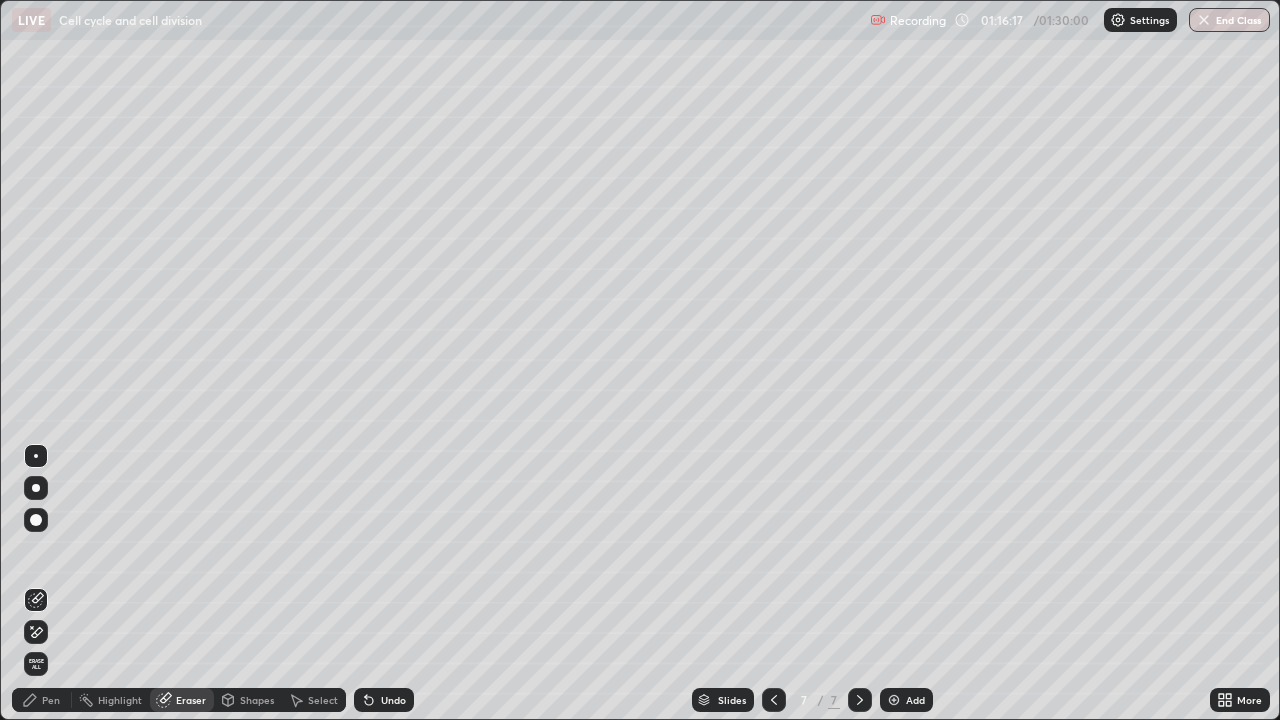 click on "Pen" at bounding box center (51, 700) 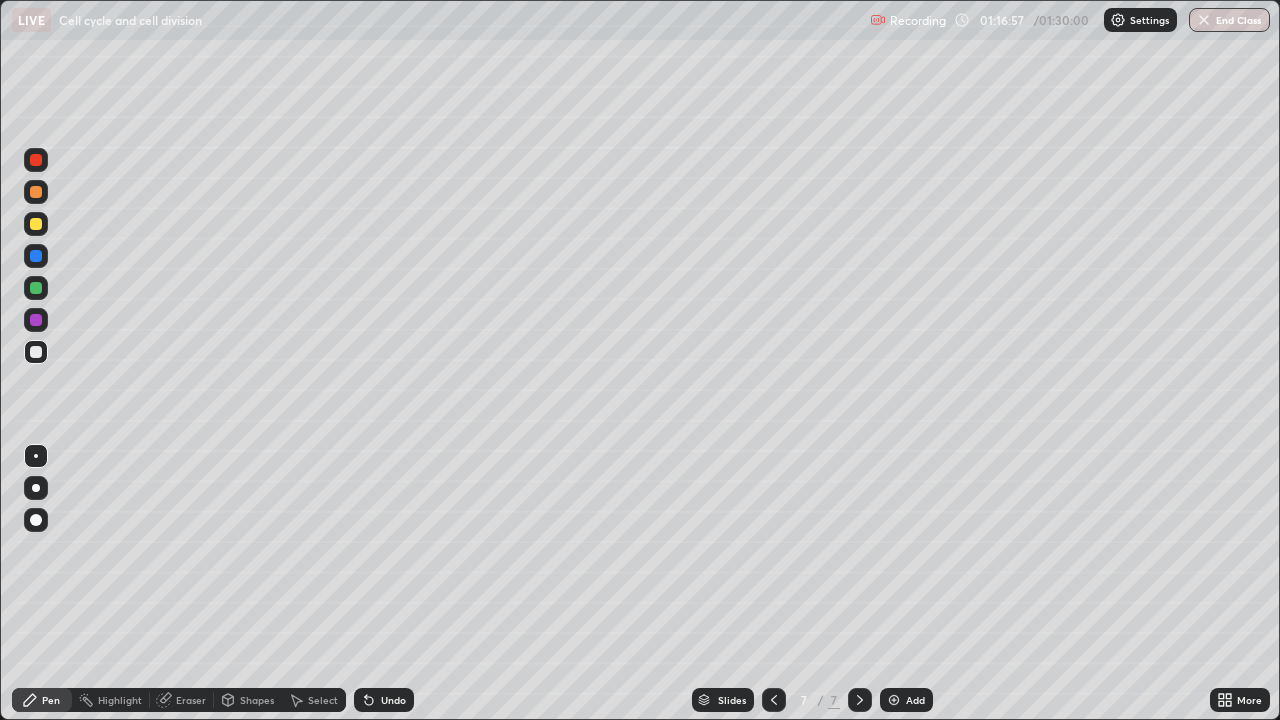 click on "Undo" at bounding box center [393, 700] 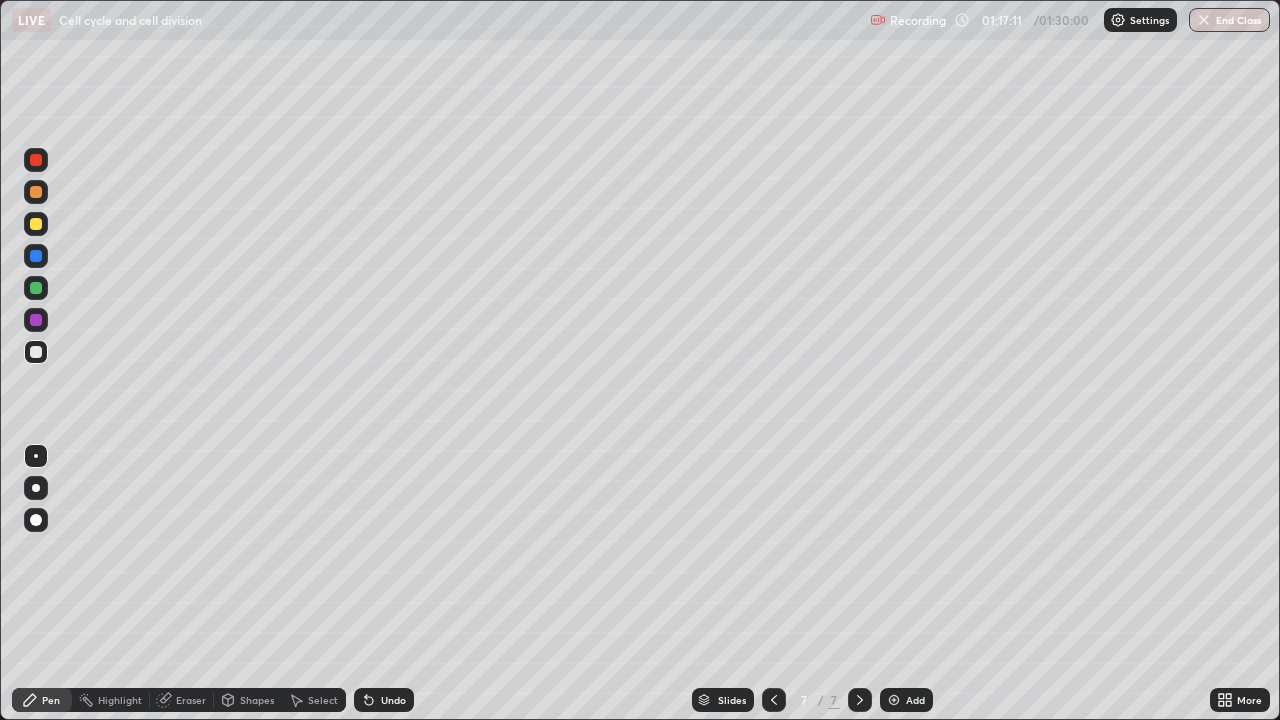 click at bounding box center [36, 288] 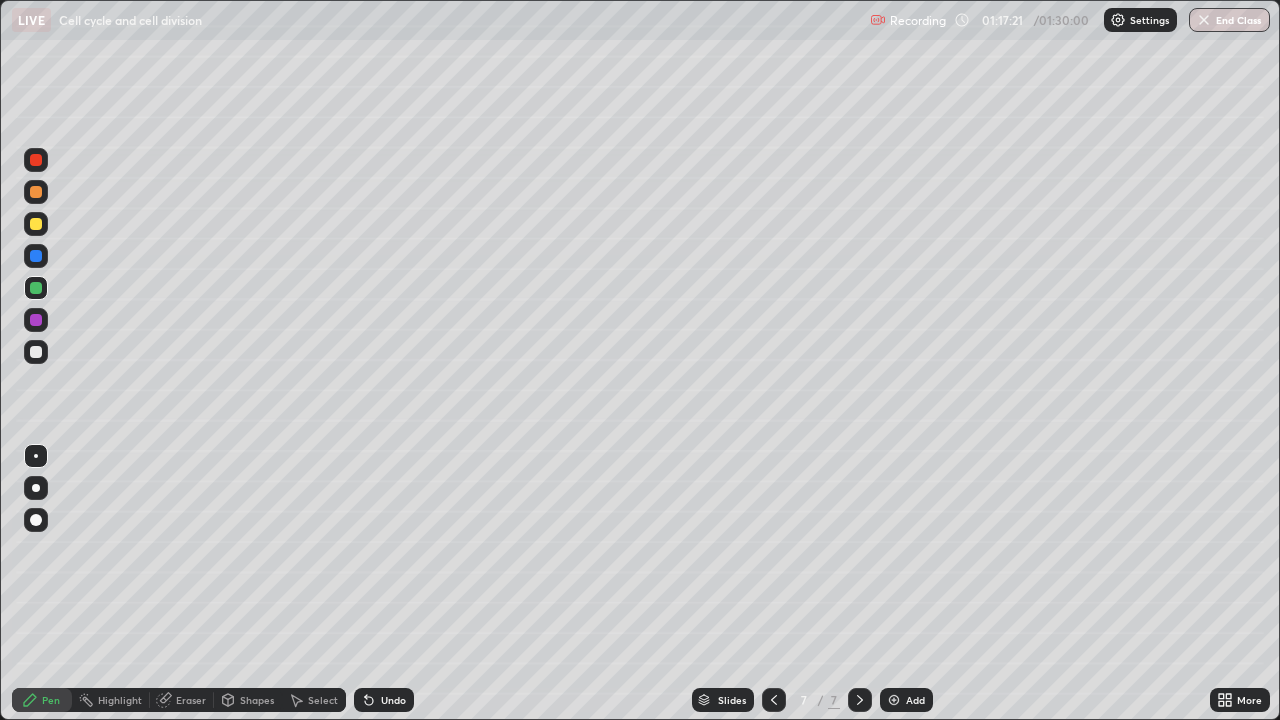 click at bounding box center (36, 160) 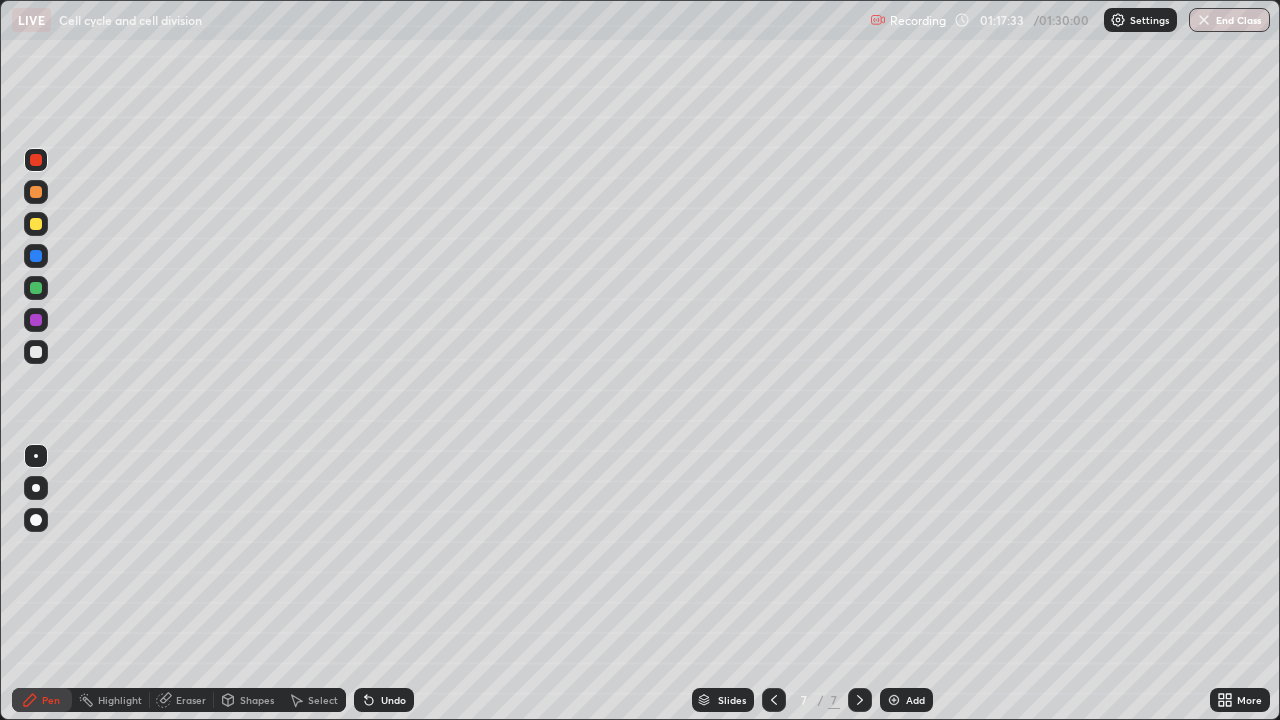click at bounding box center (36, 352) 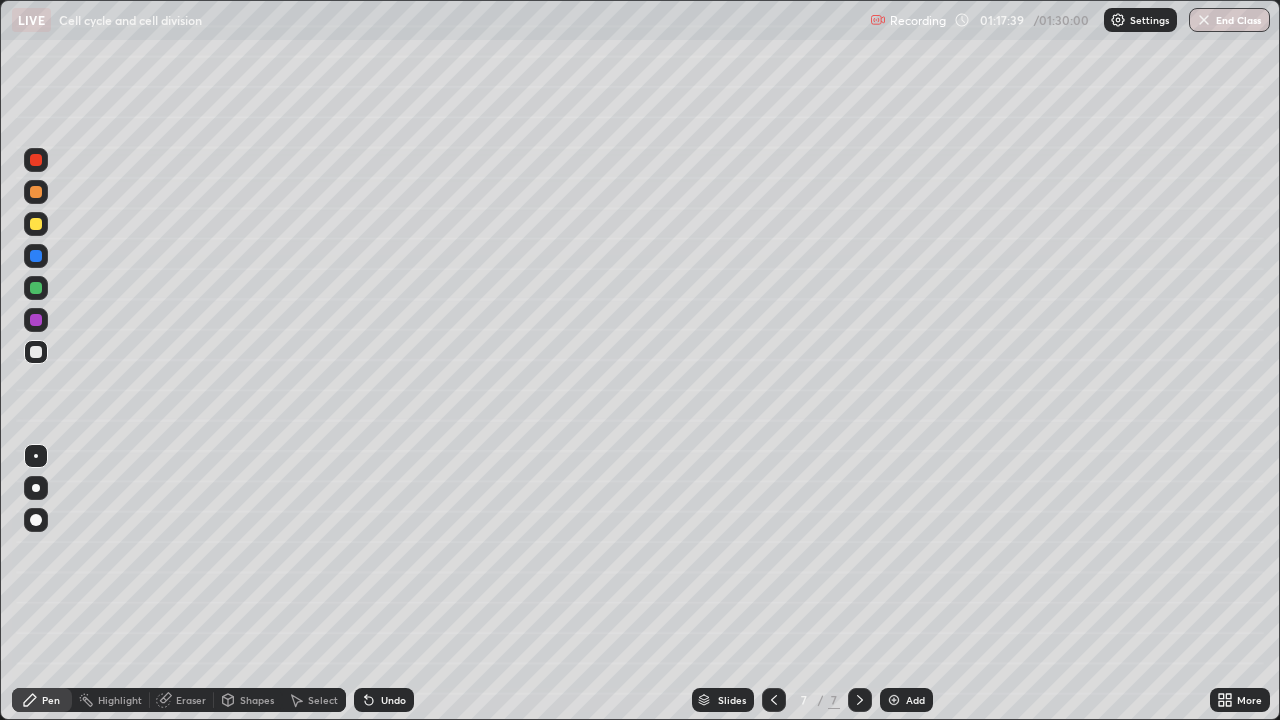 click at bounding box center [36, 288] 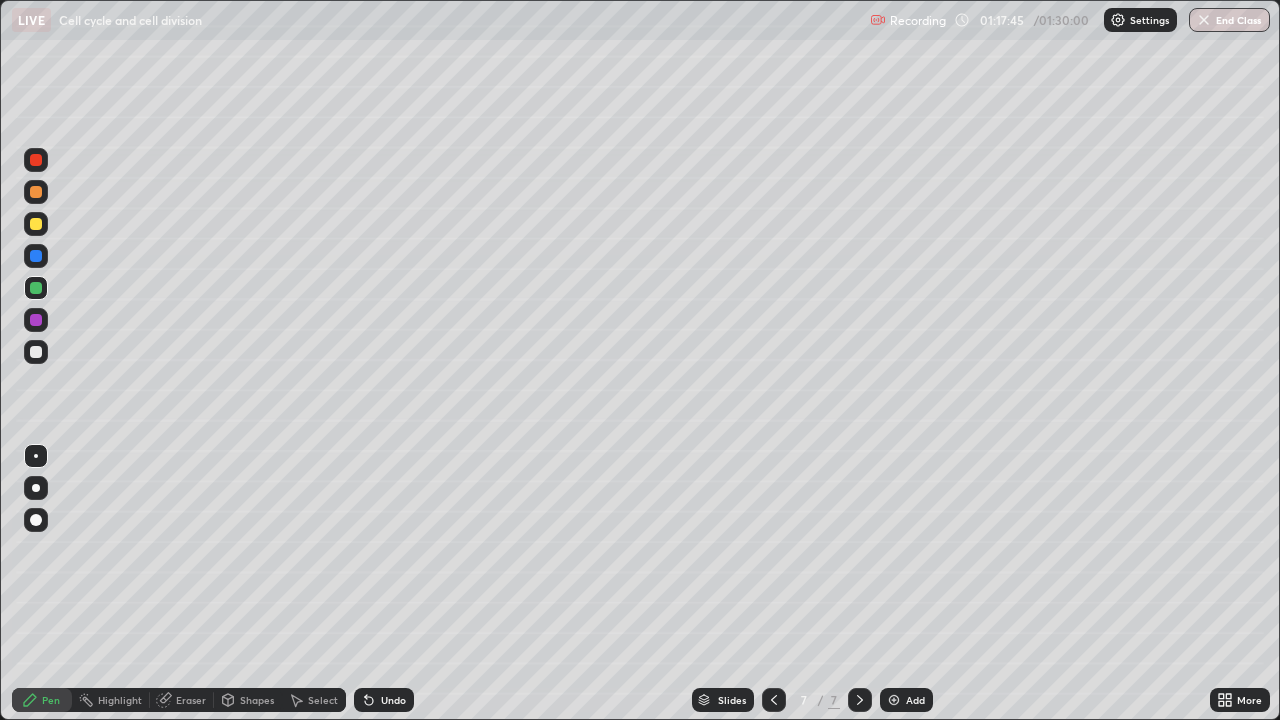 click at bounding box center [36, 160] 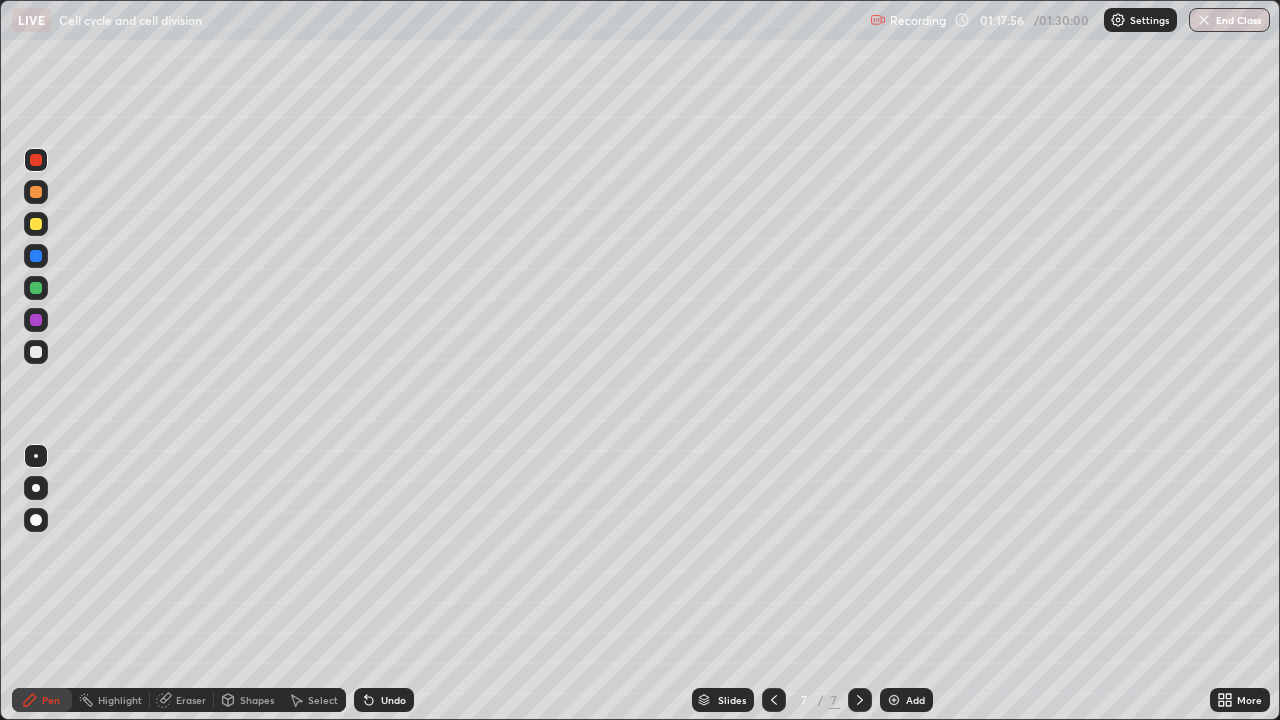 click on "Shapes" at bounding box center (248, 700) 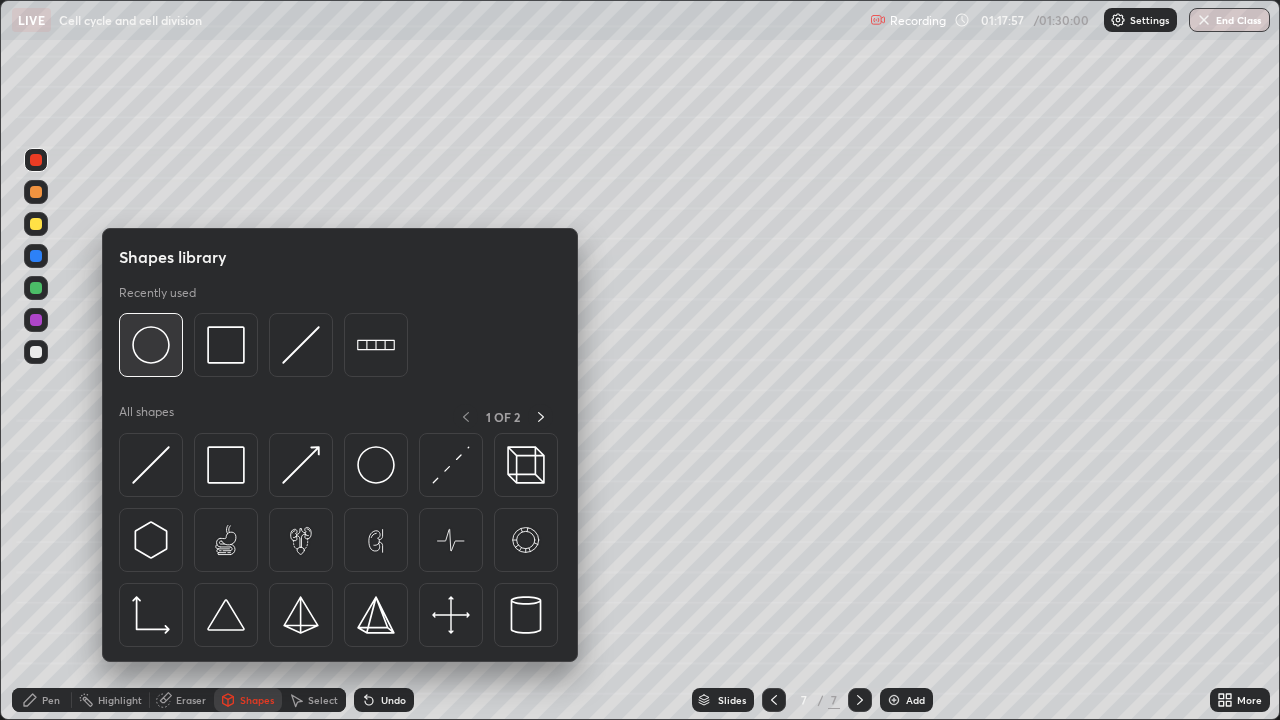 click at bounding box center [151, 345] 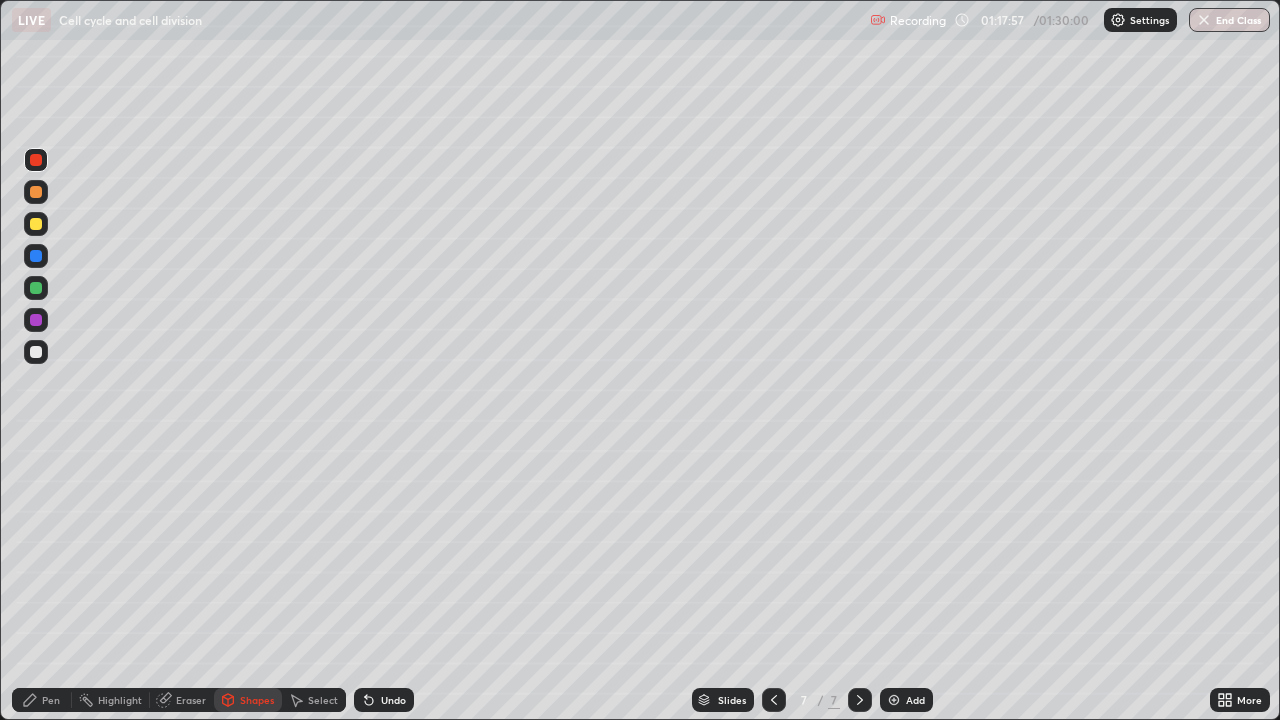click at bounding box center (36, 352) 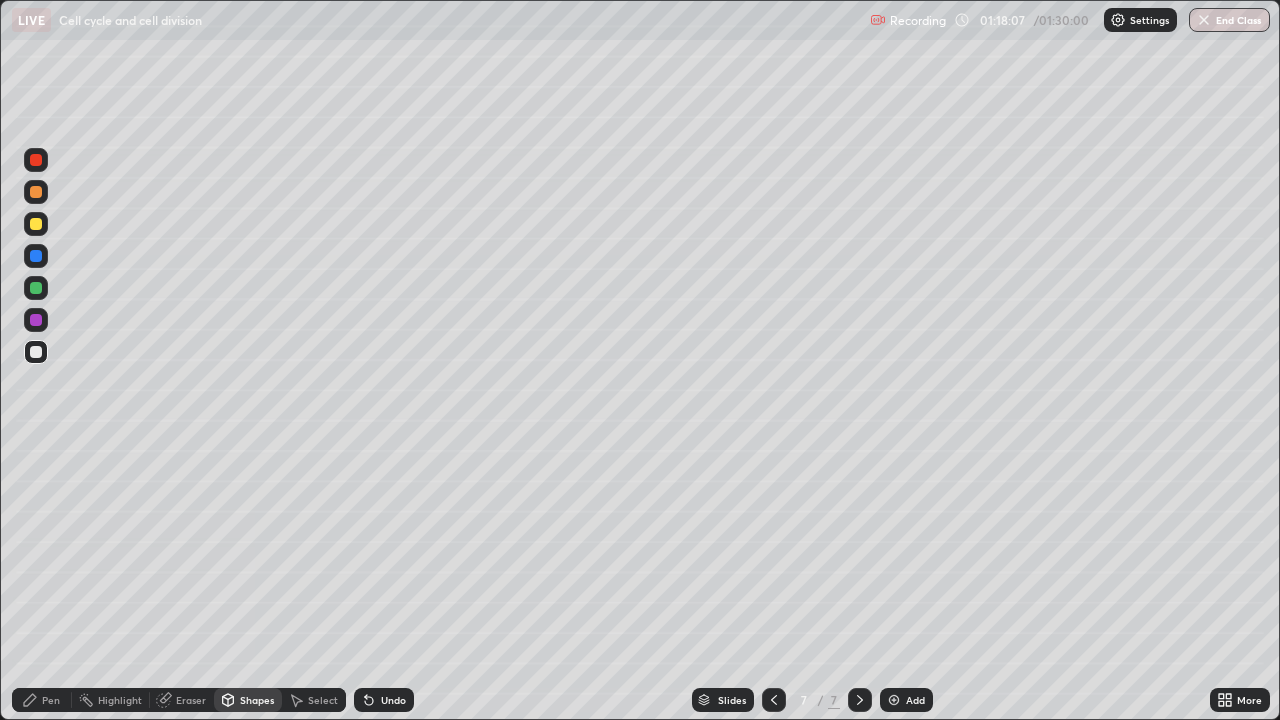 click on "Undo" at bounding box center [384, 700] 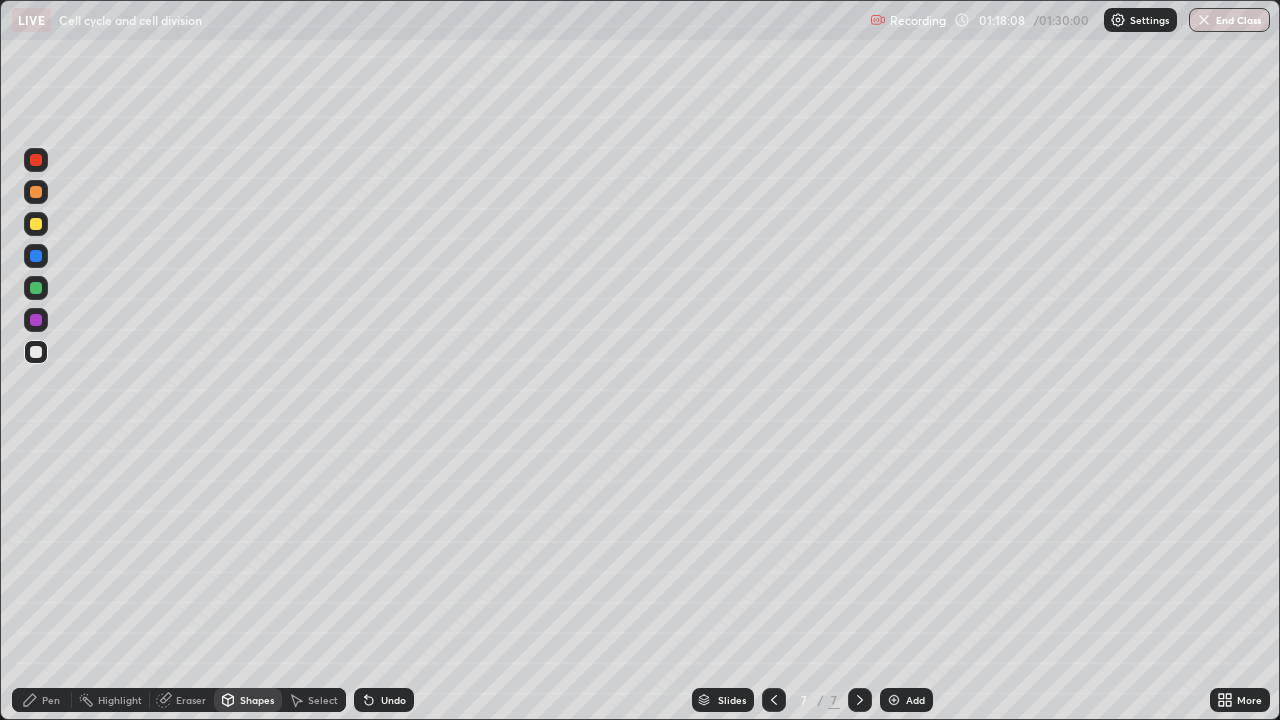 click on "Pen" at bounding box center [42, 700] 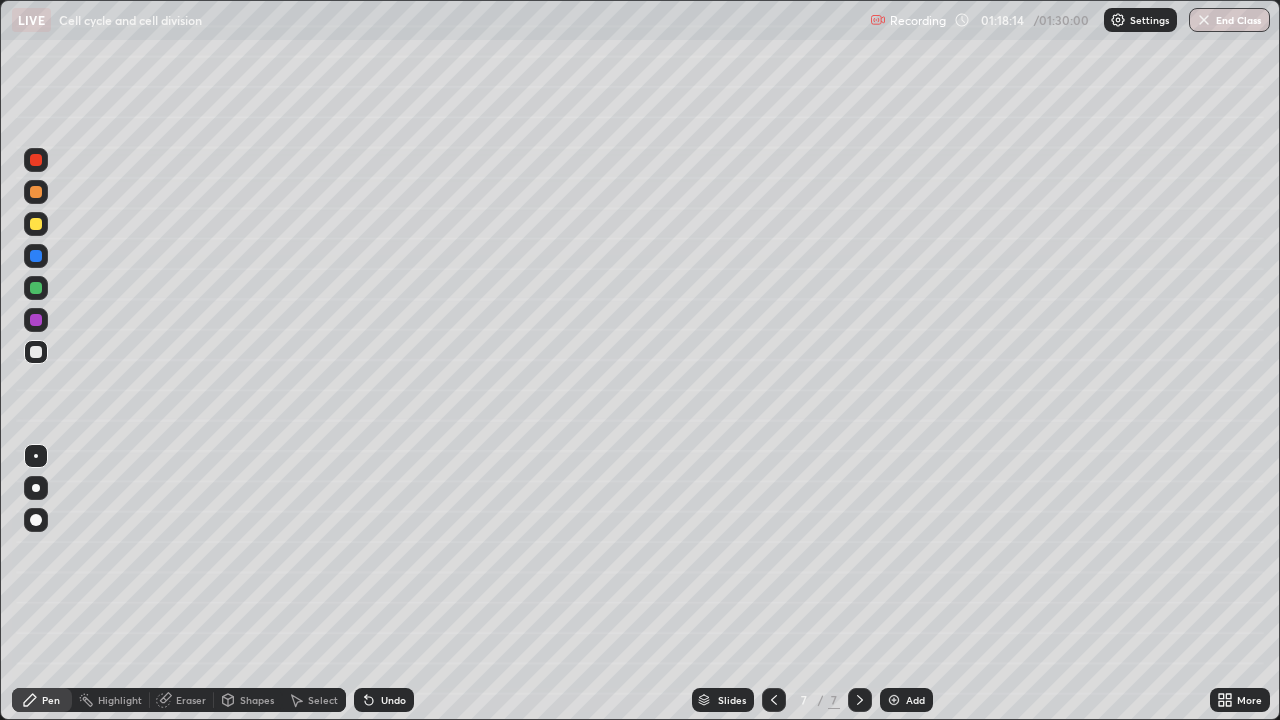 click at bounding box center (36, 288) 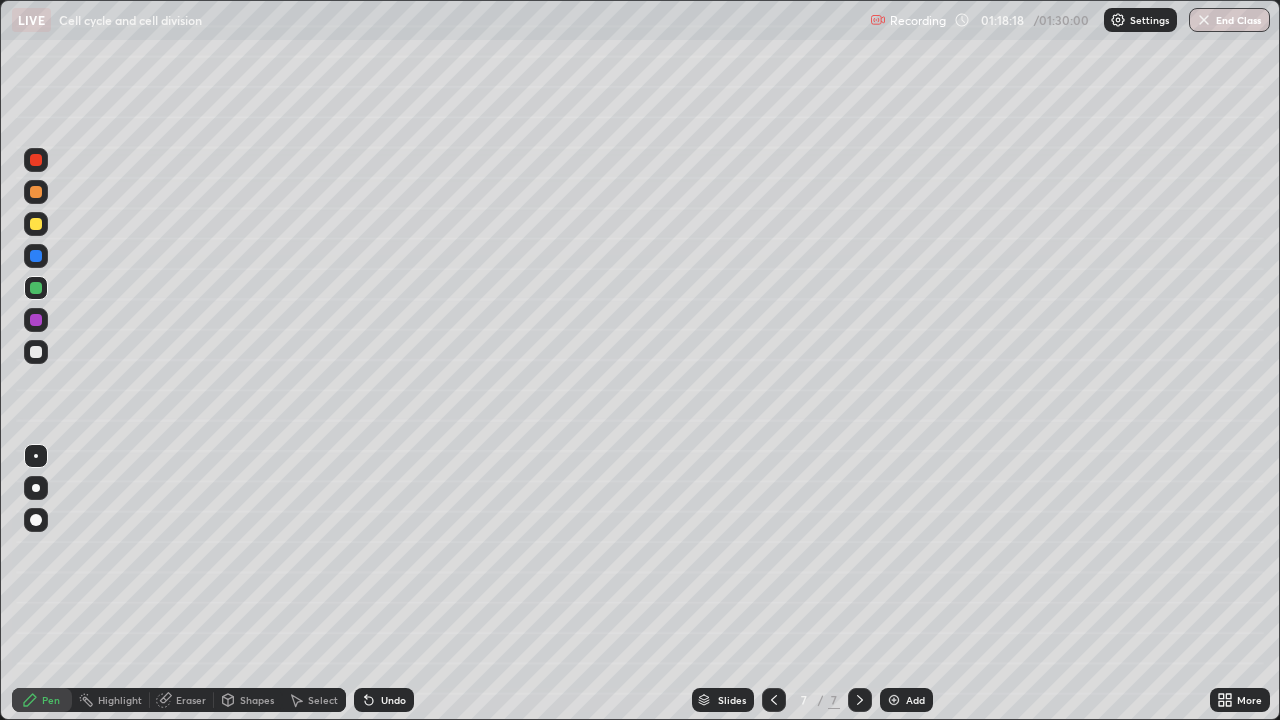 click at bounding box center [36, 160] 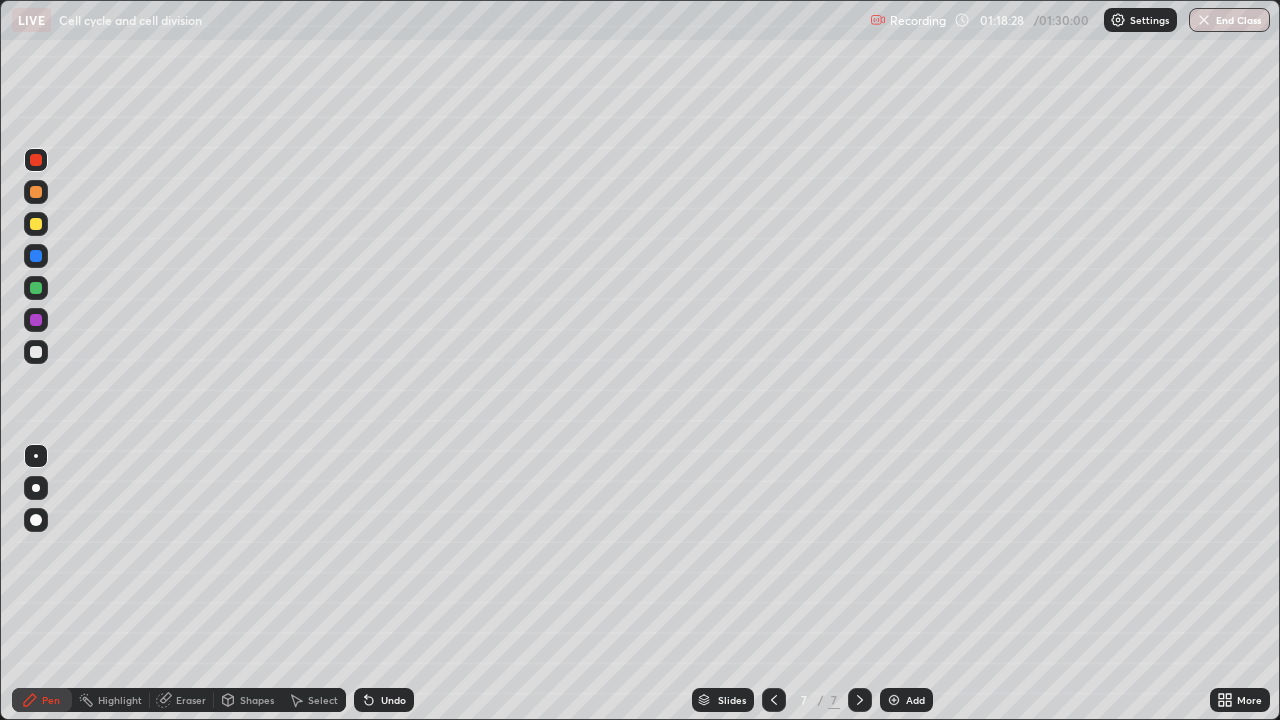 click at bounding box center [36, 352] 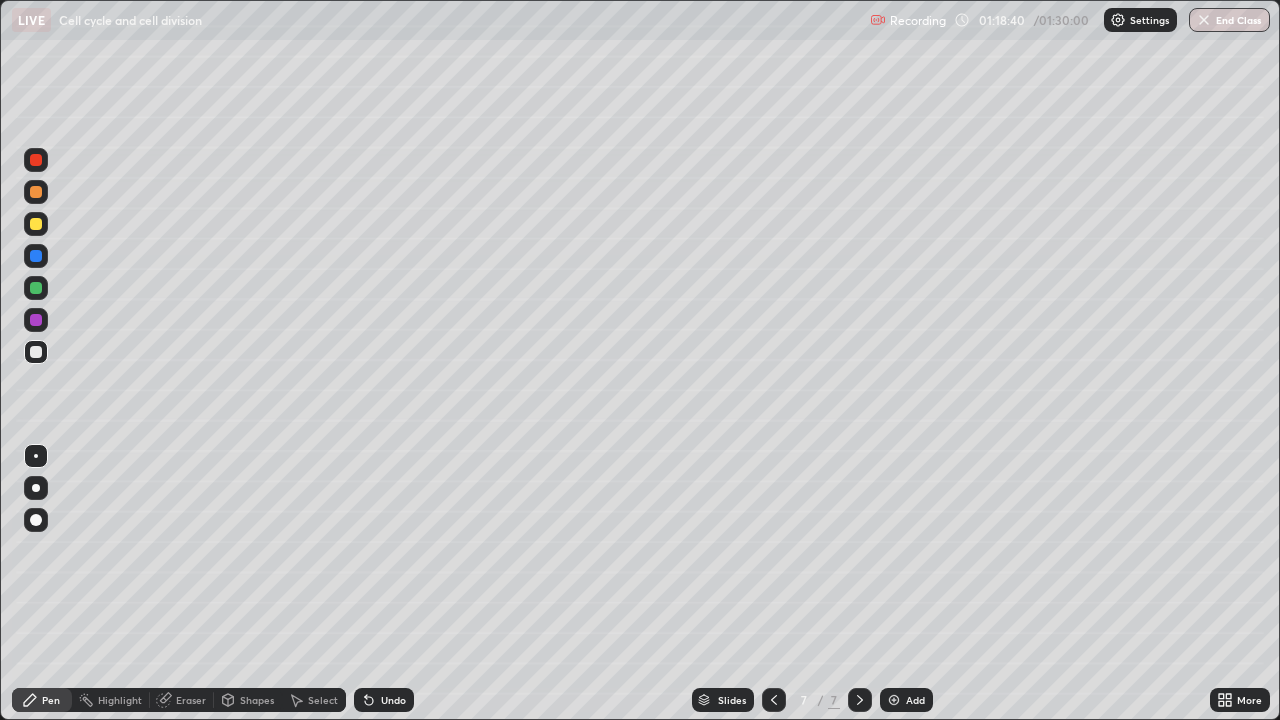 click on "Undo" at bounding box center [384, 700] 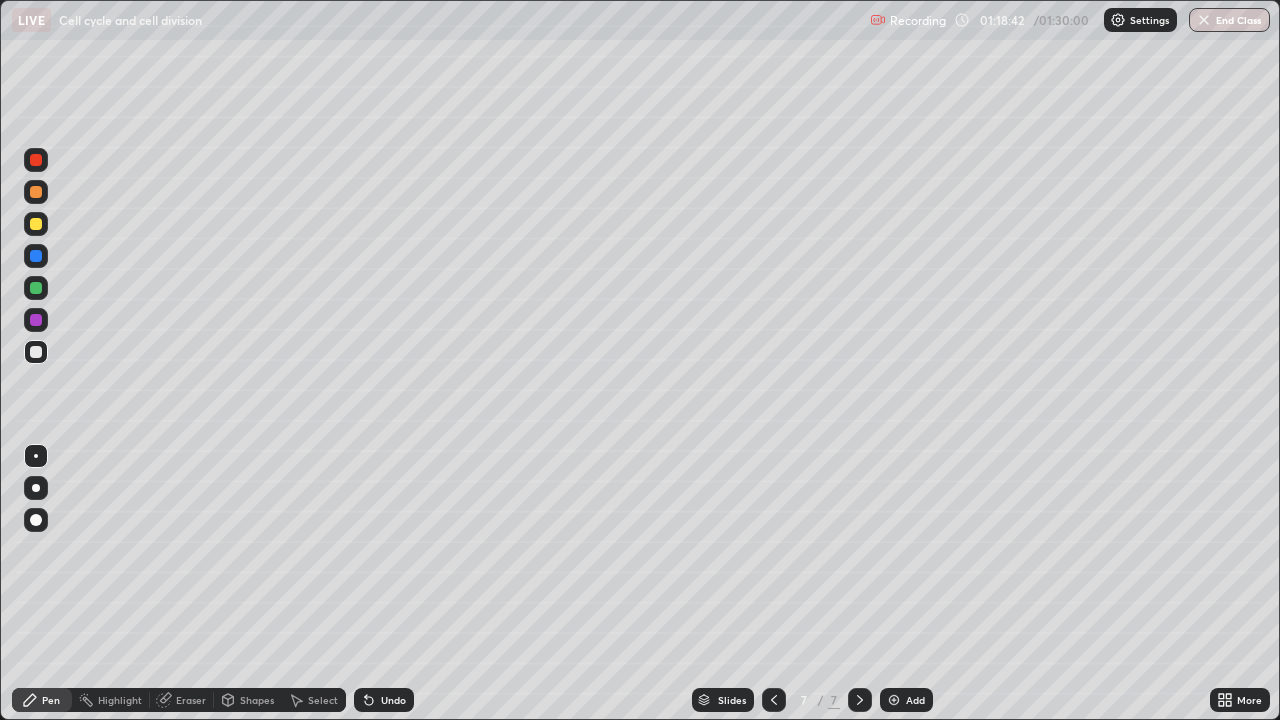 click on "Undo" at bounding box center (393, 700) 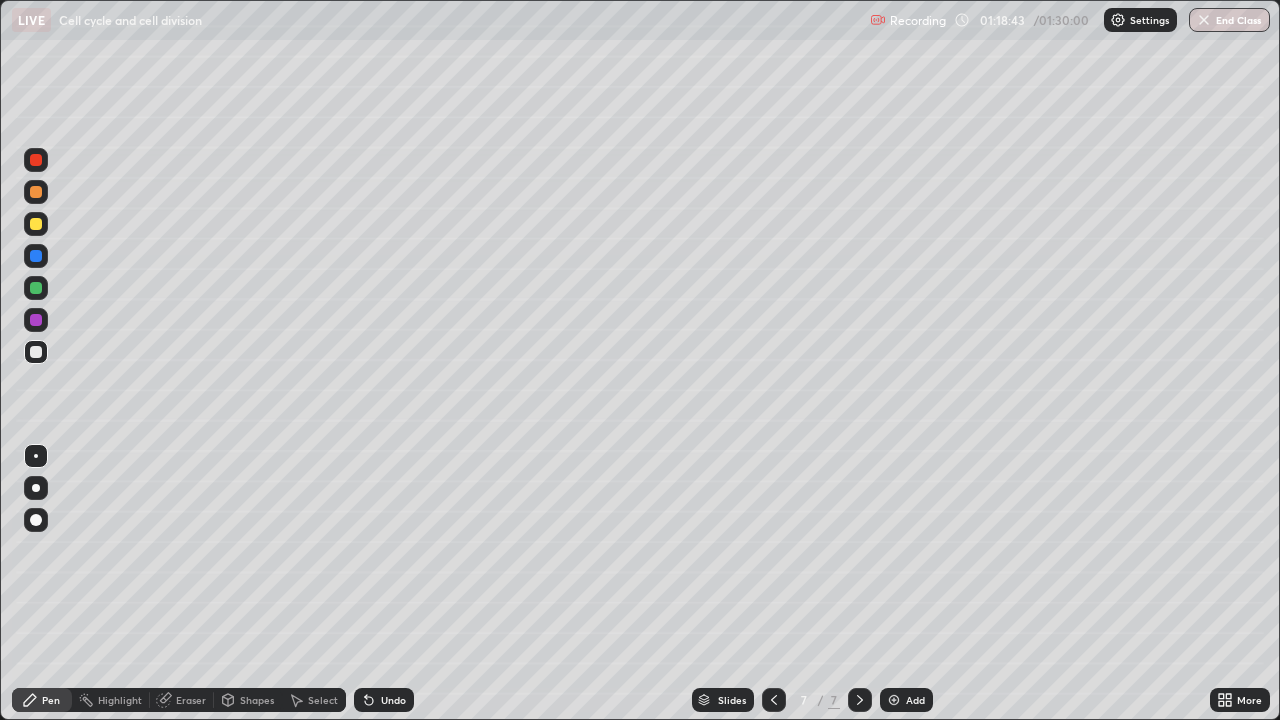 click on "Undo" at bounding box center [384, 700] 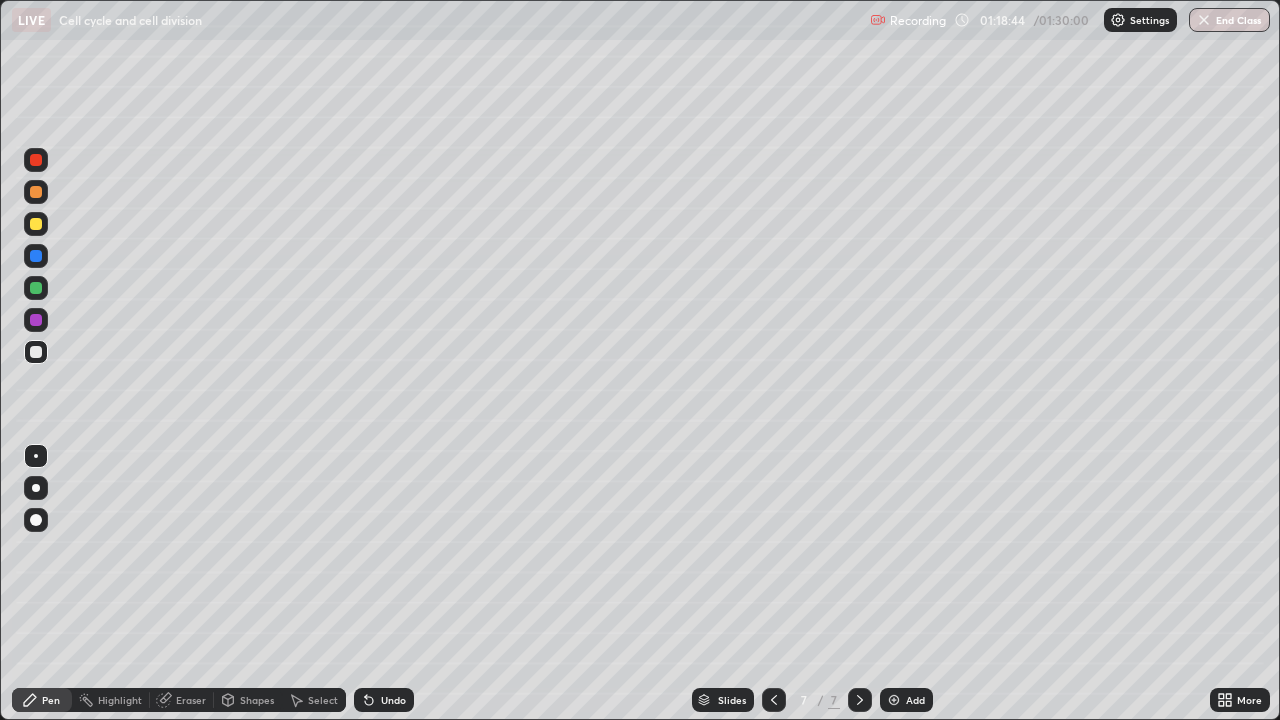 click at bounding box center (36, 224) 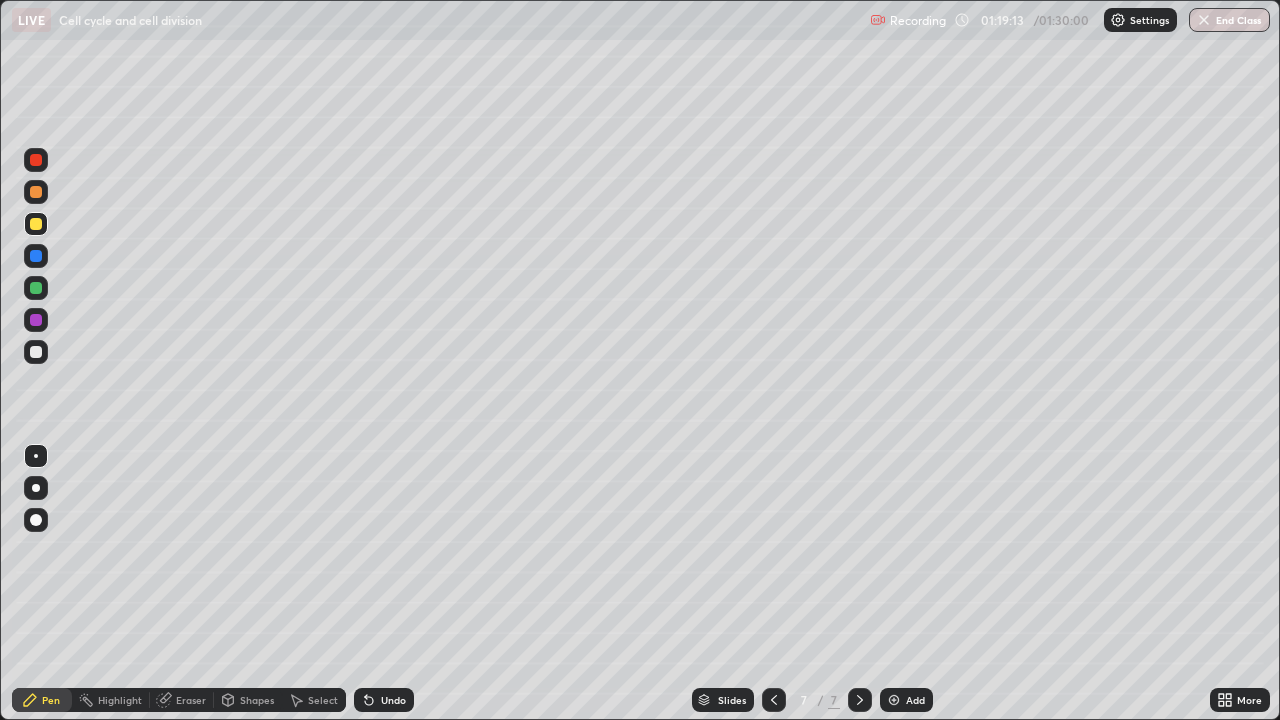 click at bounding box center (36, 256) 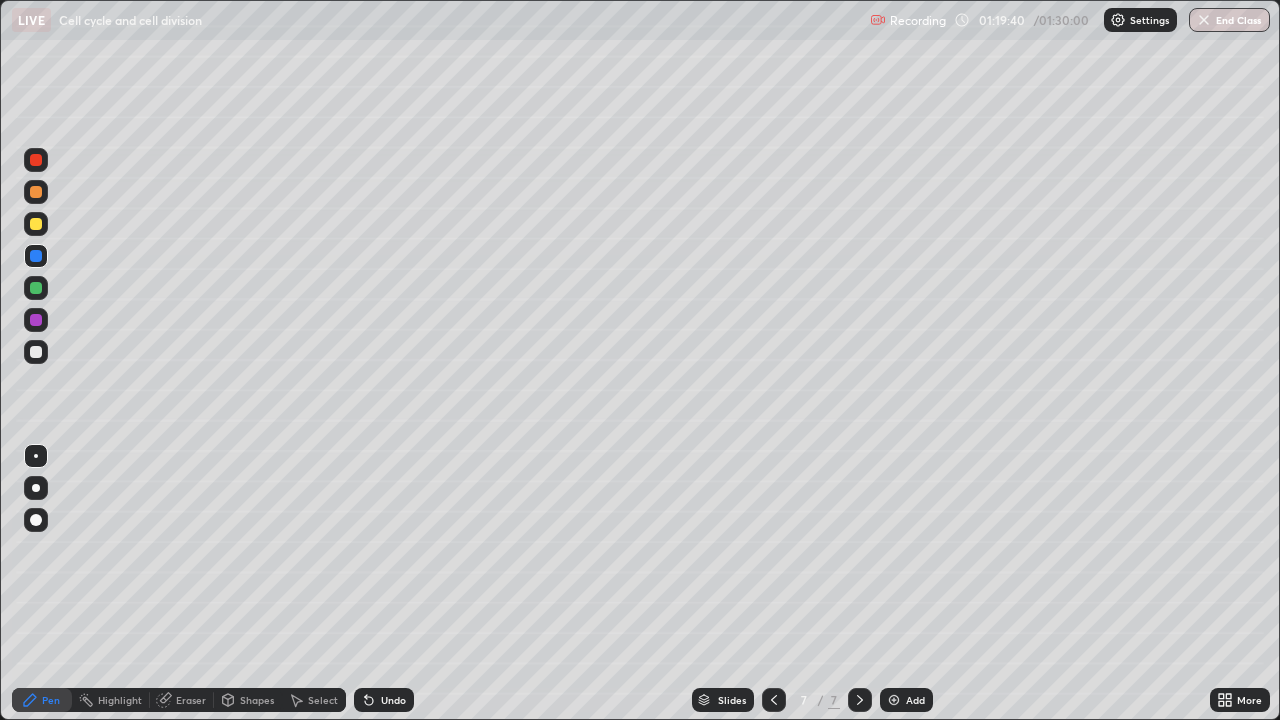 click on "Select" at bounding box center (314, 700) 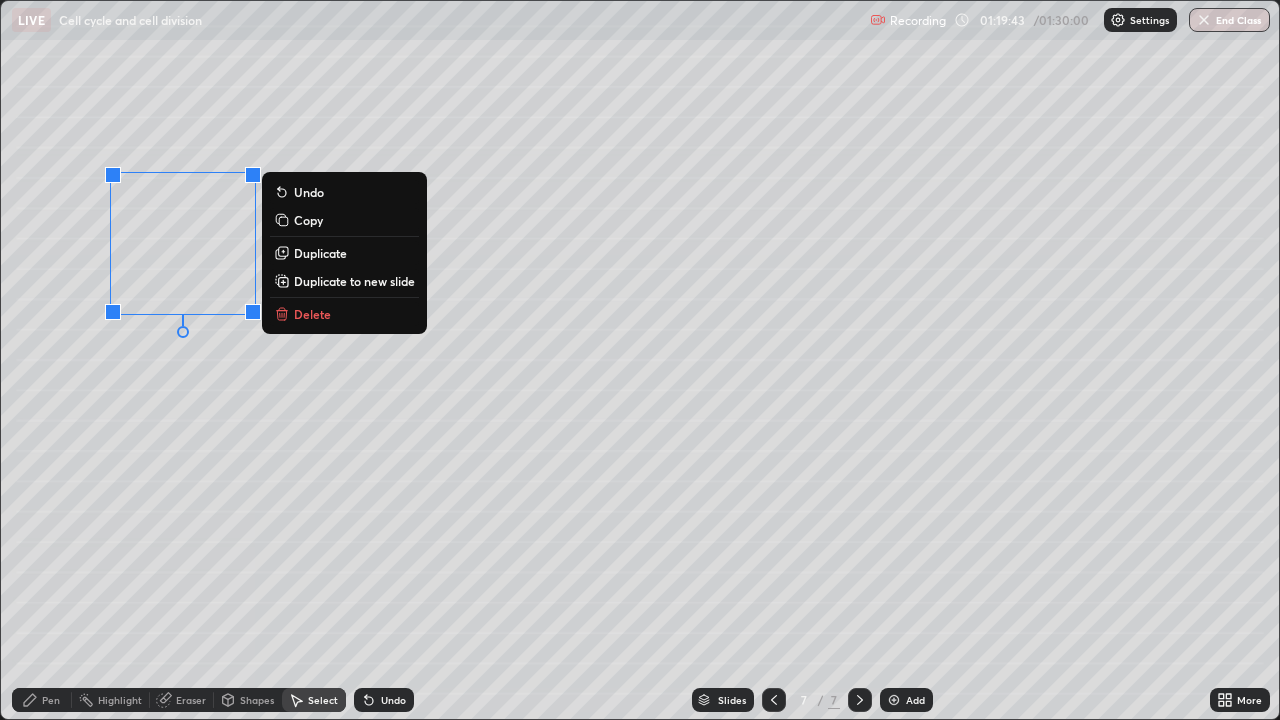 click on "Duplicate" at bounding box center (320, 253) 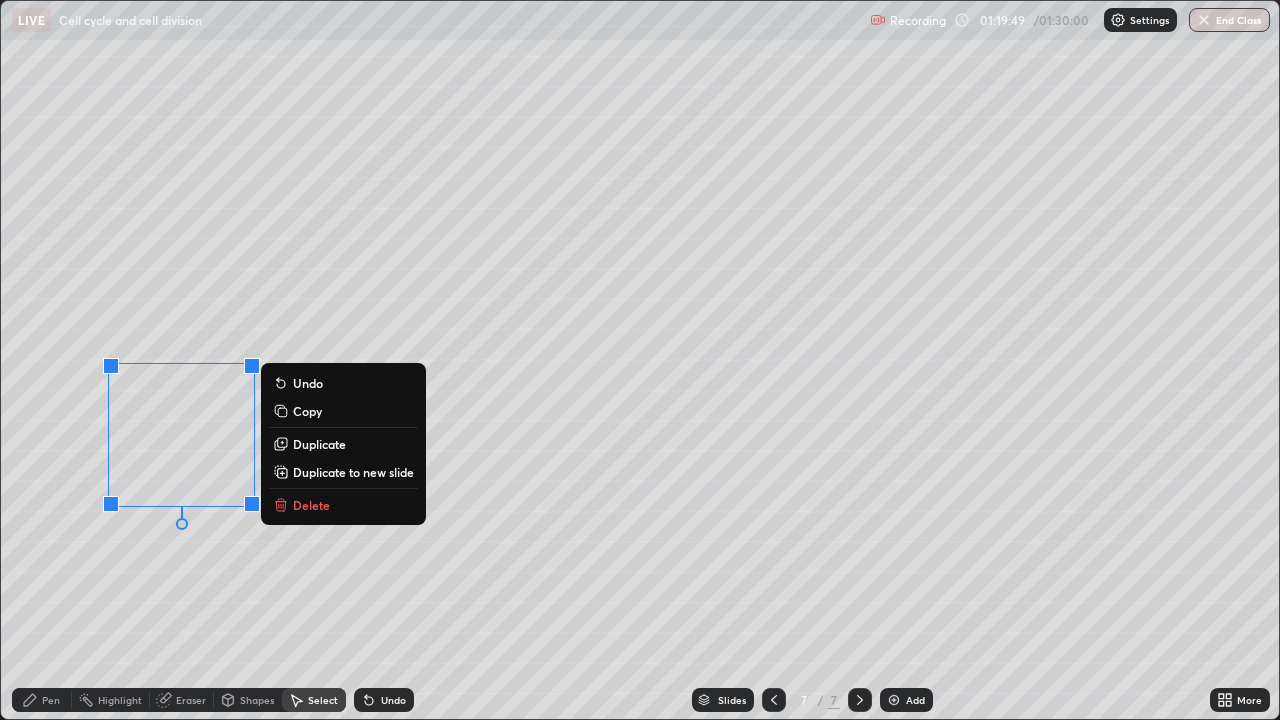 click on "0 ° Undo Copy Duplicate Duplicate to new slide Delete" at bounding box center (640, 360) 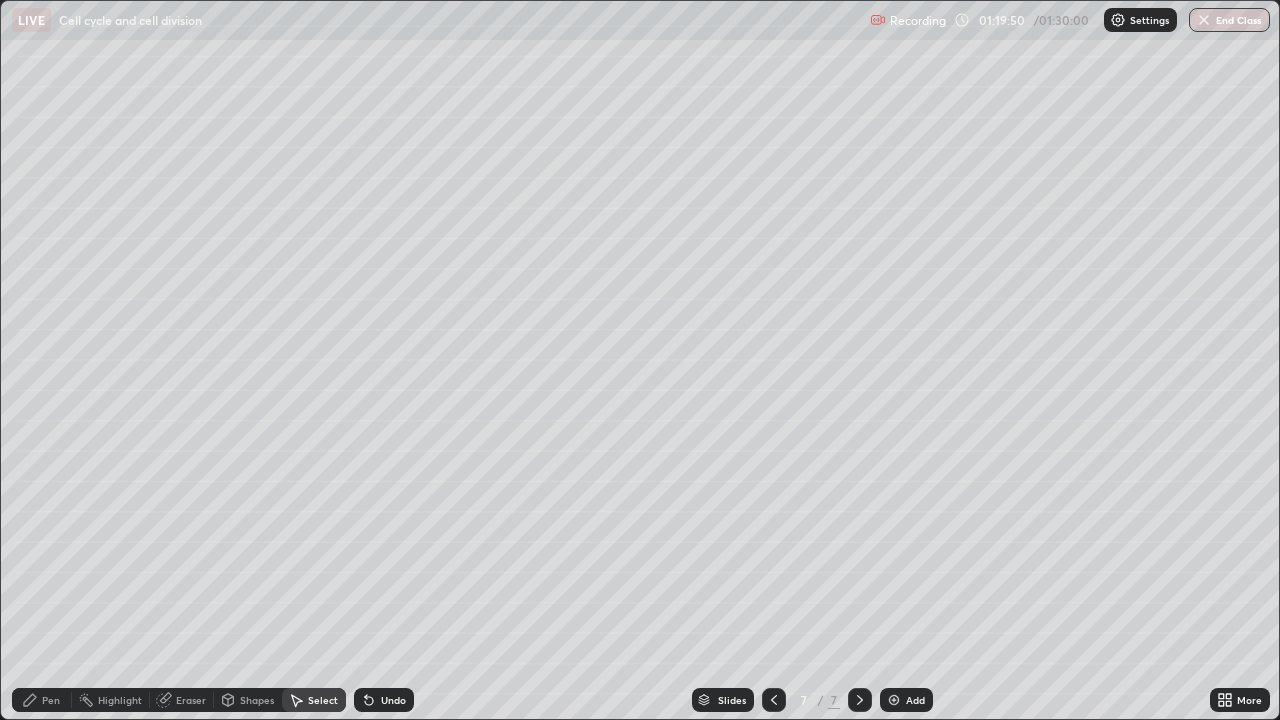 click on "Pen" at bounding box center [51, 700] 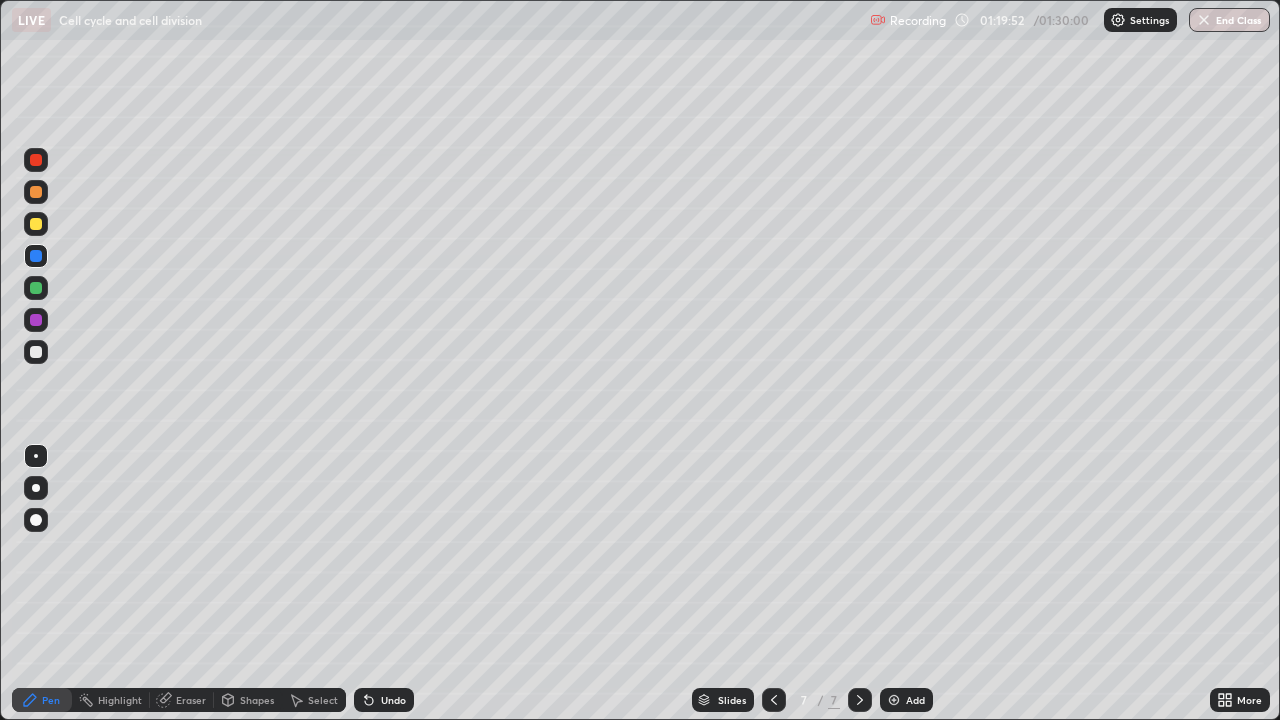 click at bounding box center [36, 352] 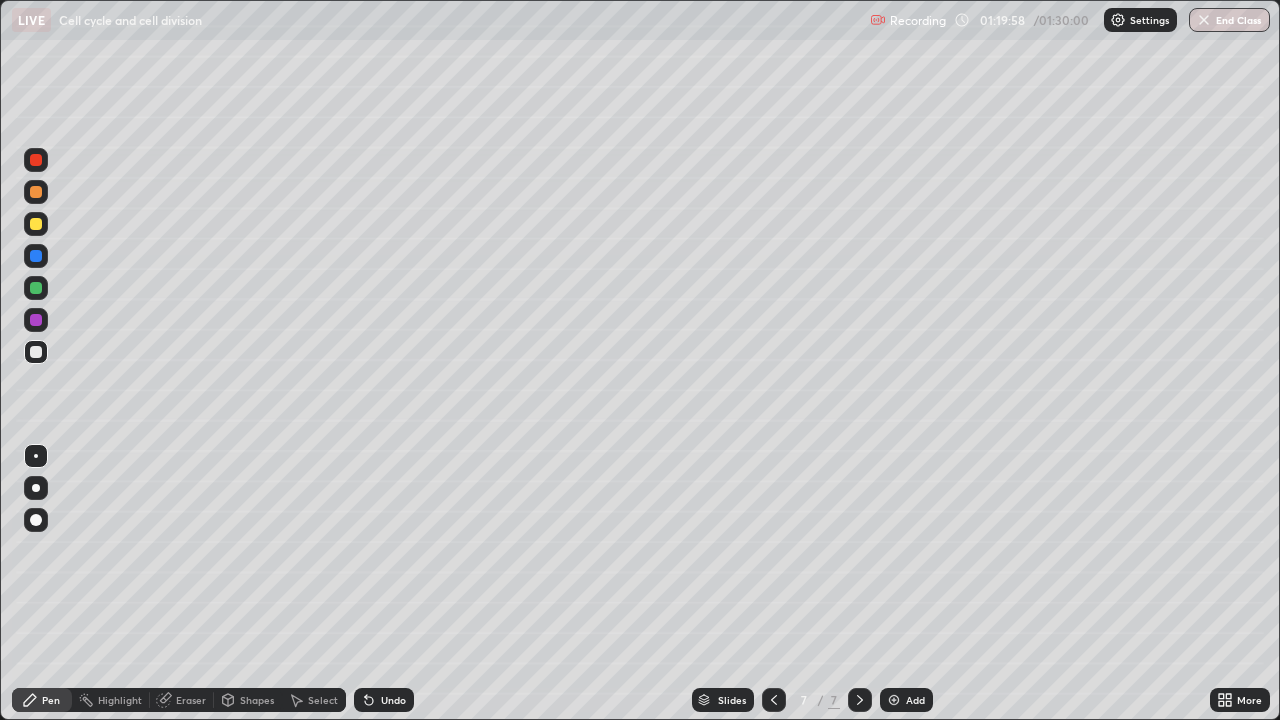 click at bounding box center [36, 224] 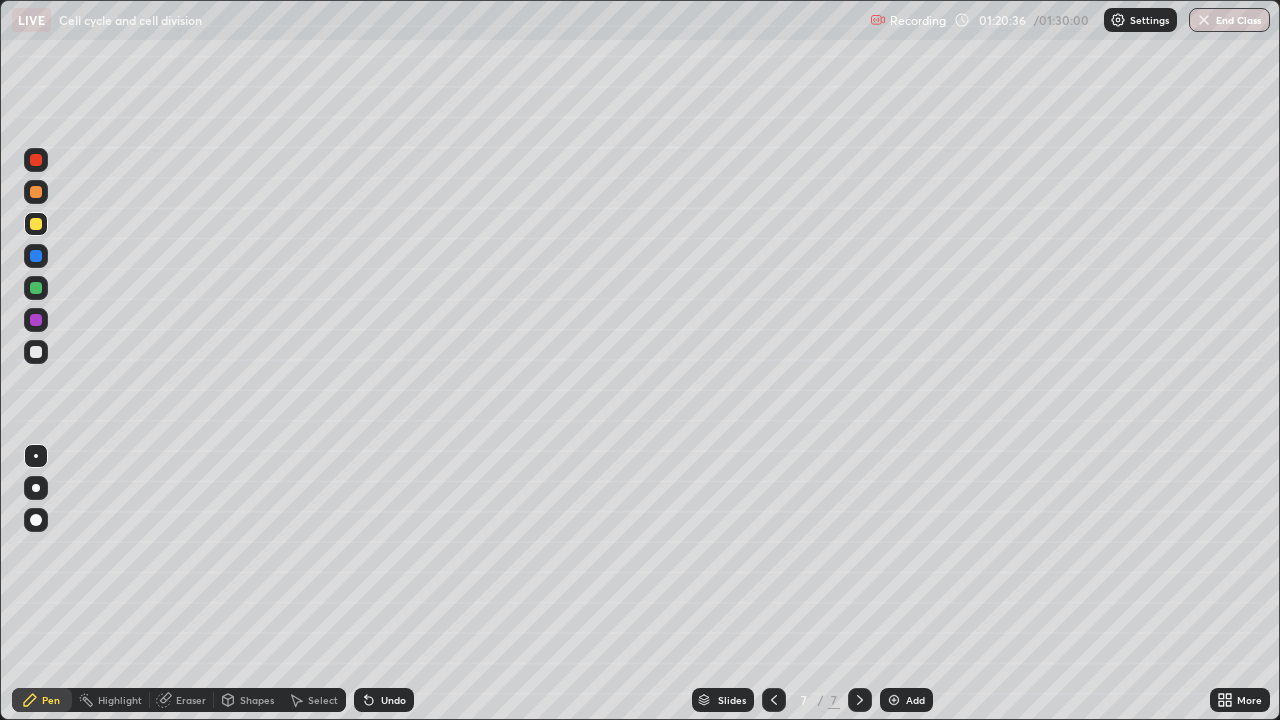 click at bounding box center (36, 256) 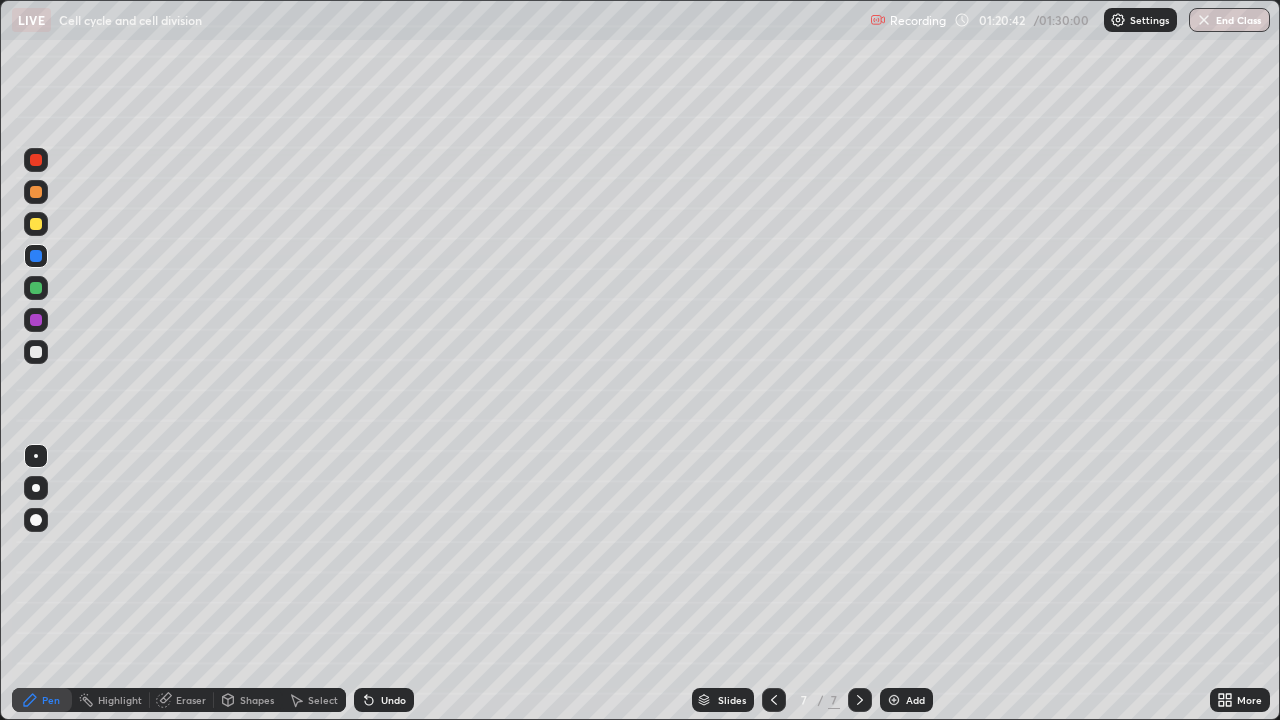 click at bounding box center [36, 352] 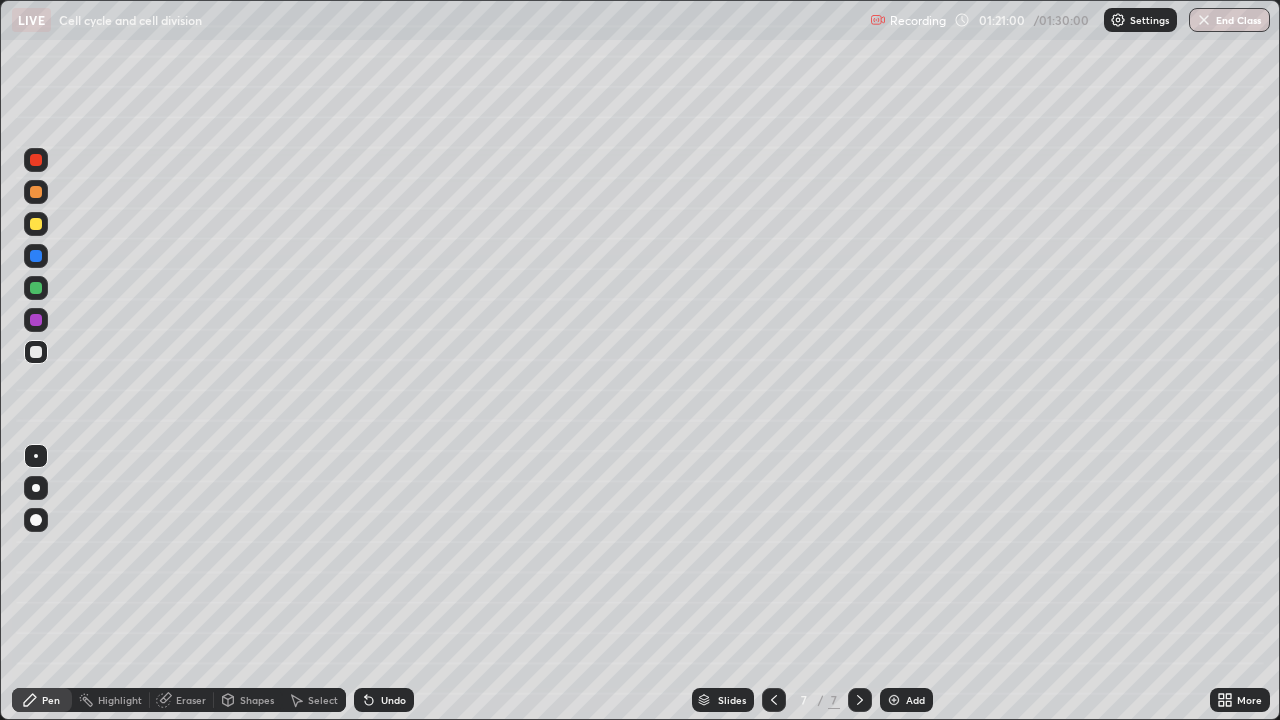 click on "Undo" at bounding box center (384, 700) 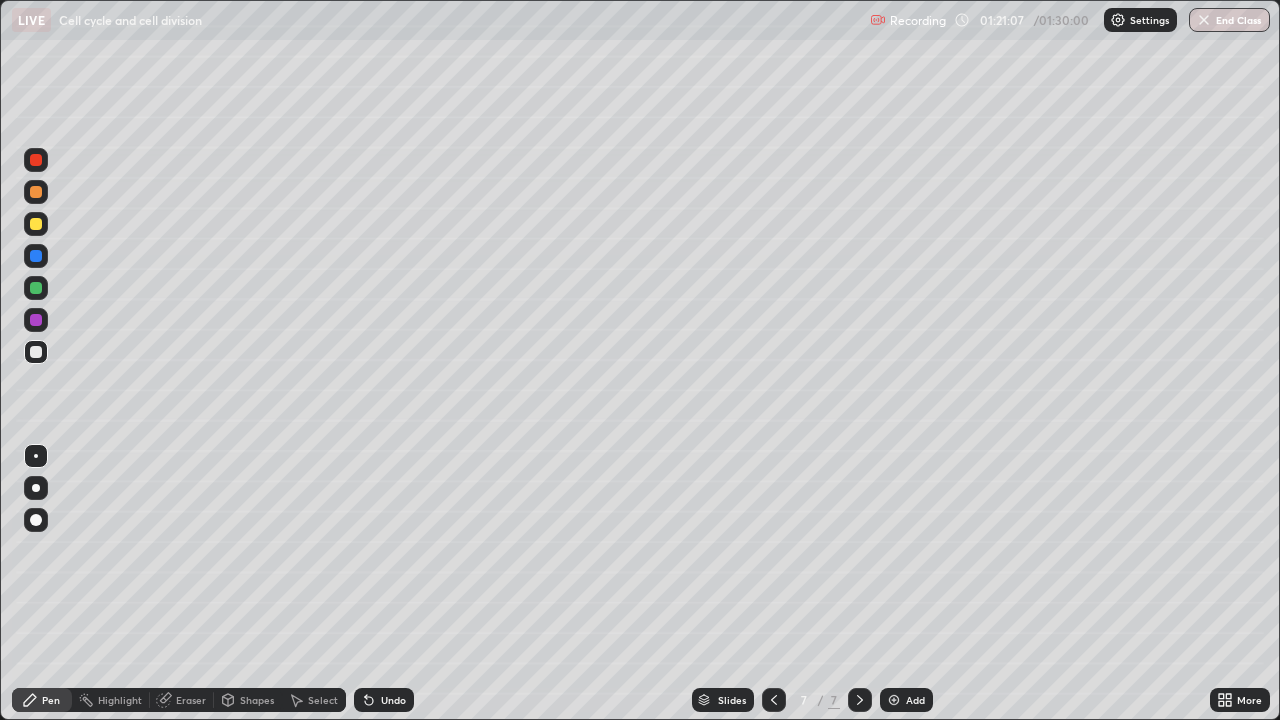 click 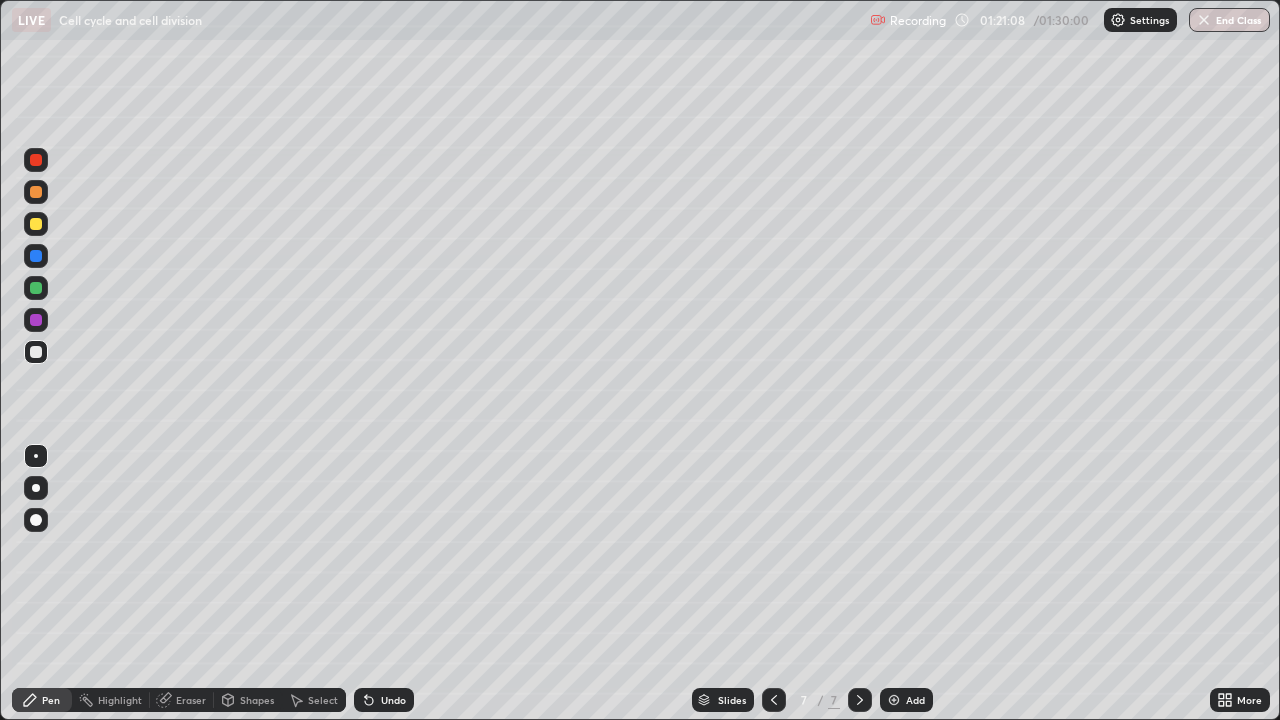 click on "Undo" at bounding box center [384, 700] 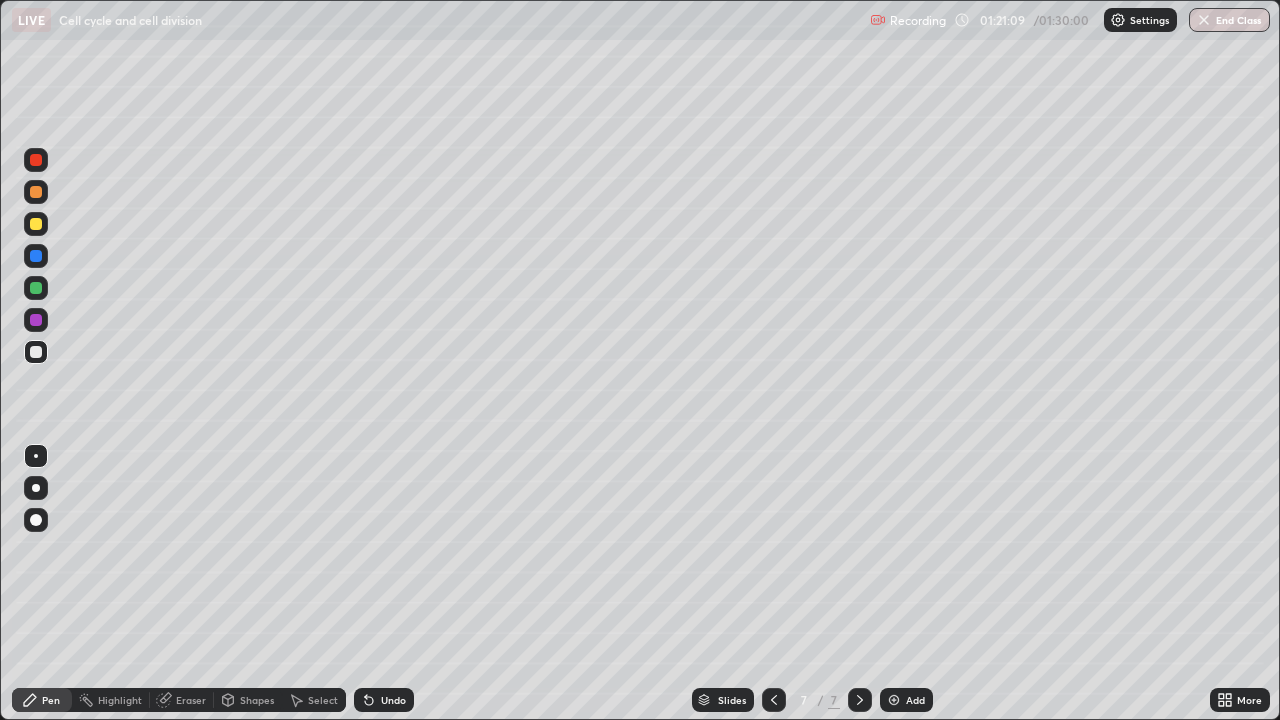 click on "Undo" at bounding box center (393, 700) 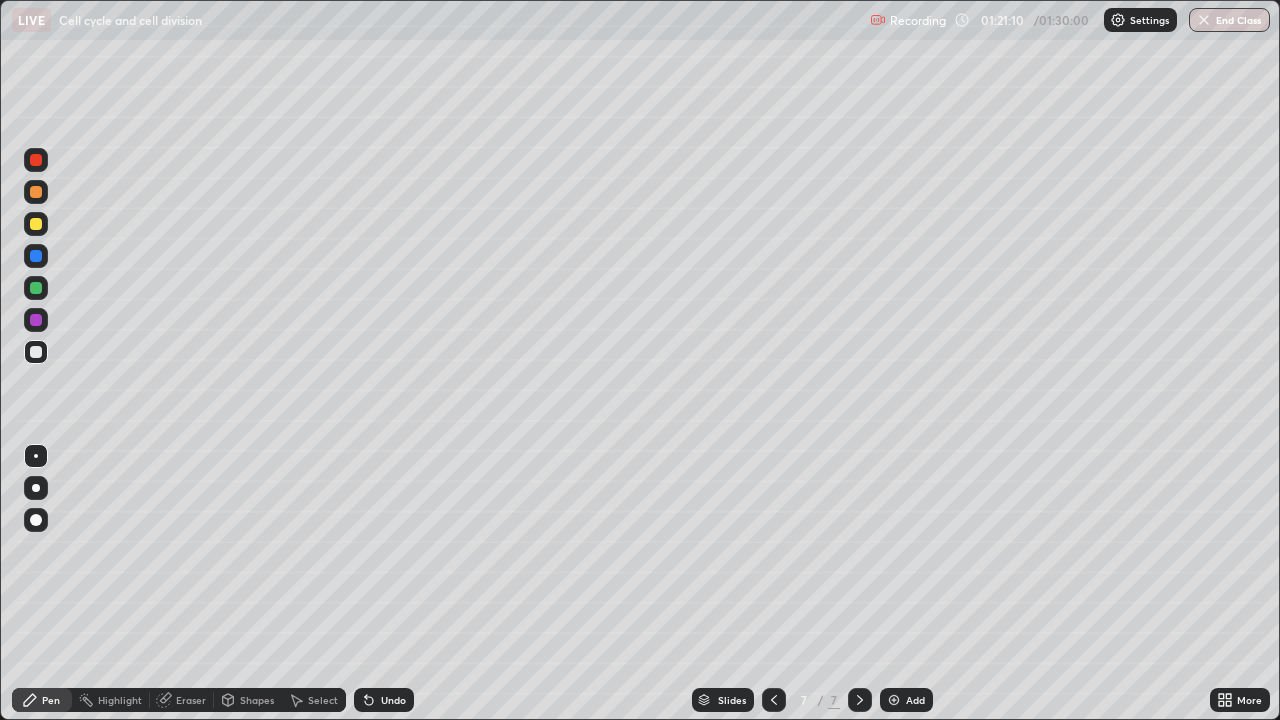 click on "Undo" at bounding box center [384, 700] 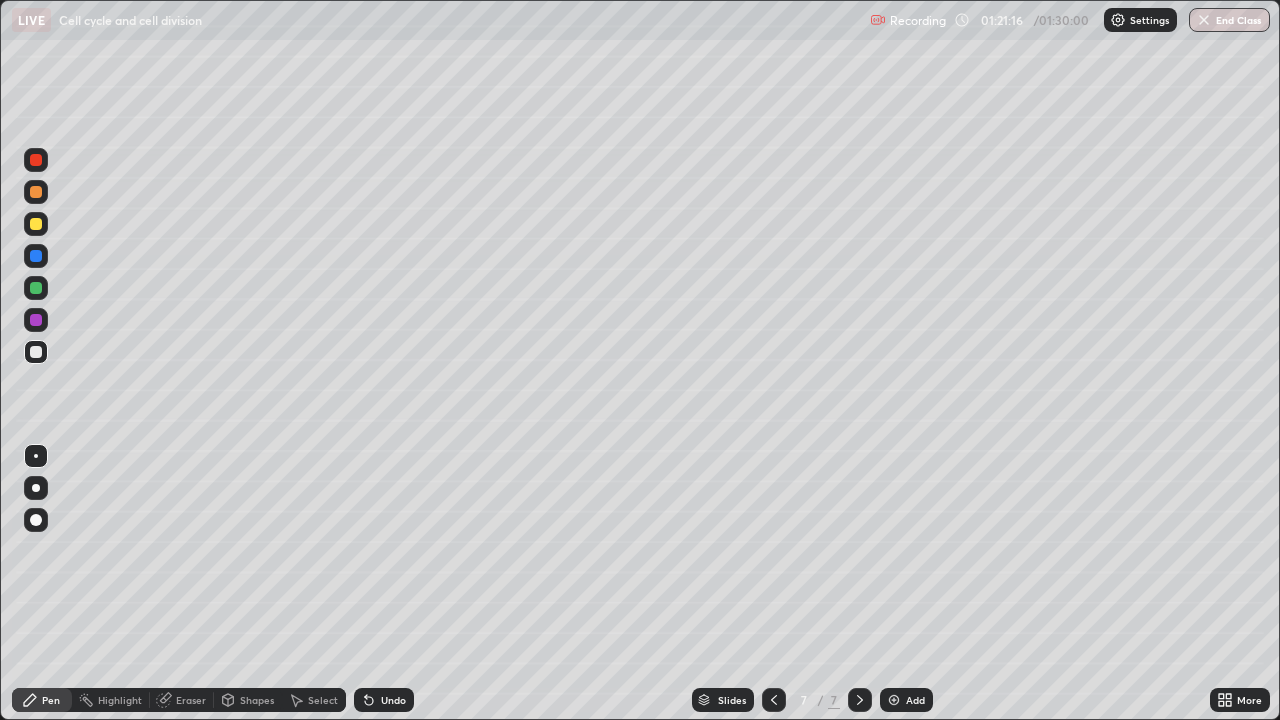 click at bounding box center [36, 256] 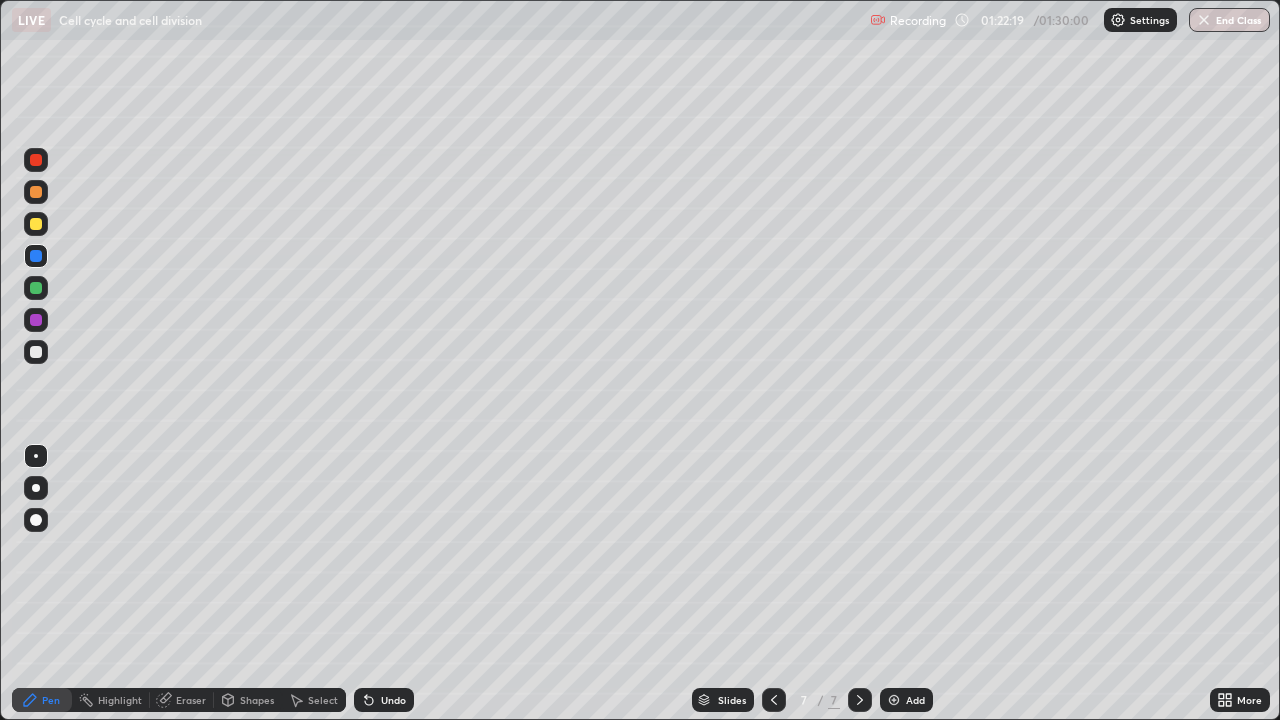 click at bounding box center (36, 352) 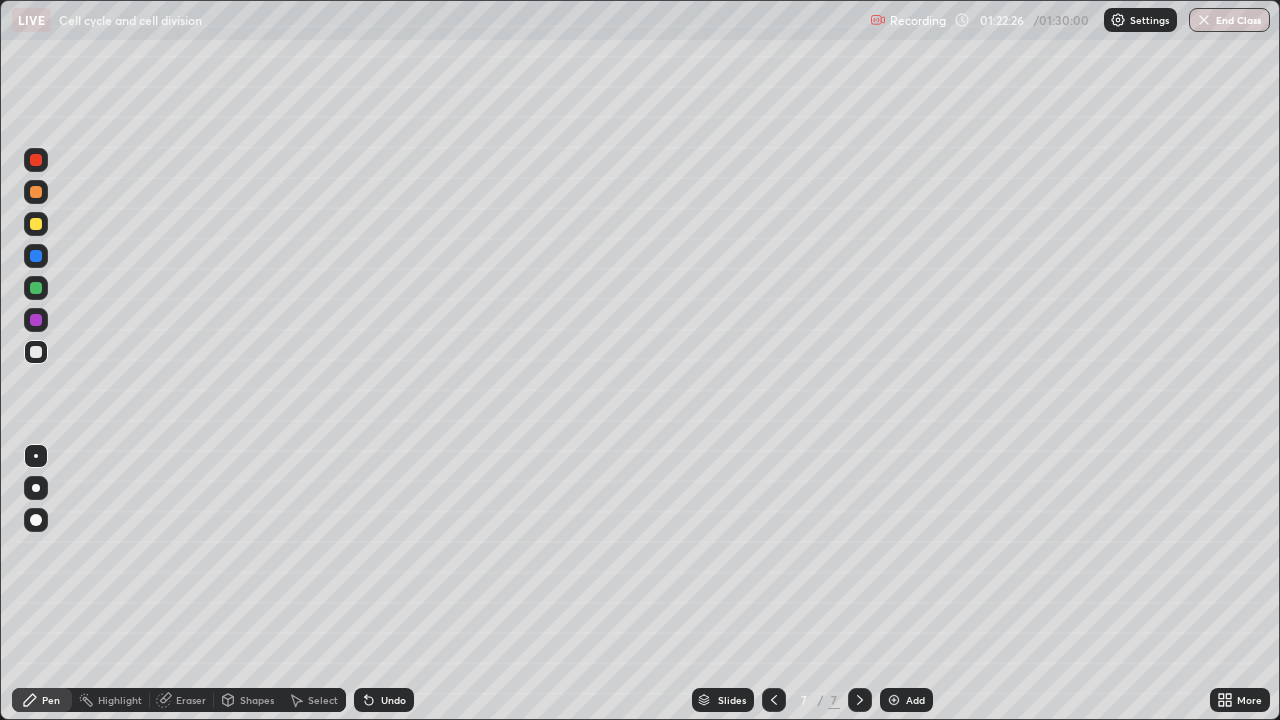 click at bounding box center [36, 288] 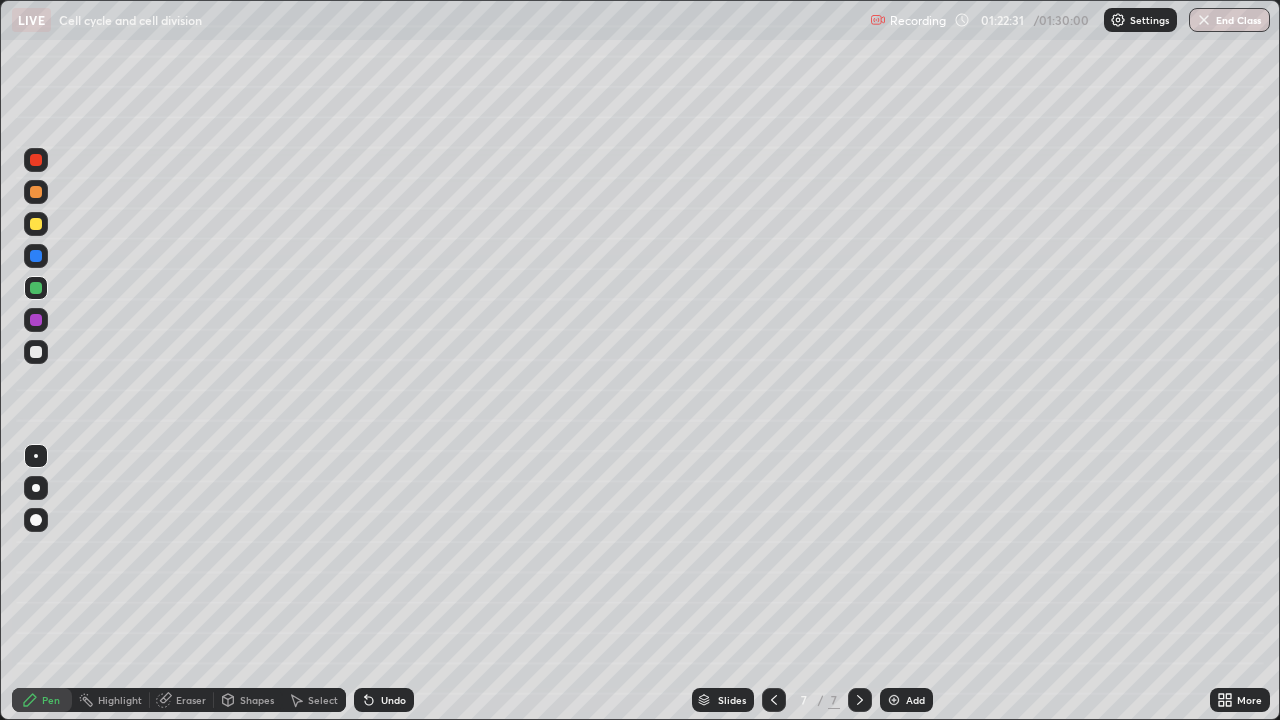 click at bounding box center [36, 160] 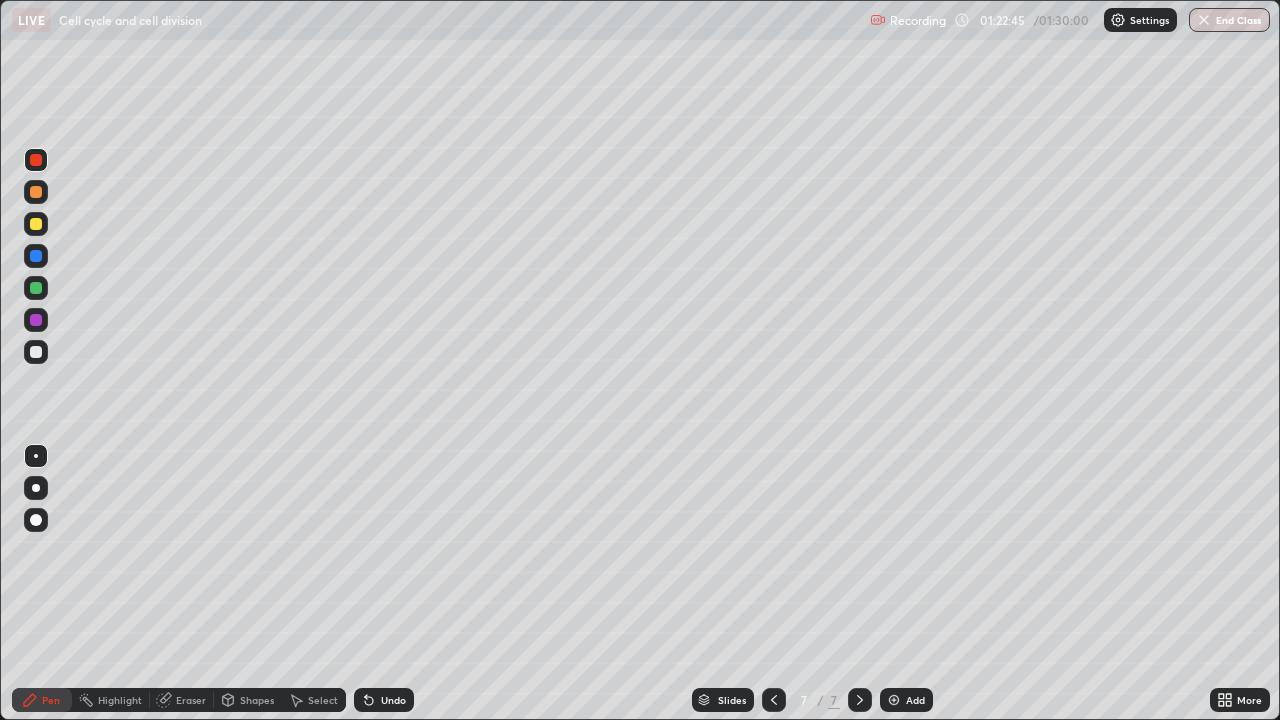 click at bounding box center [36, 288] 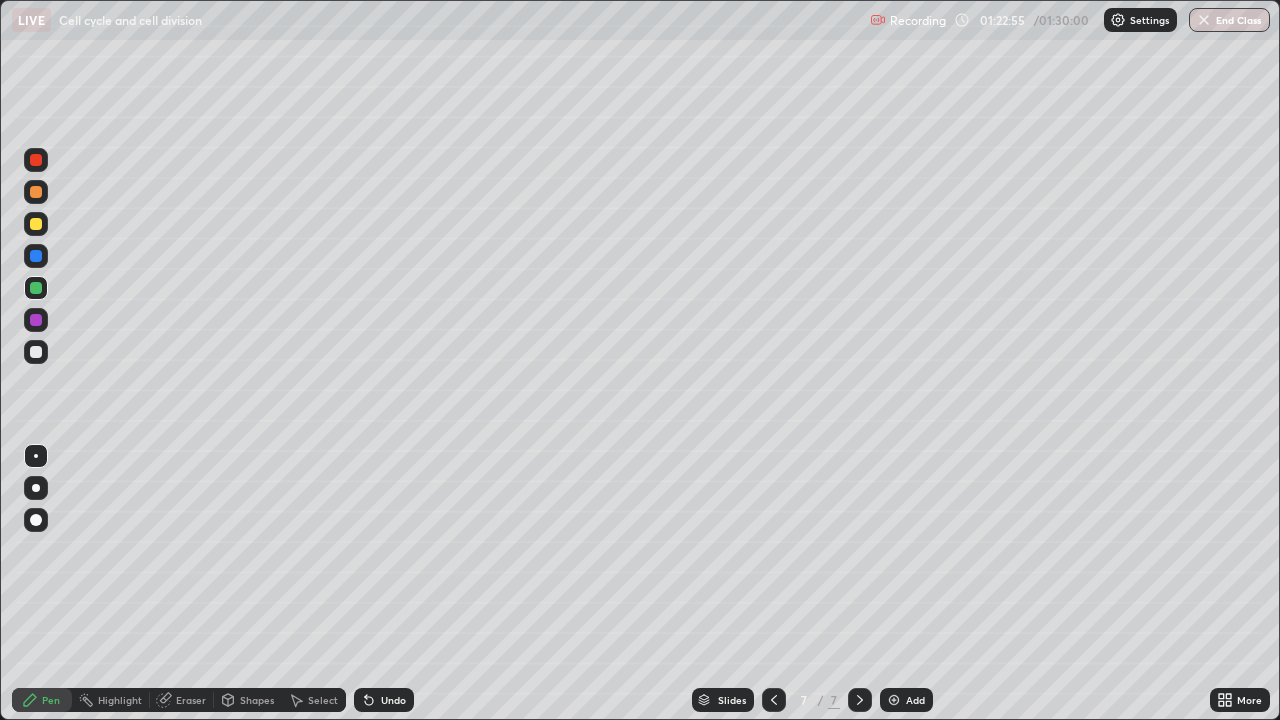 click at bounding box center (36, 288) 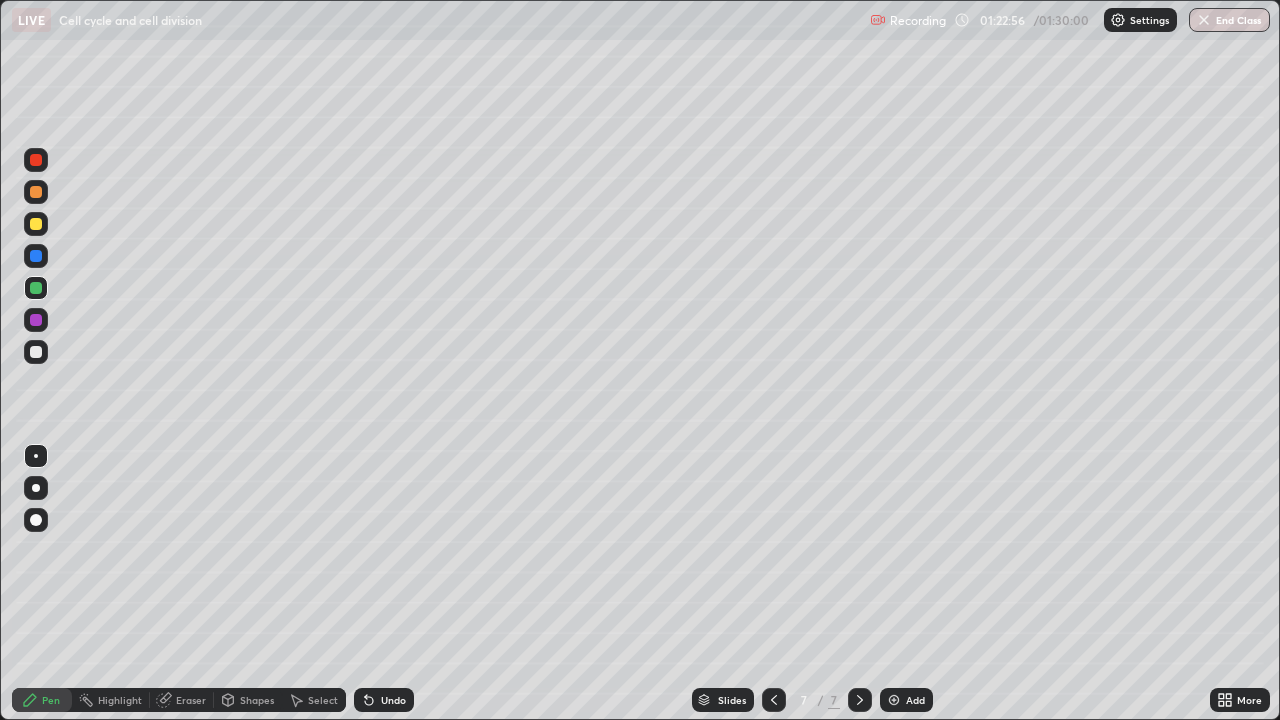 click at bounding box center [36, 352] 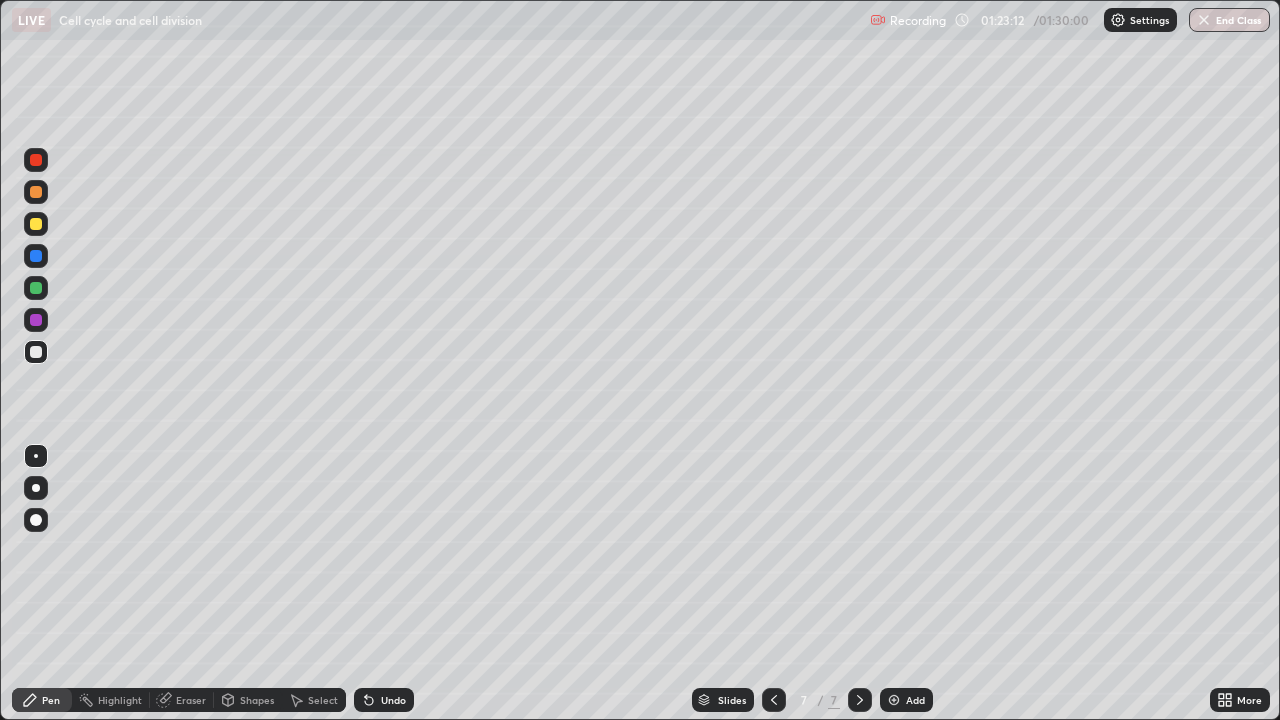 click at bounding box center [36, 256] 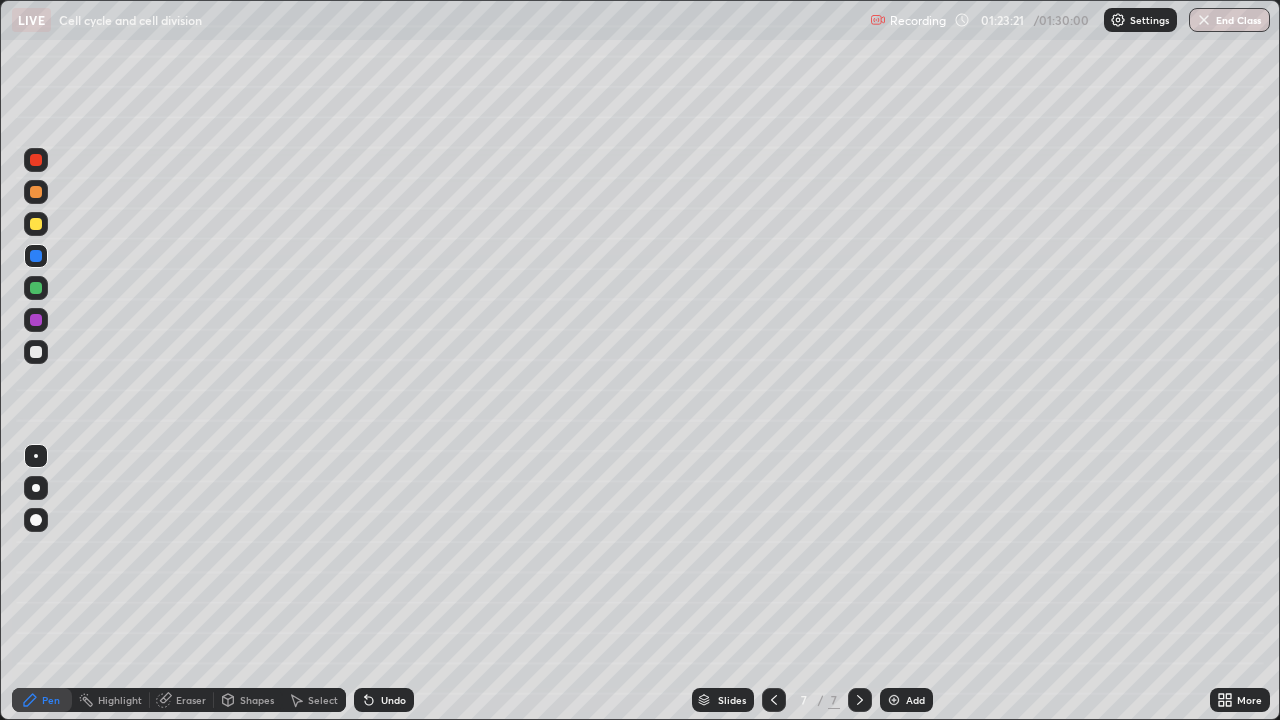 click at bounding box center (36, 224) 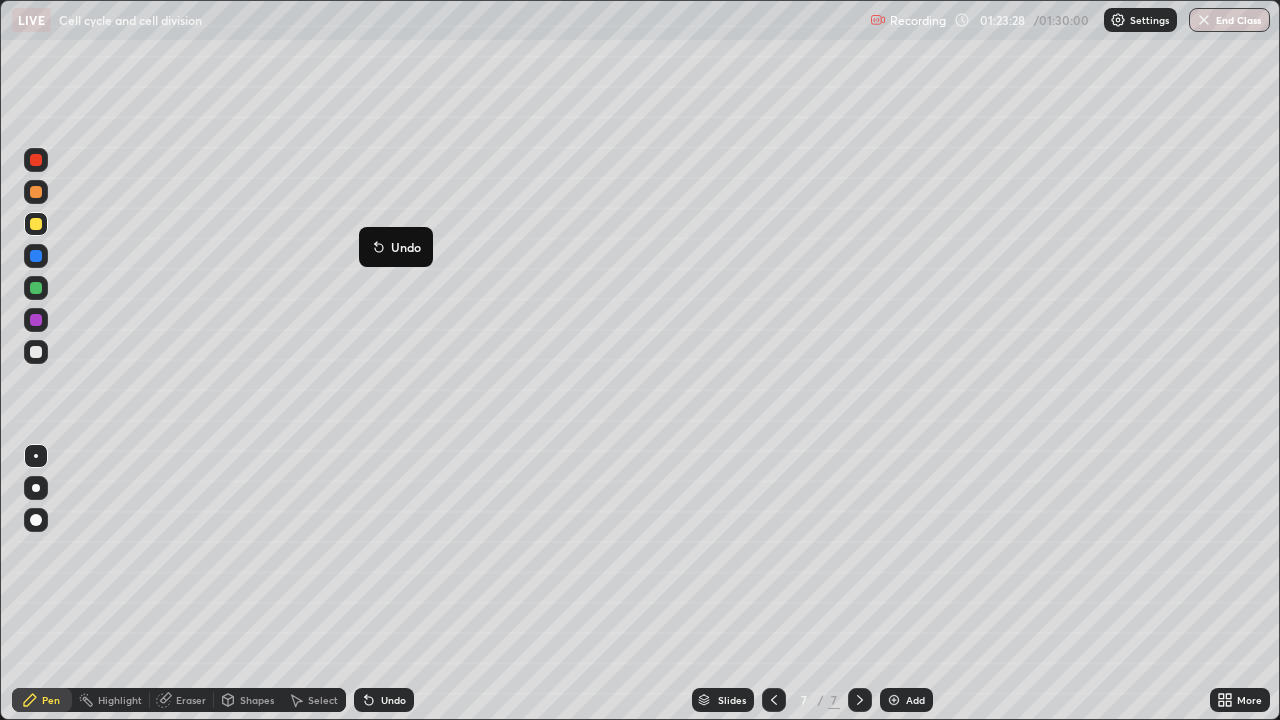 click at bounding box center [36, 352] 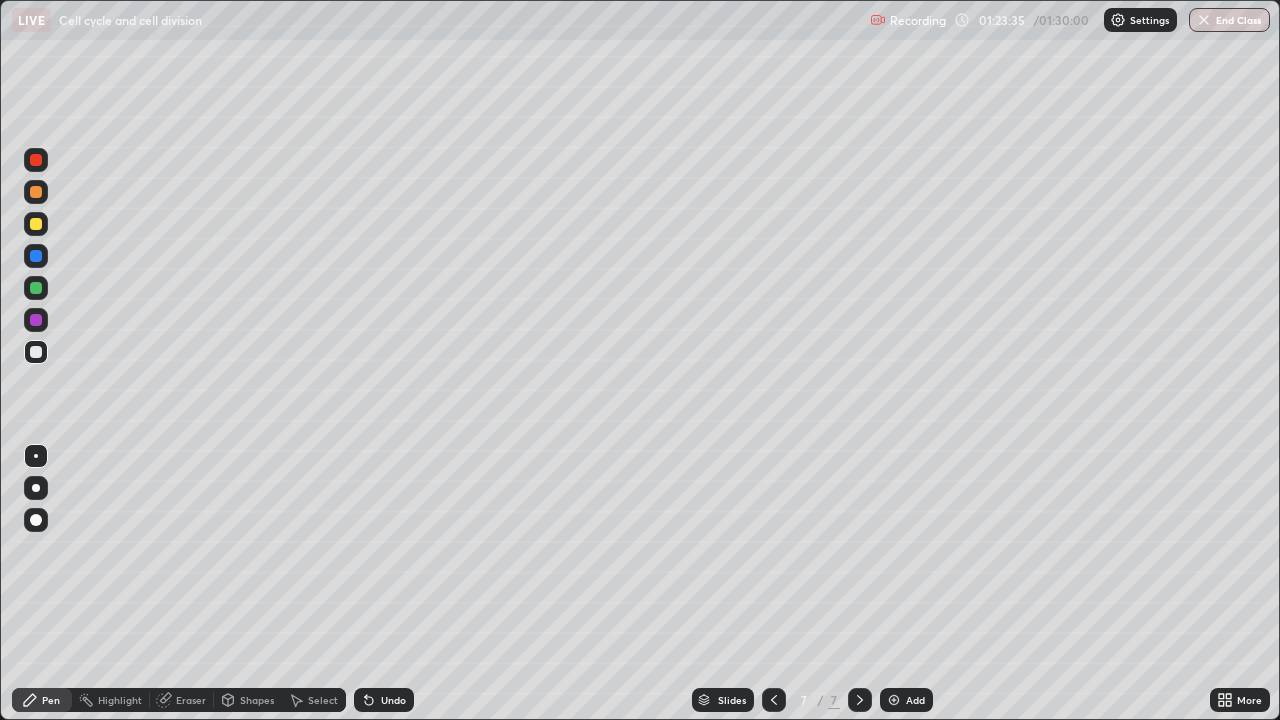 click on "More" at bounding box center [1249, 700] 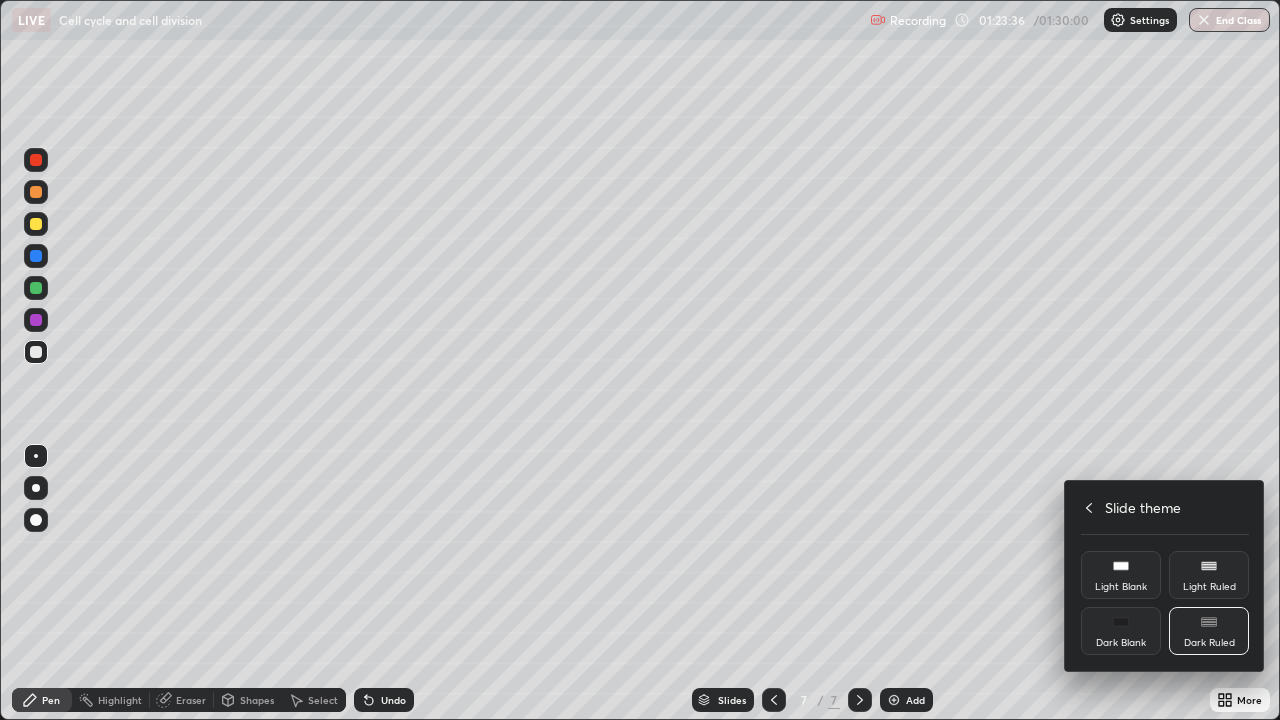 click 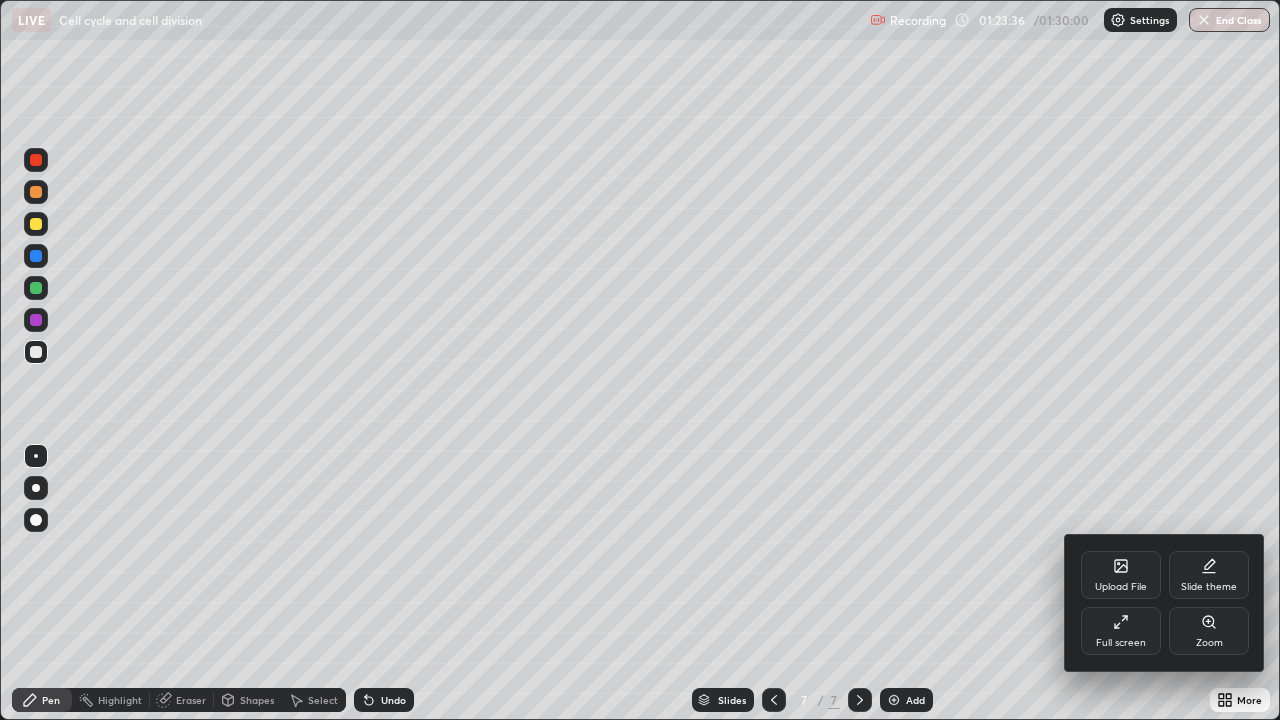 click 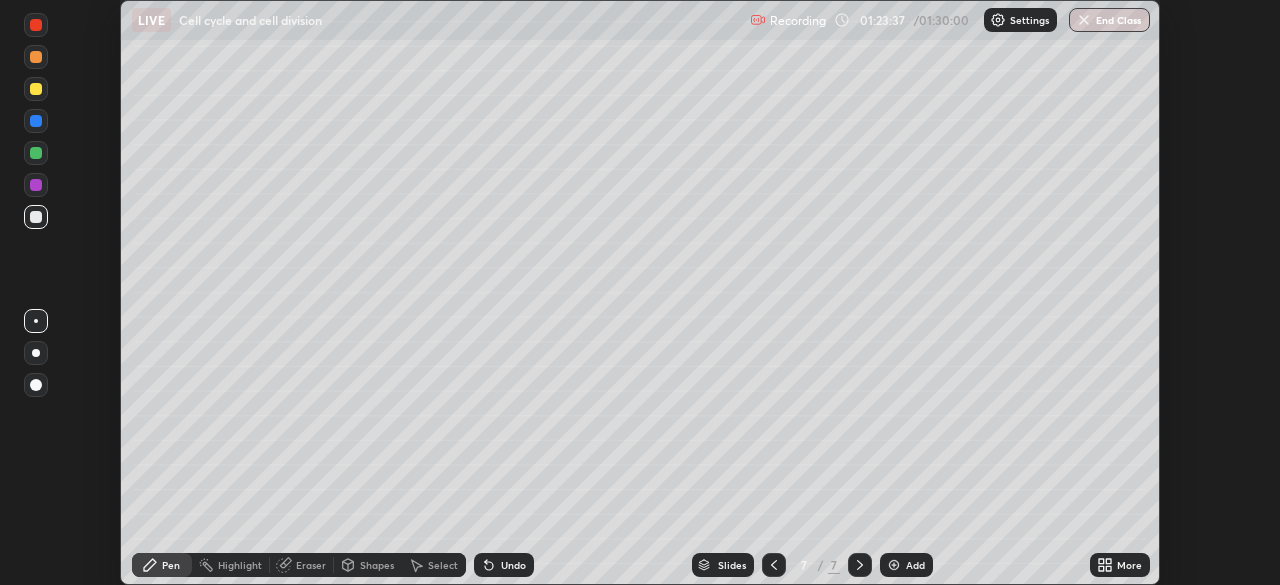 scroll, scrollTop: 585, scrollLeft: 1280, axis: both 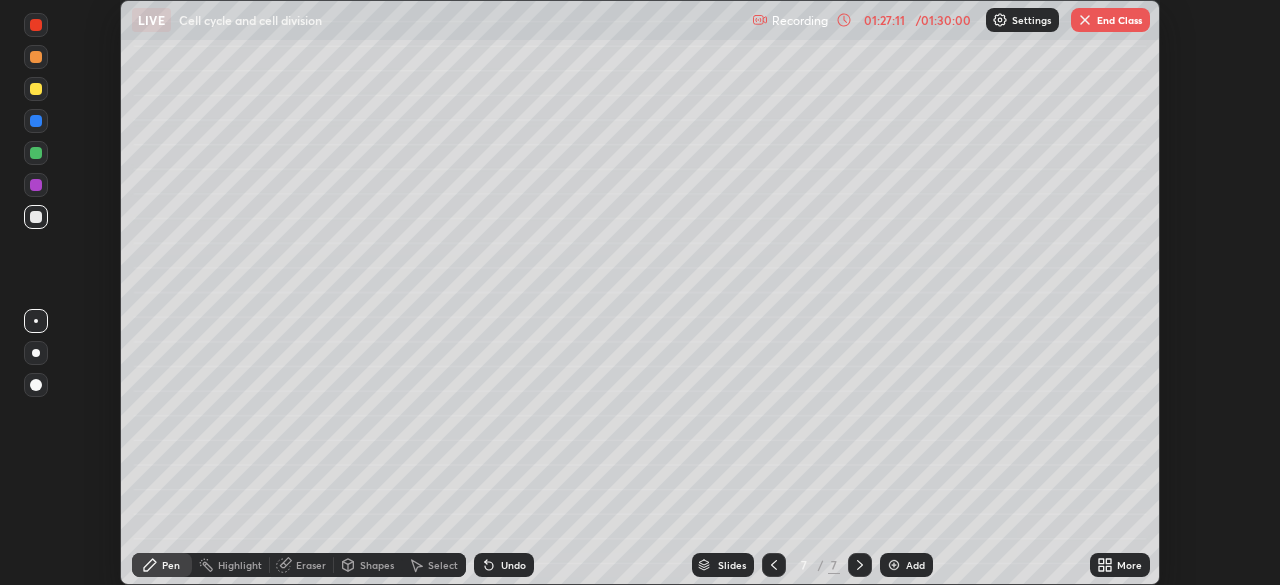 click 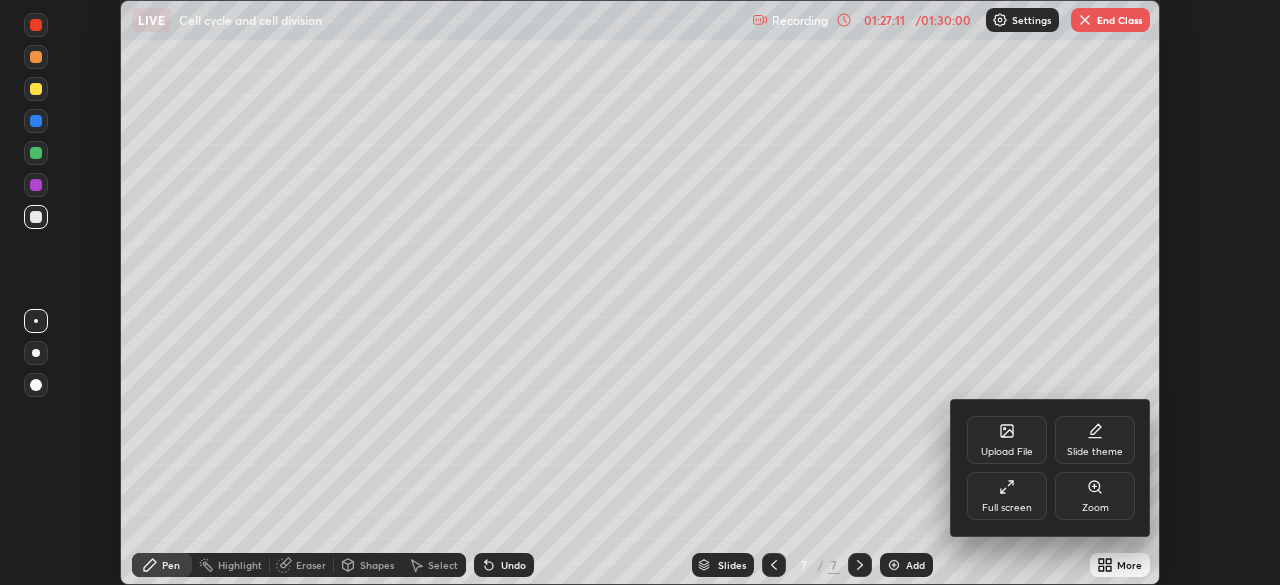 click on "Full screen" at bounding box center (1007, 496) 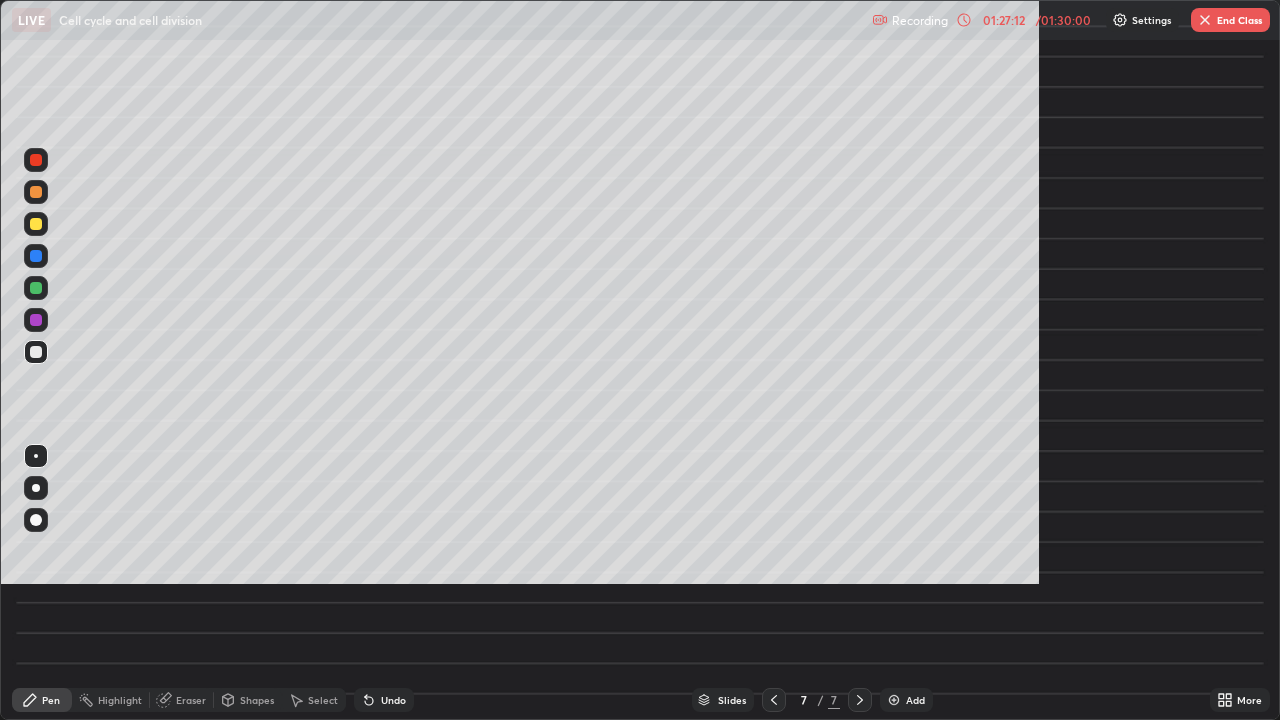 scroll, scrollTop: 99280, scrollLeft: 98720, axis: both 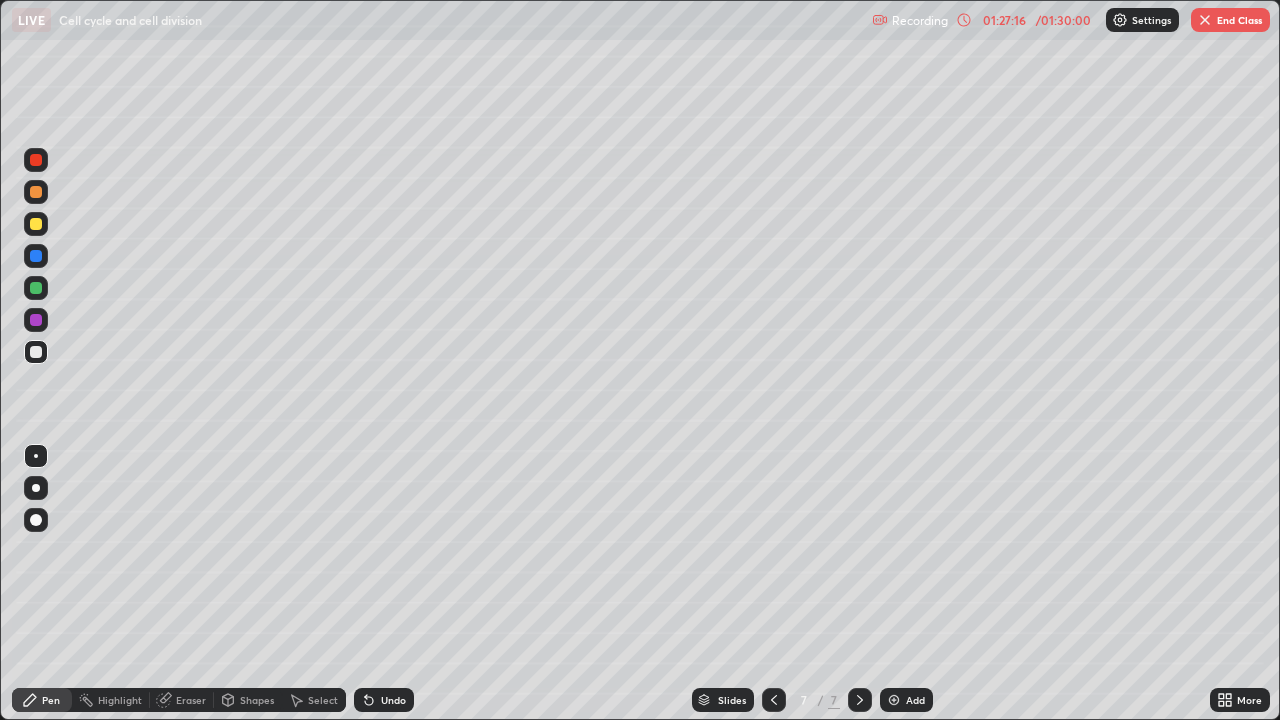 click on "End Class" at bounding box center (1230, 20) 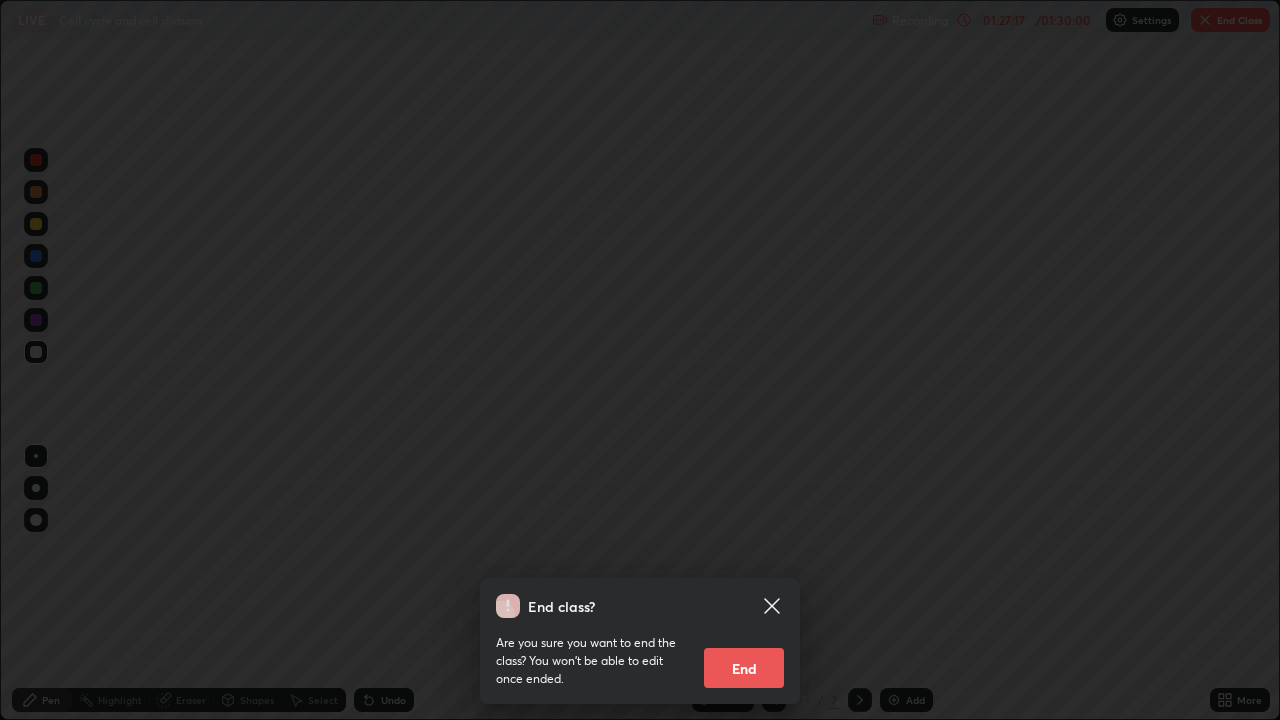 click on "End" at bounding box center [744, 668] 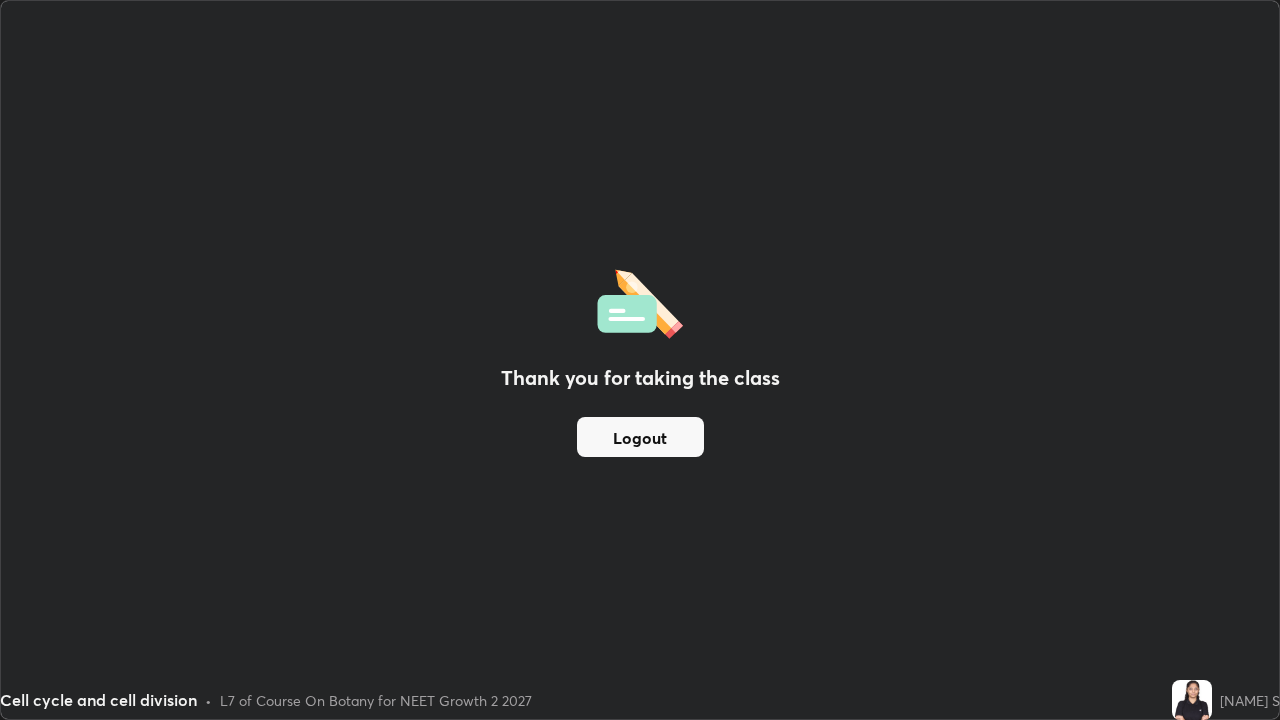 click on "Logout" at bounding box center [640, 437] 